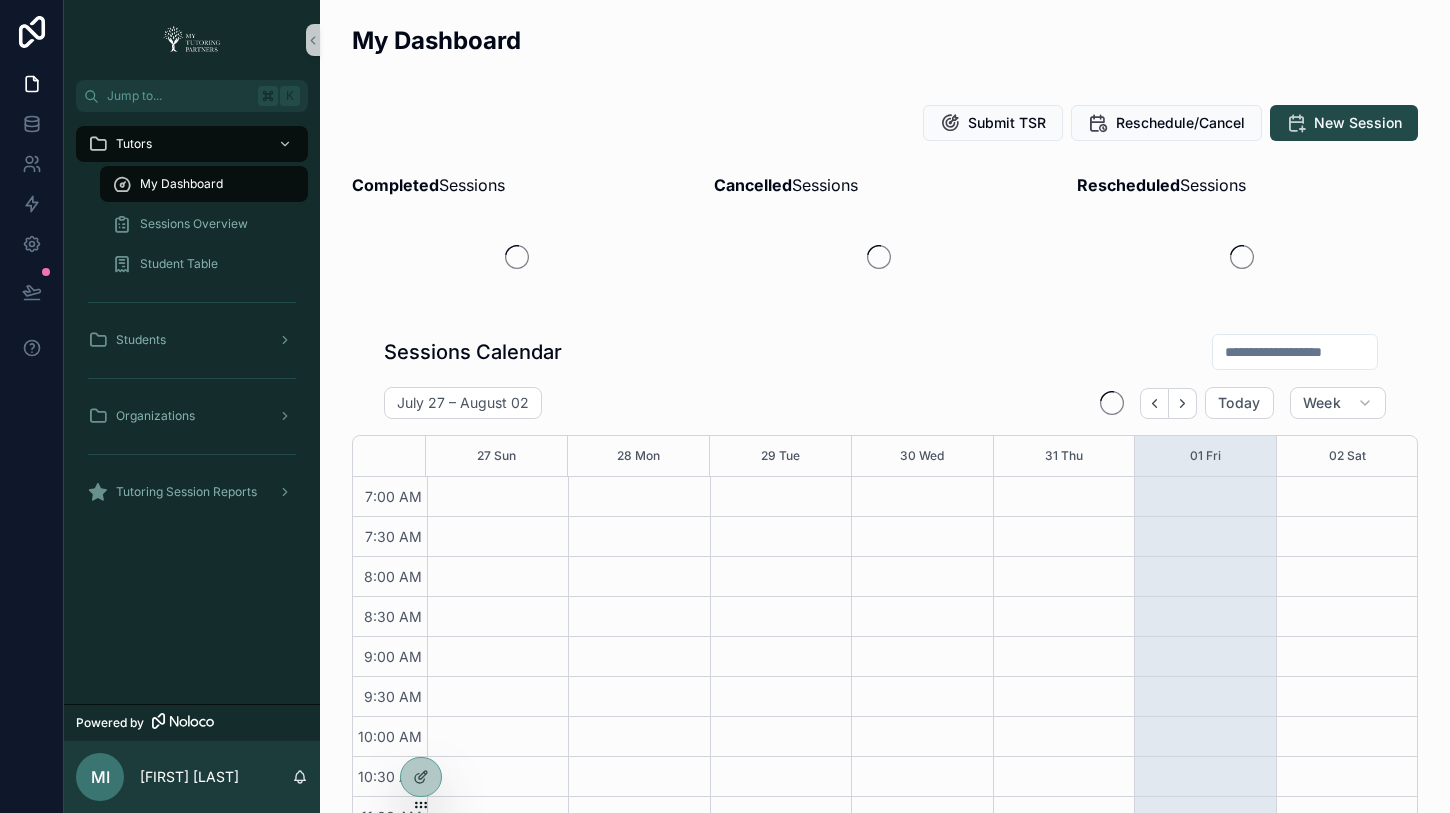 scroll, scrollTop: 0, scrollLeft: 0, axis: both 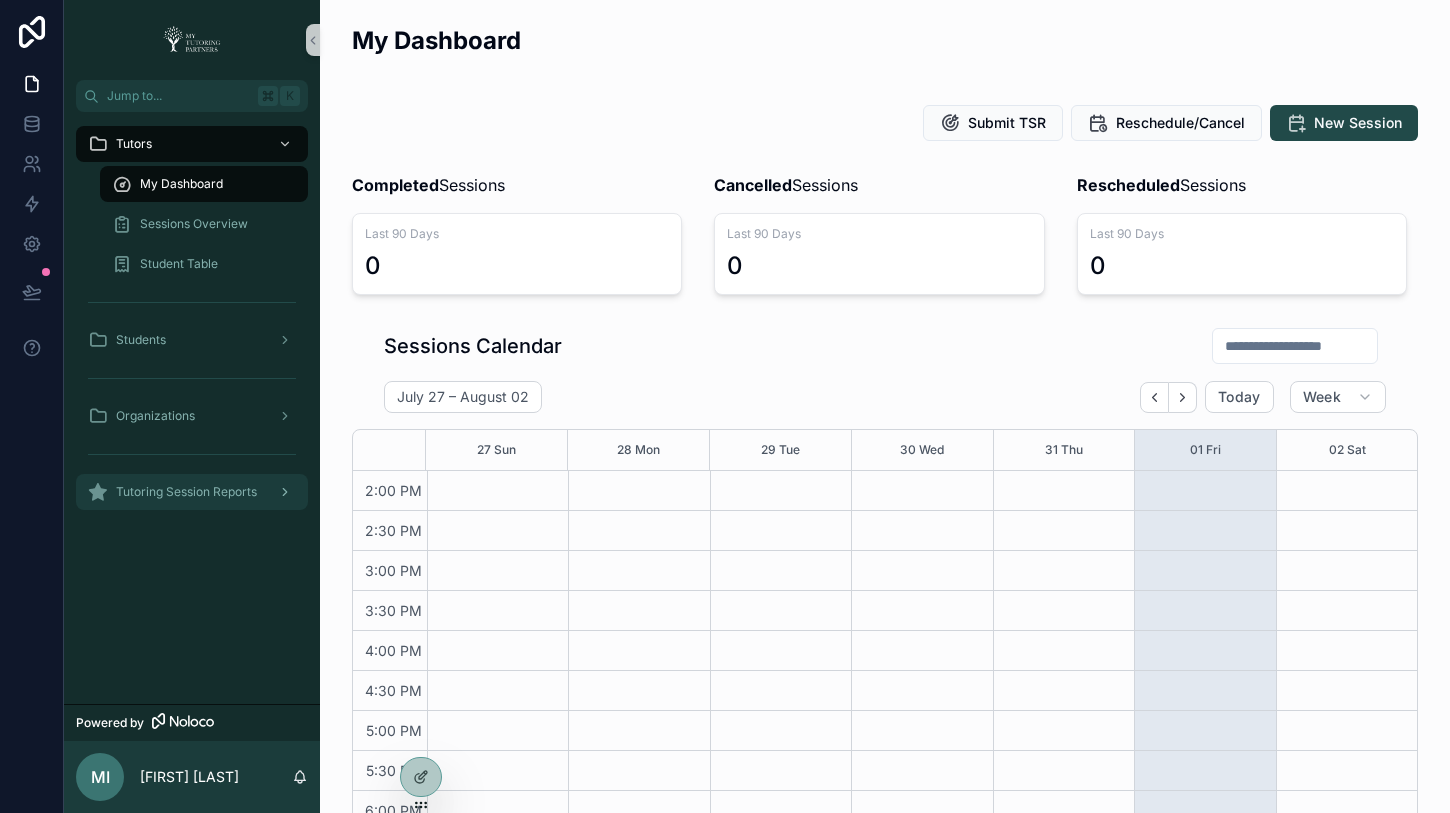 click on "Tutoring Session Reports" at bounding box center (186, 492) 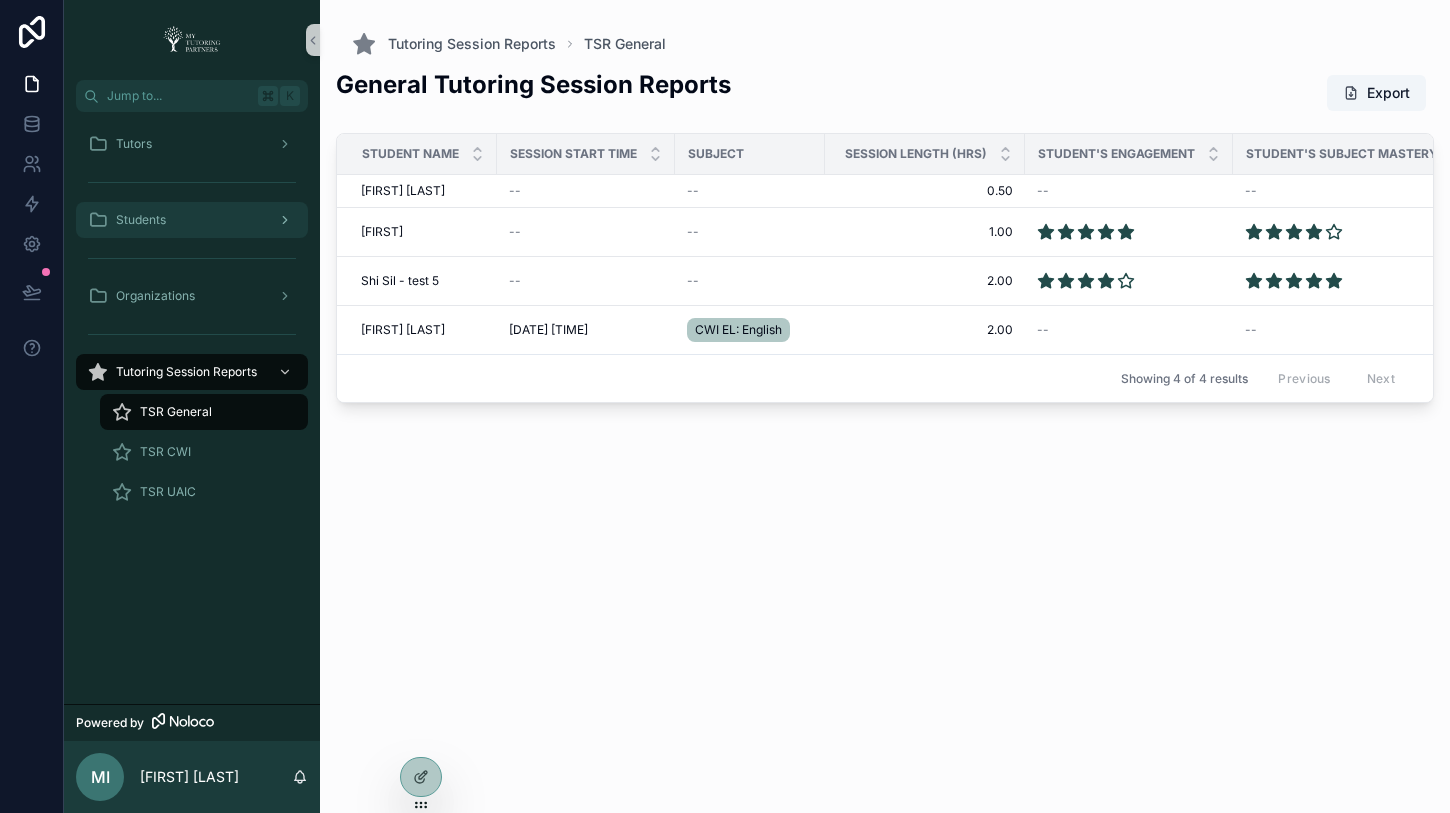 click on "Students" at bounding box center [192, 220] 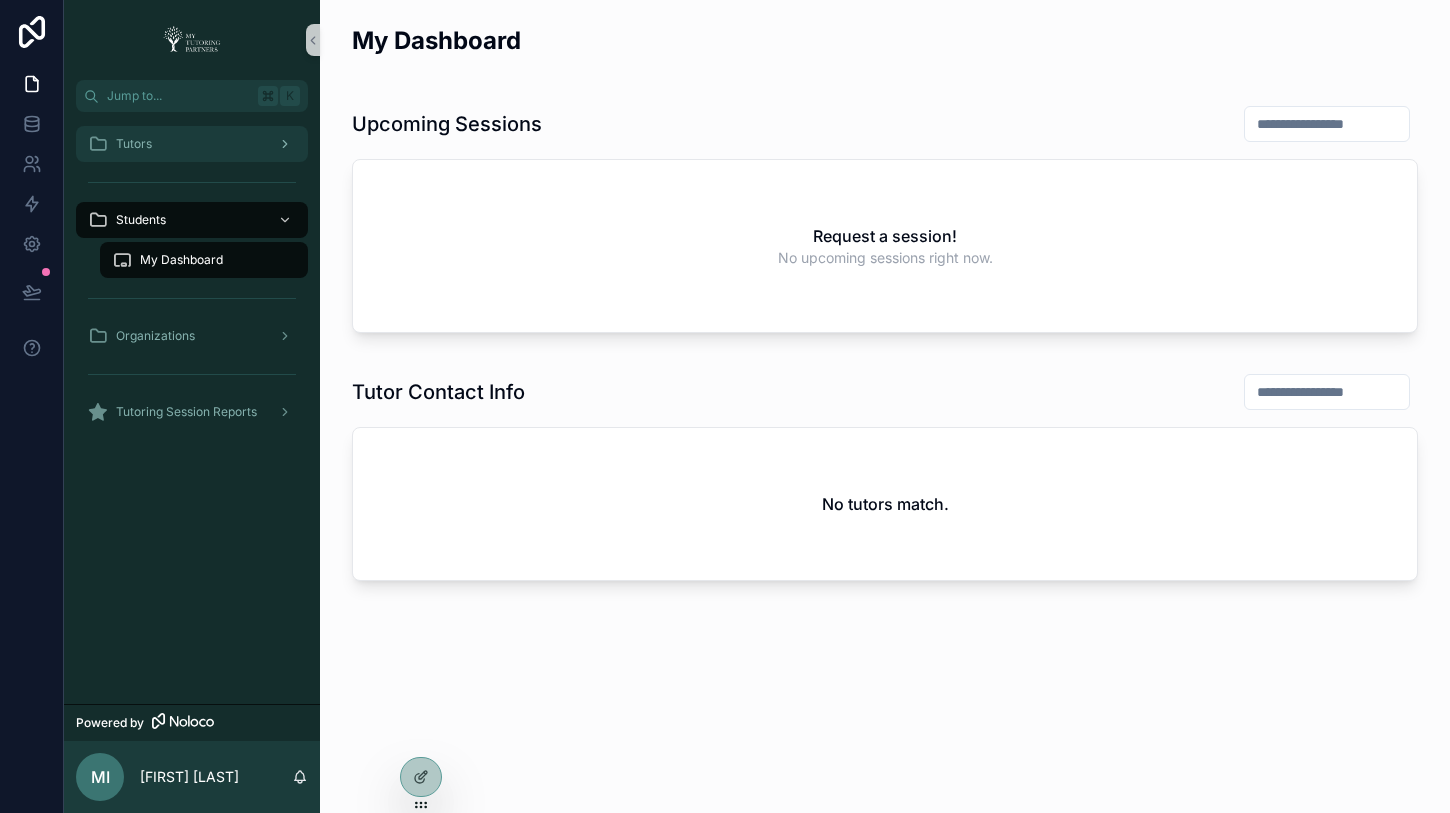 click on "Tutors" at bounding box center (192, 144) 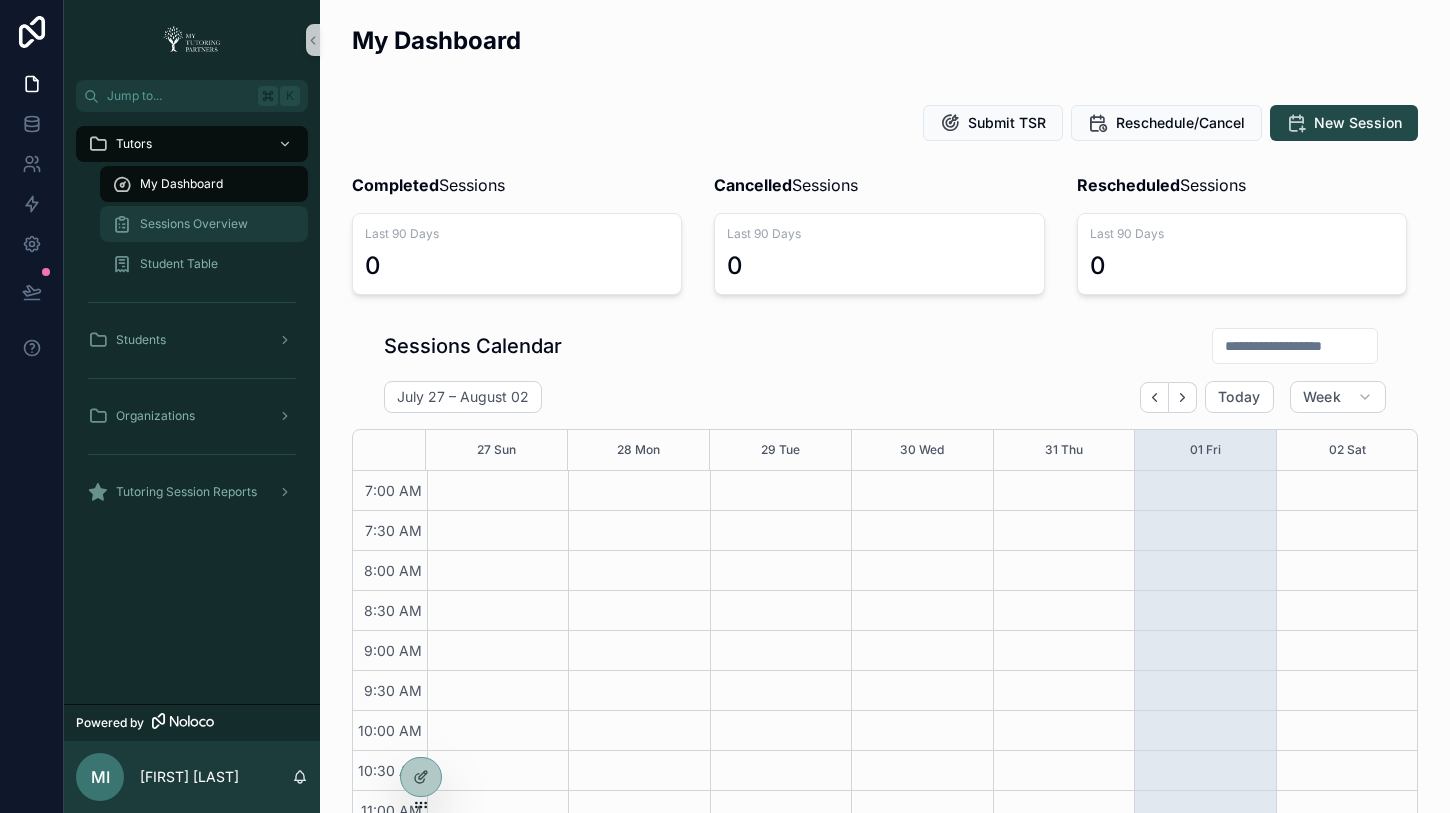 scroll, scrollTop: 560, scrollLeft: 0, axis: vertical 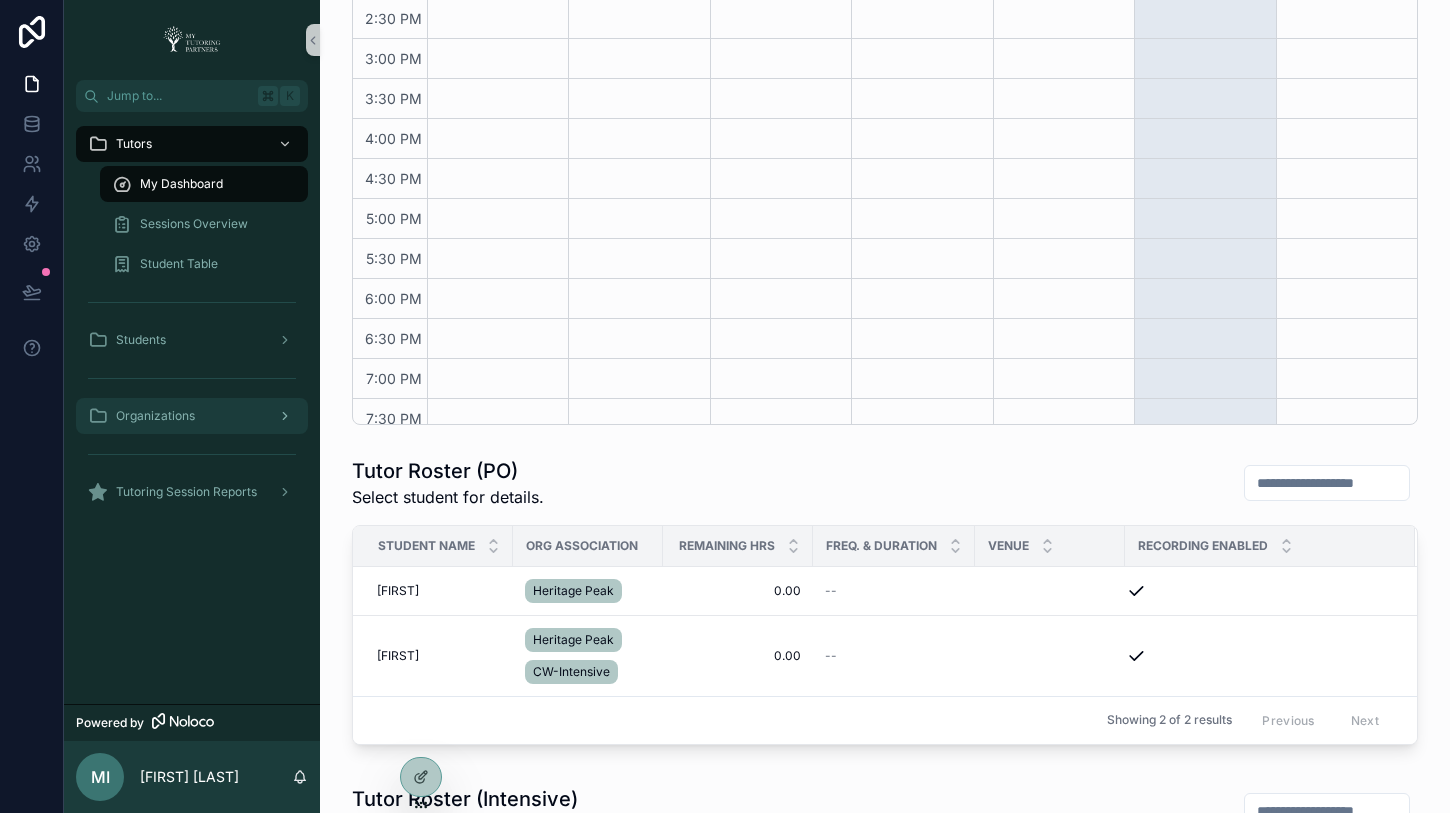 click on "Organizations" at bounding box center (192, 416) 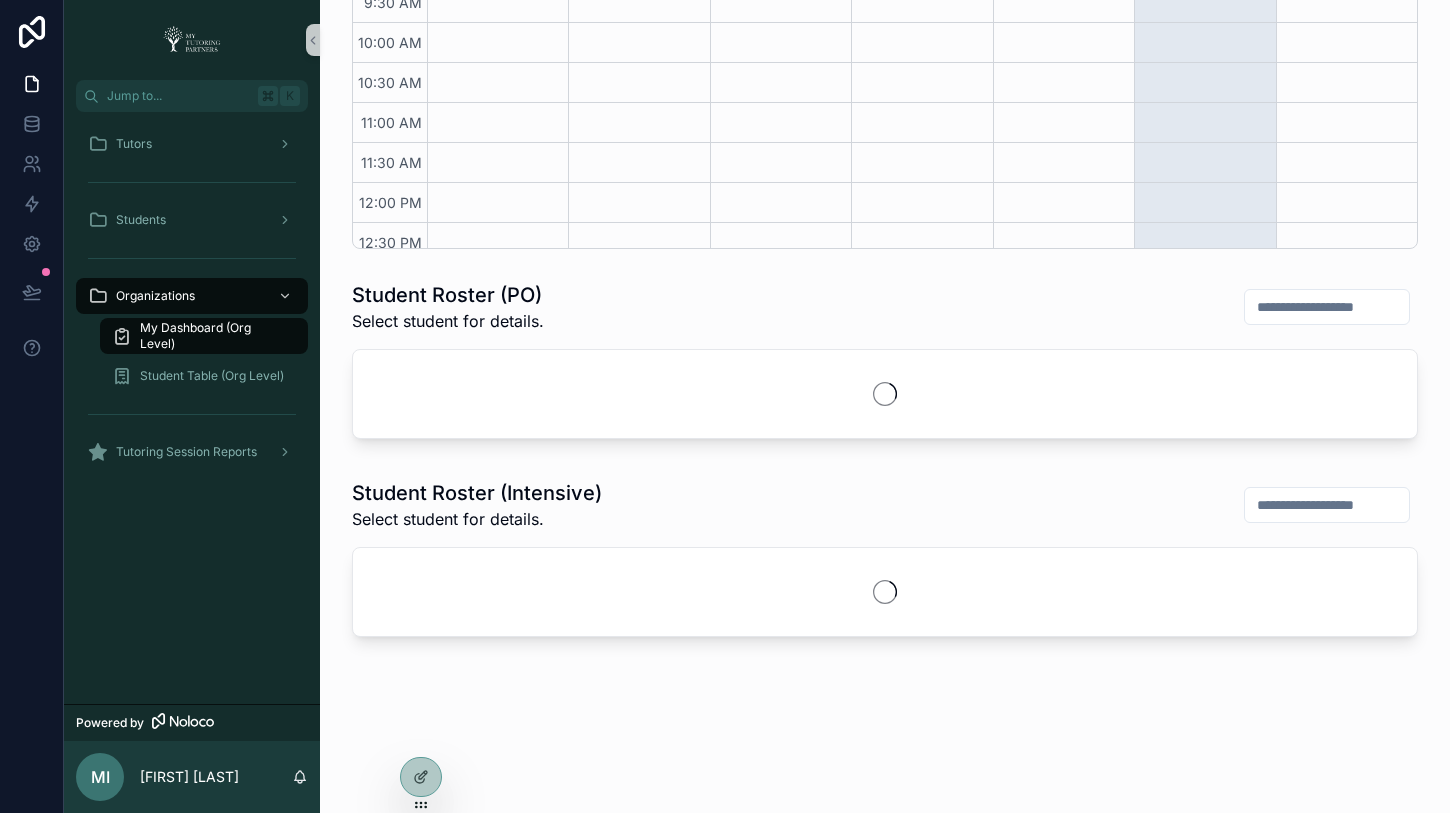 scroll, scrollTop: 0, scrollLeft: 0, axis: both 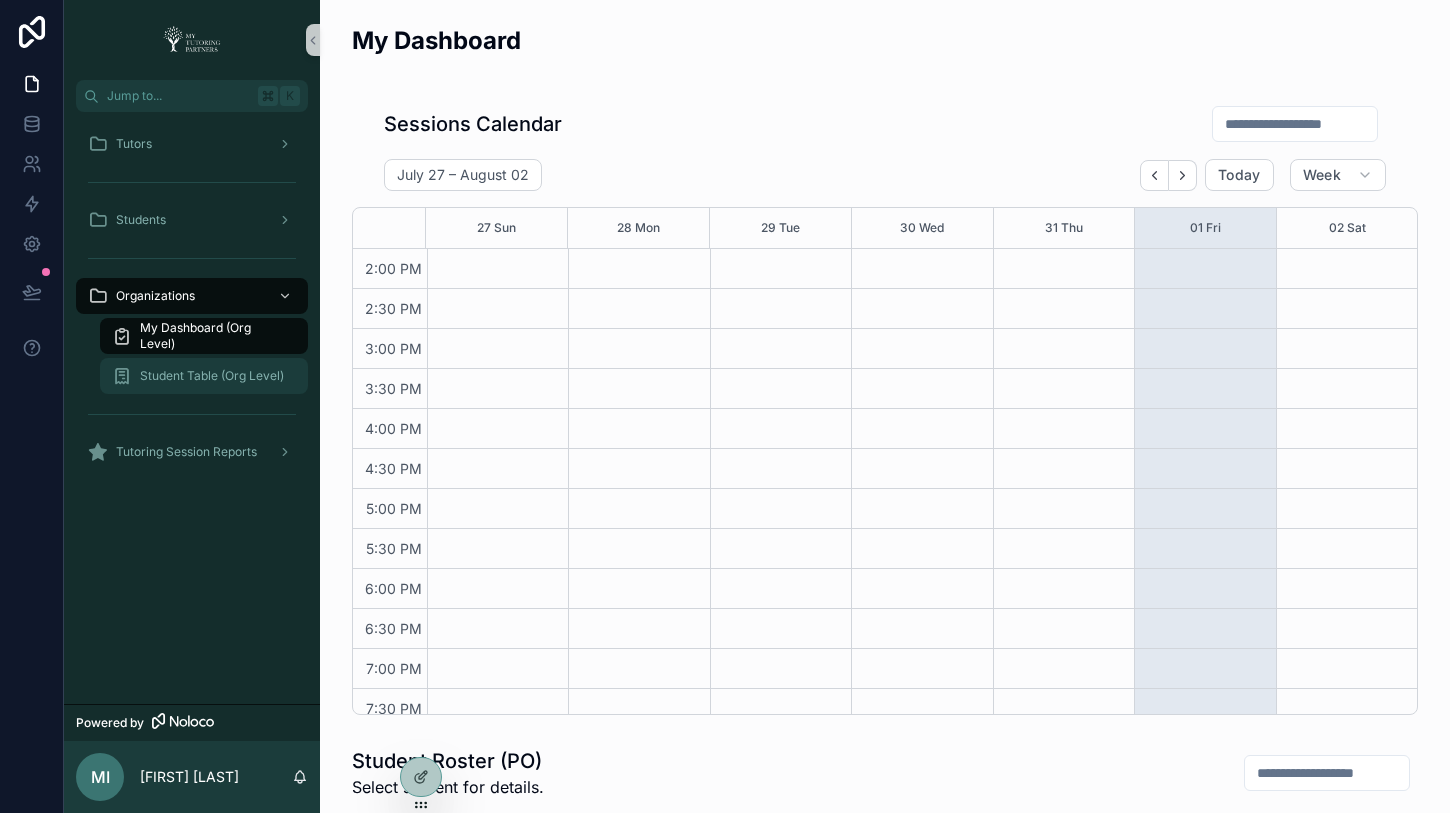 click on "Student Table (Org Level)" at bounding box center (212, 376) 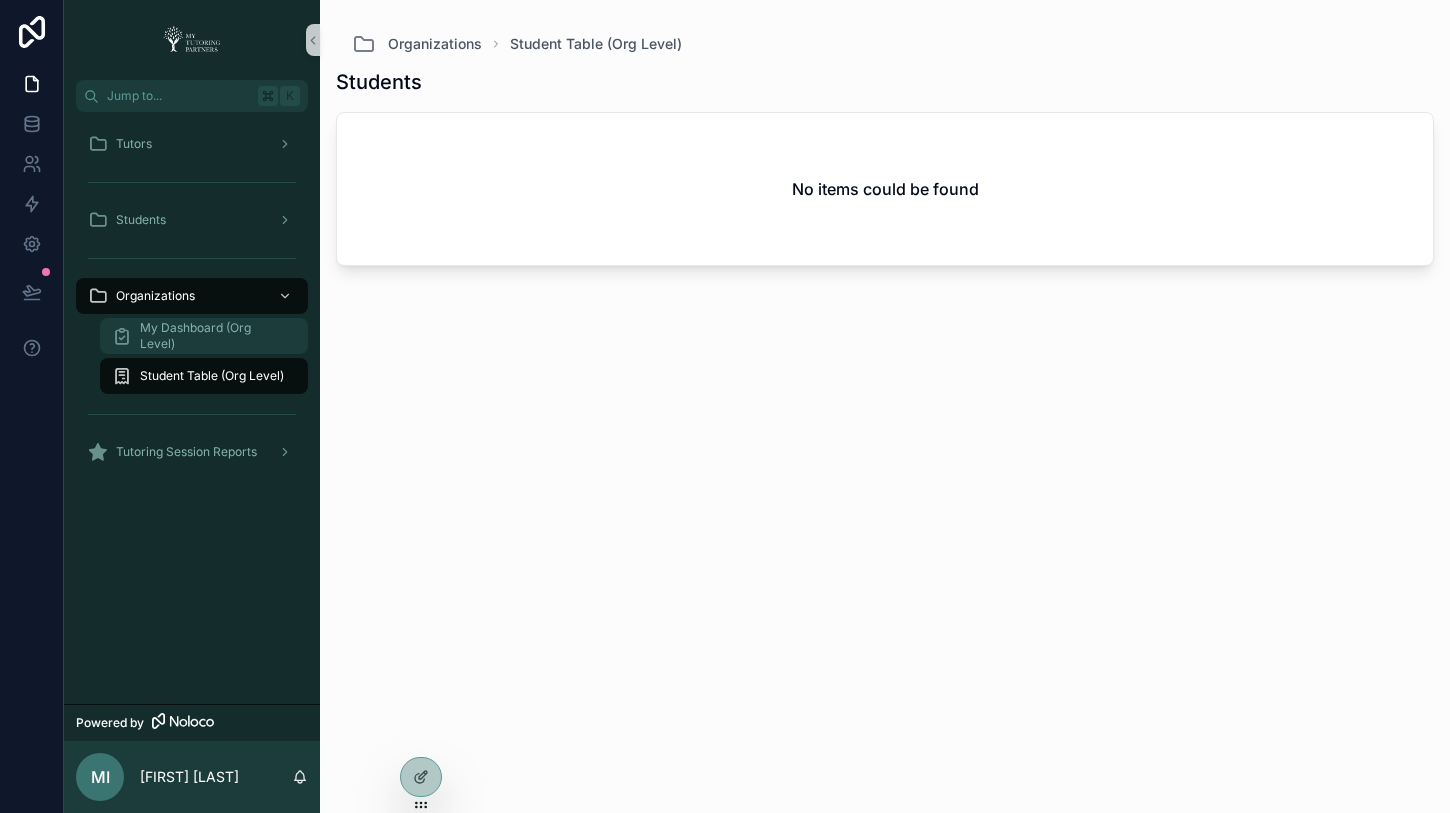 click on "My Dashboard (Org Level)" at bounding box center (214, 336) 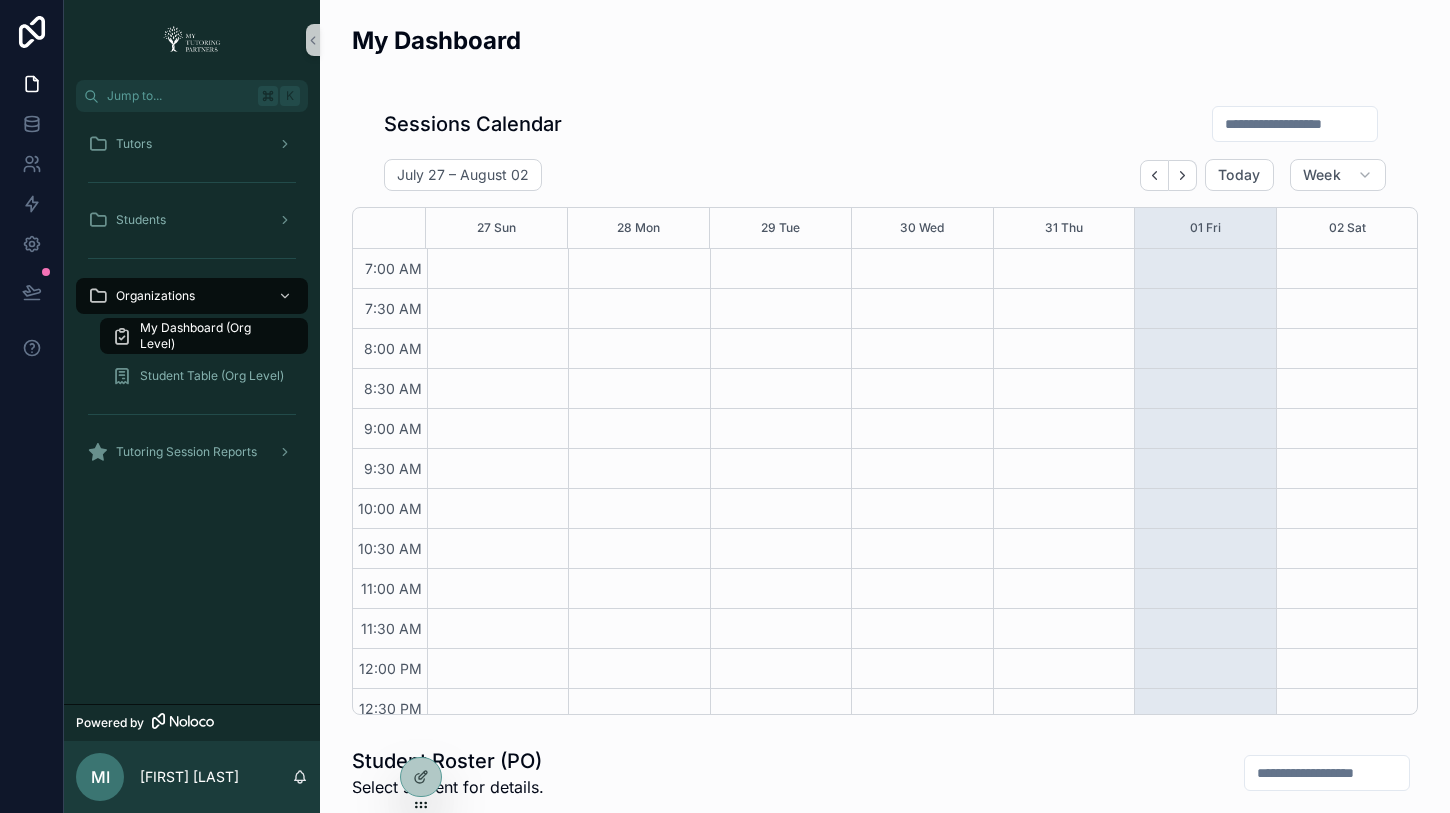 scroll, scrollTop: 560, scrollLeft: 0, axis: vertical 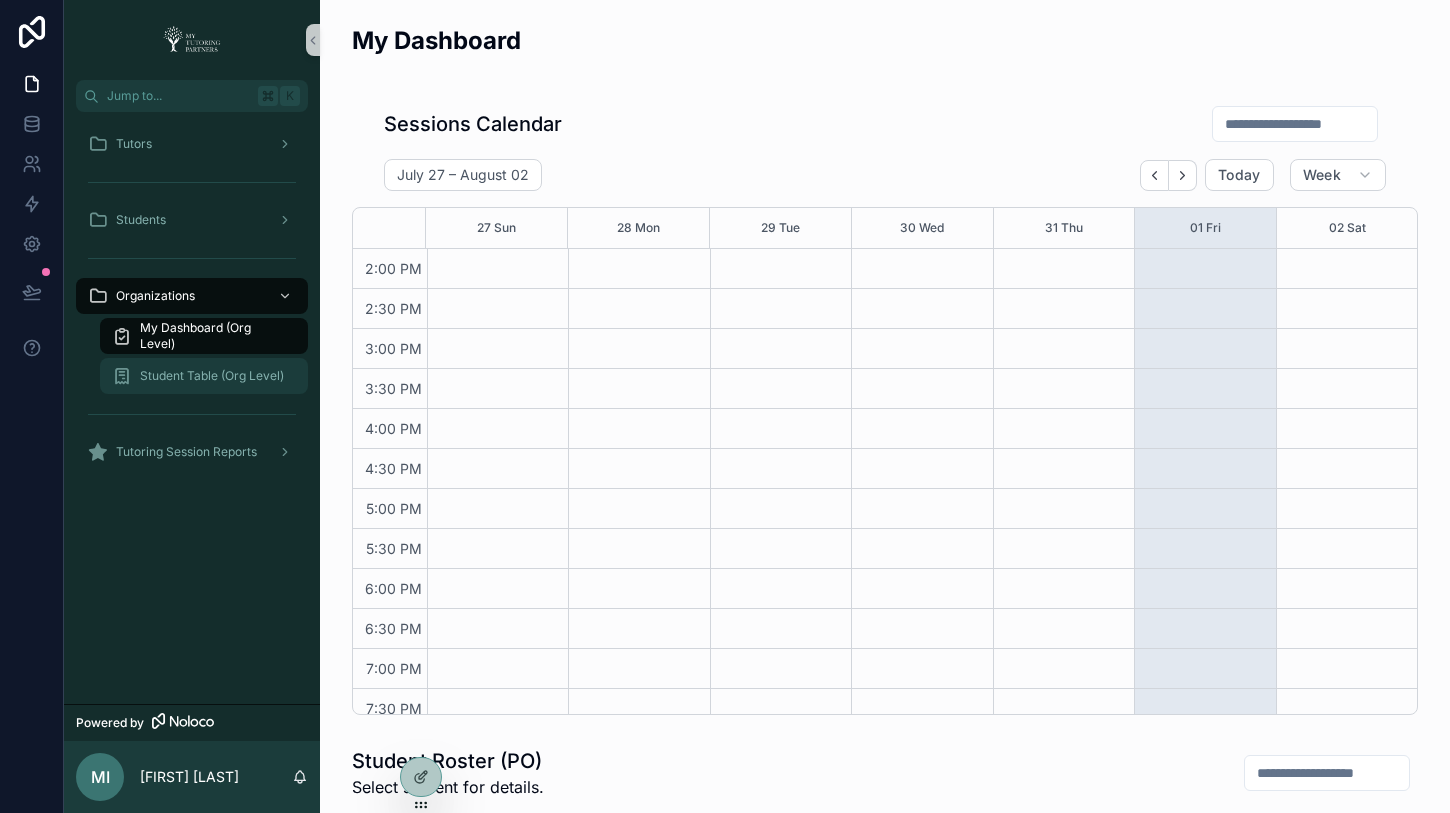 click on "Student Table (Org Level)" at bounding box center (212, 376) 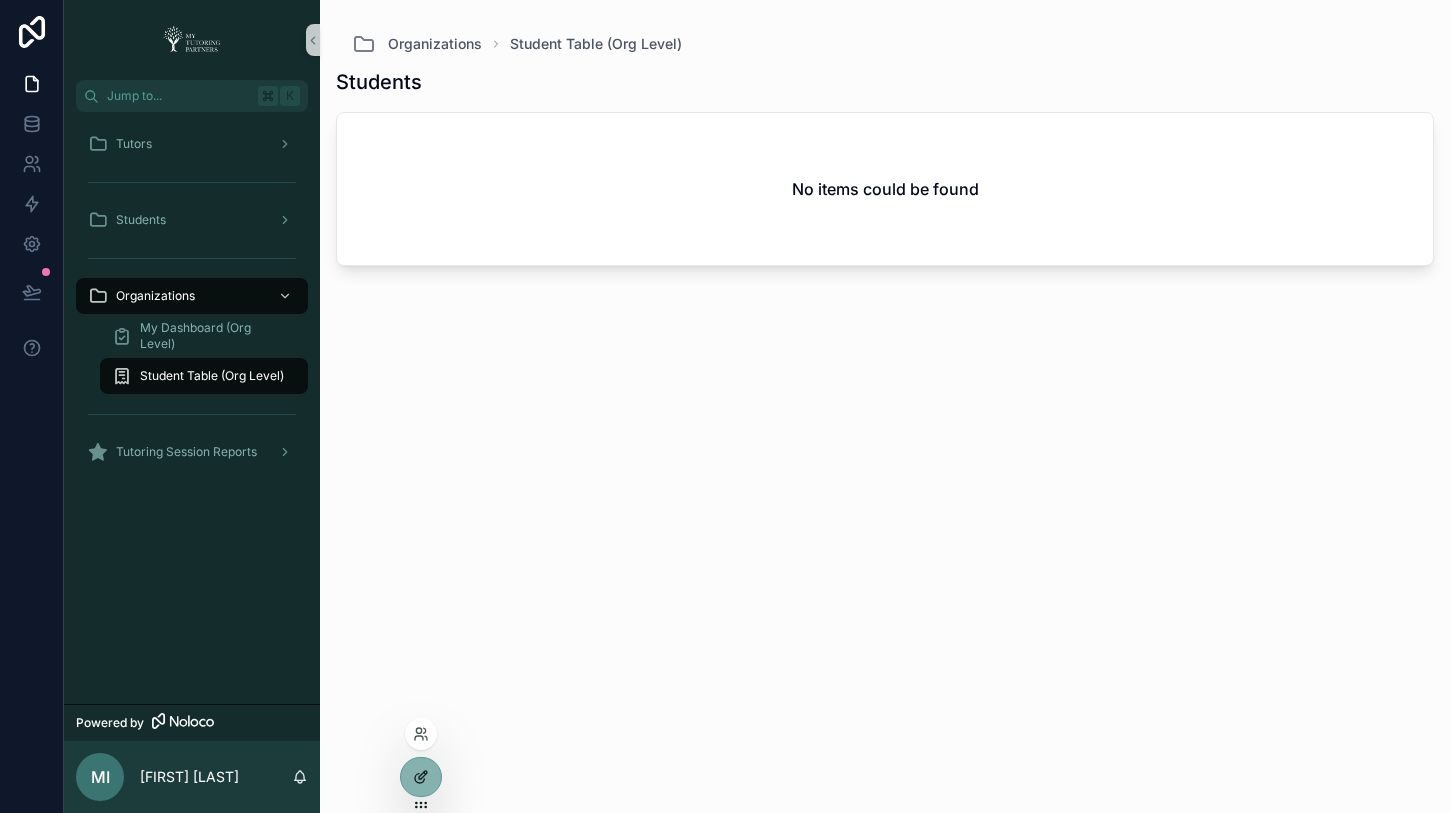 click 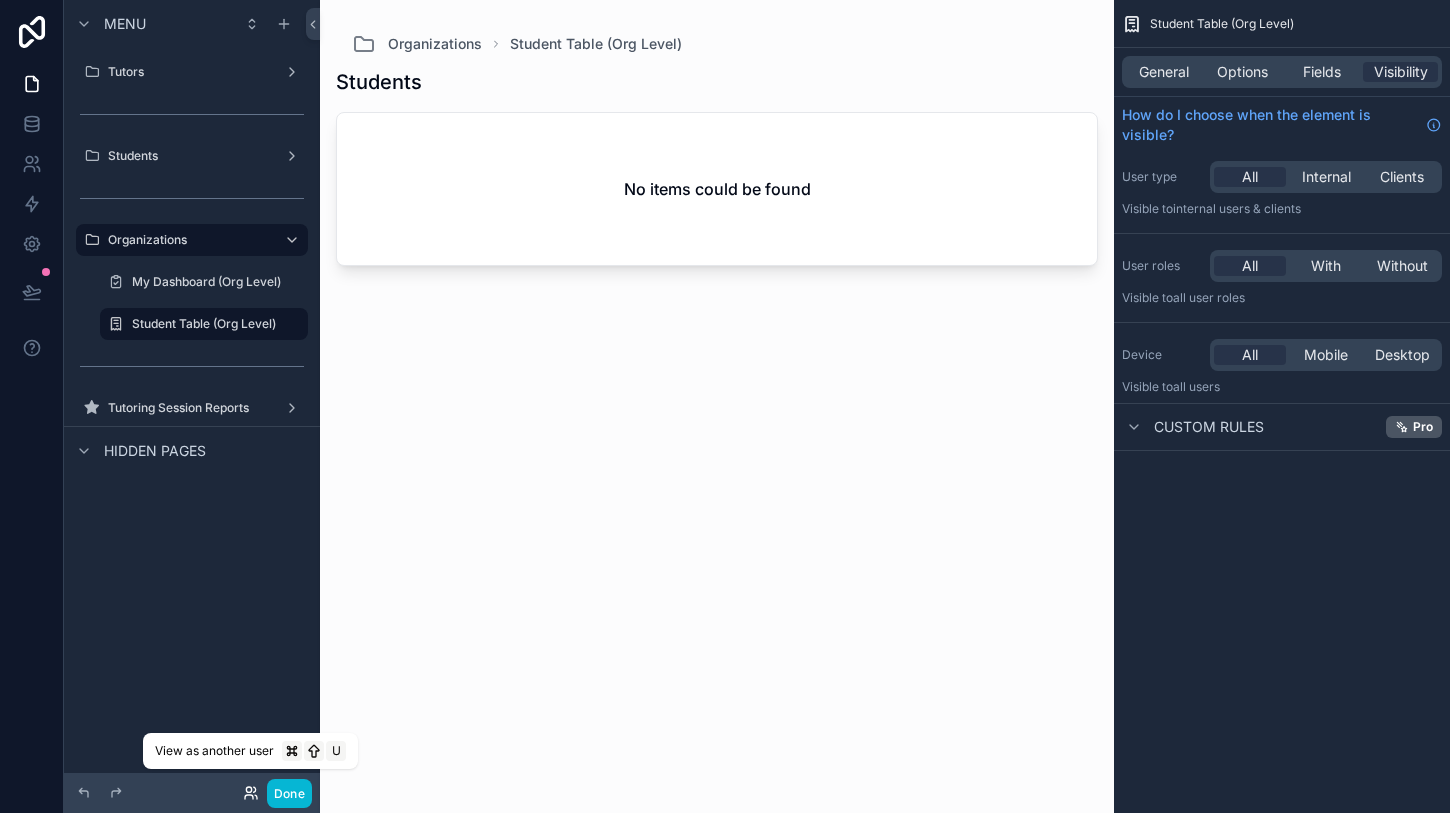 click 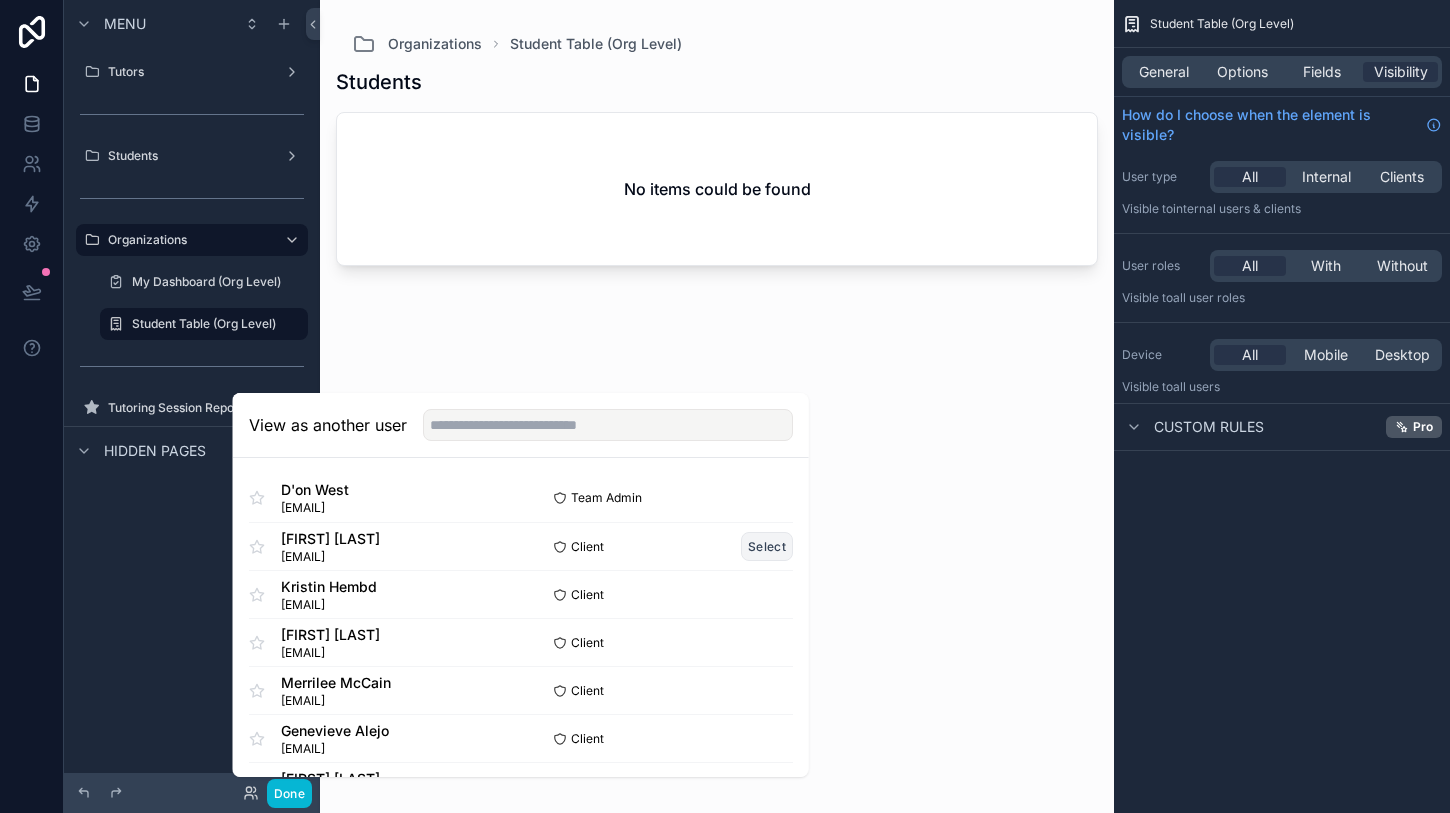 click on "Select" at bounding box center [767, 546] 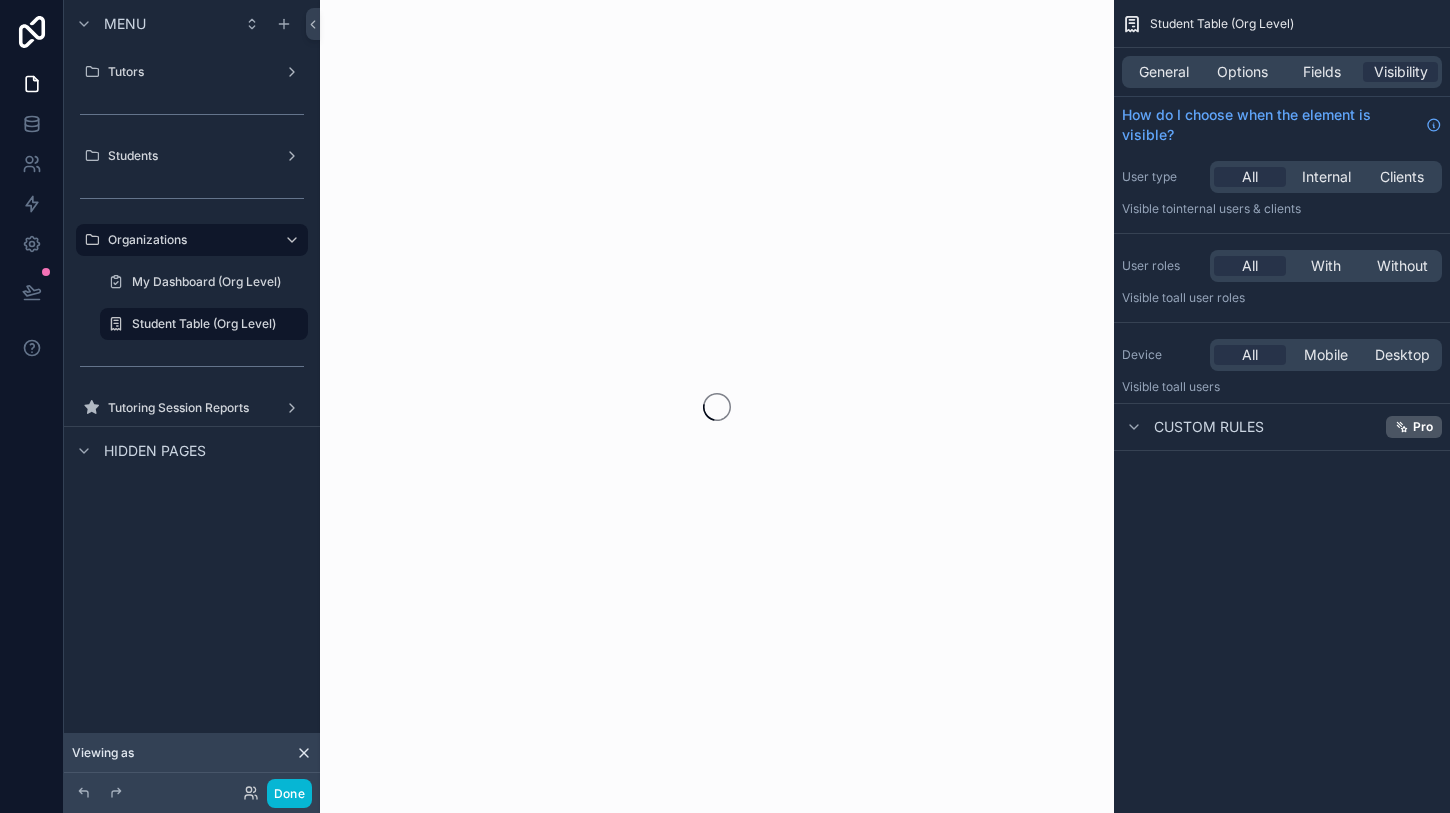 scroll, scrollTop: 0, scrollLeft: 0, axis: both 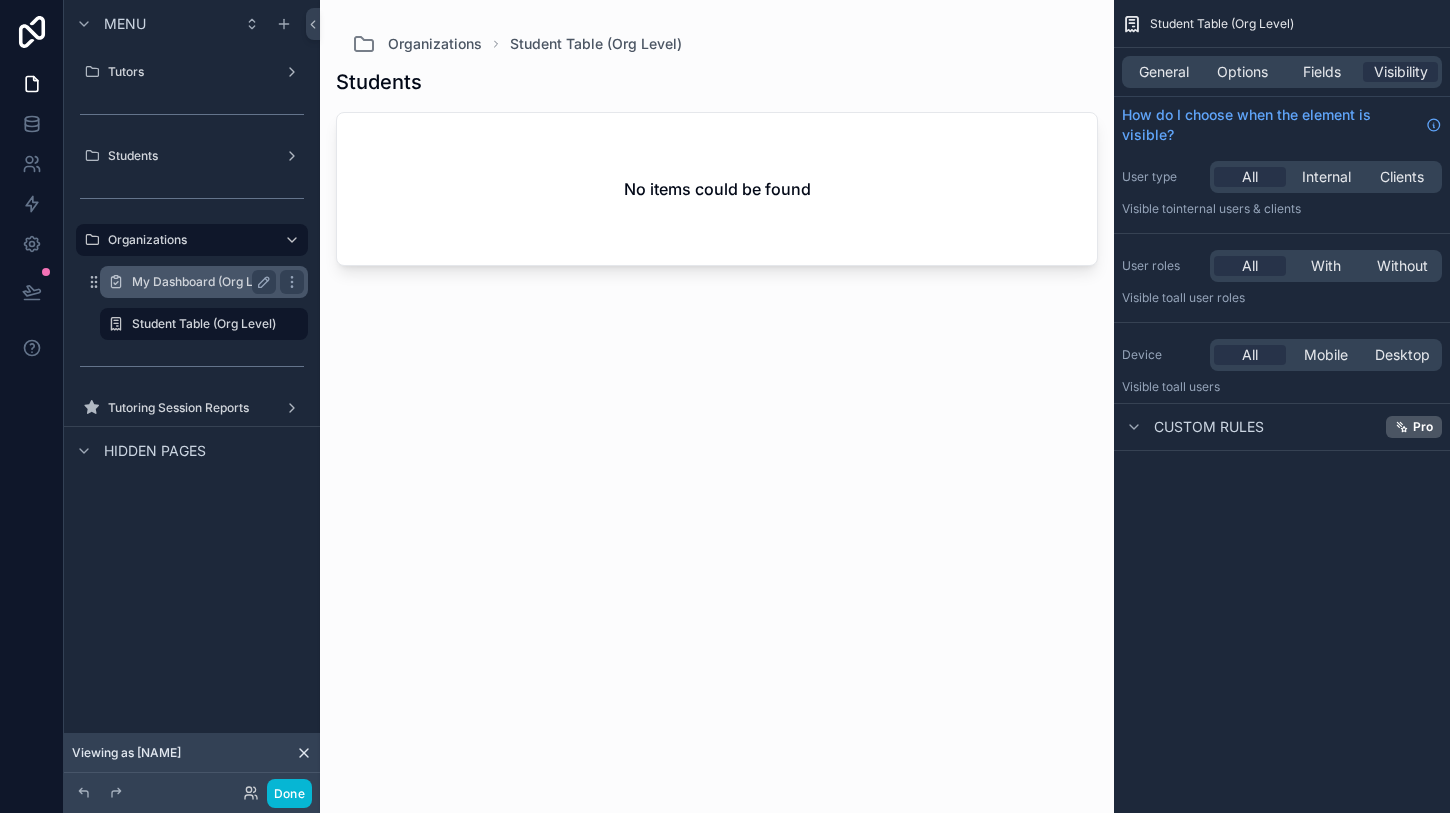 click on "My Dashboard (Org Level)" at bounding box center [206, 282] 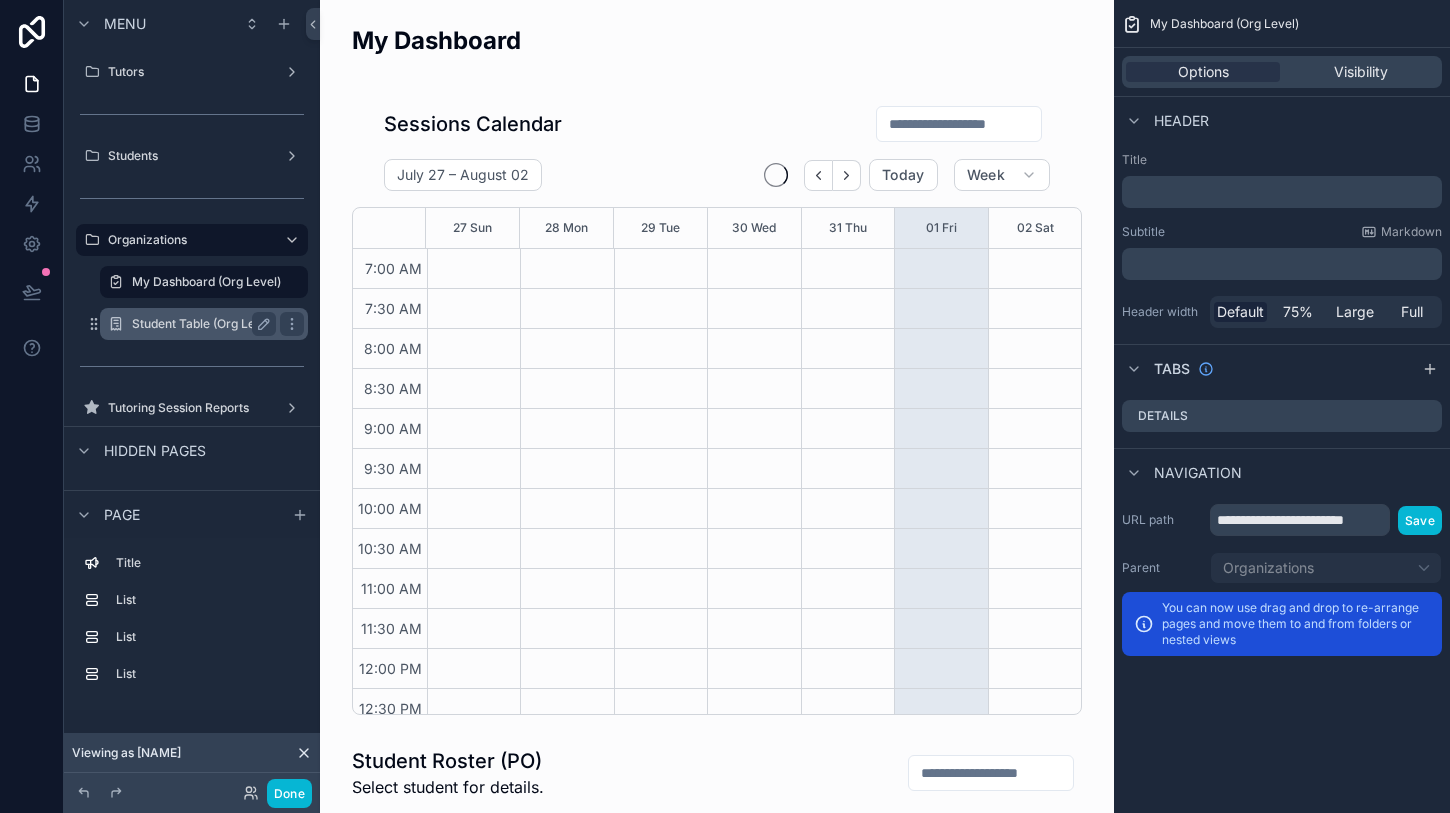 scroll, scrollTop: 560, scrollLeft: 0, axis: vertical 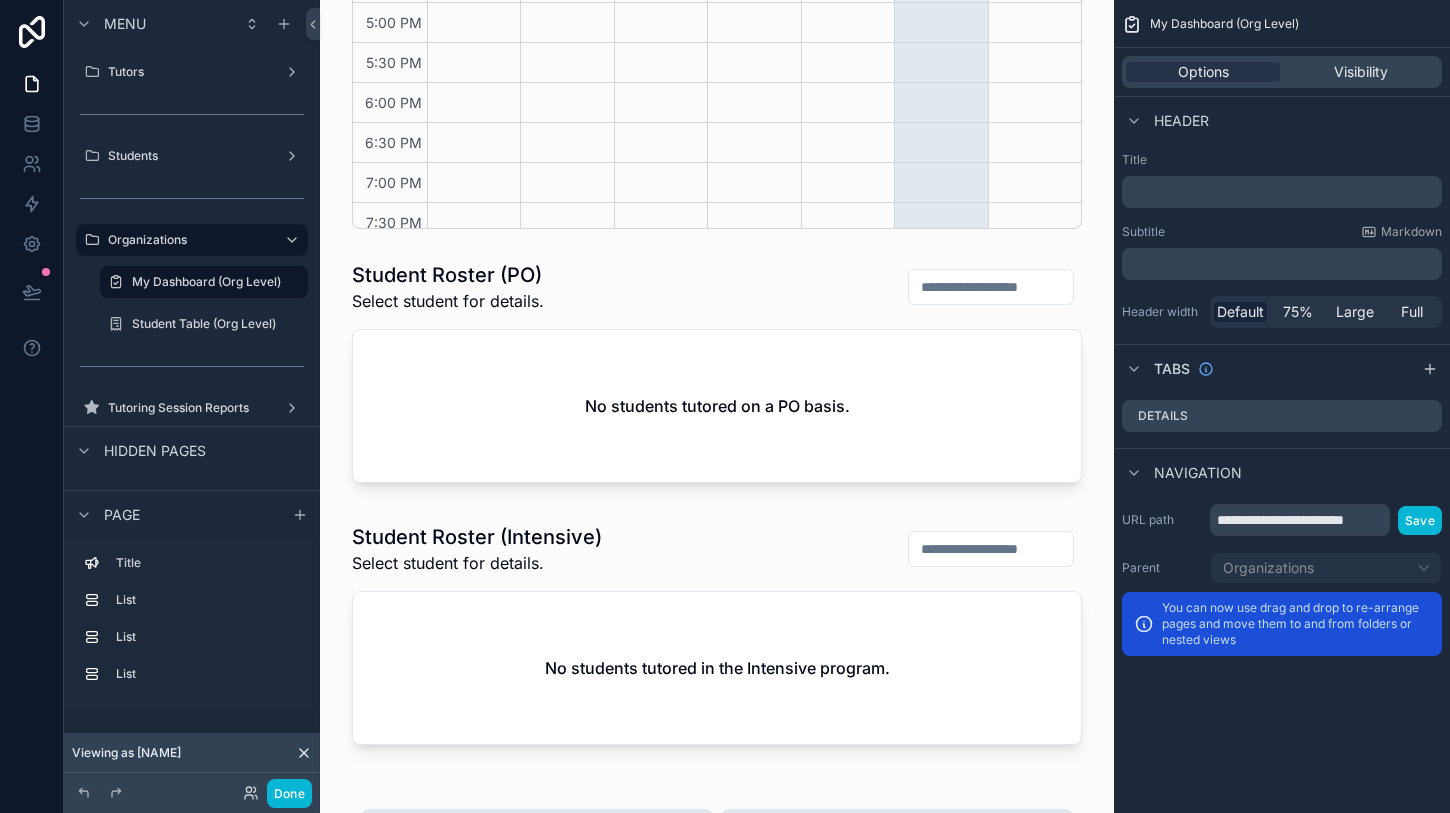 click on "Done" at bounding box center (272, 793) 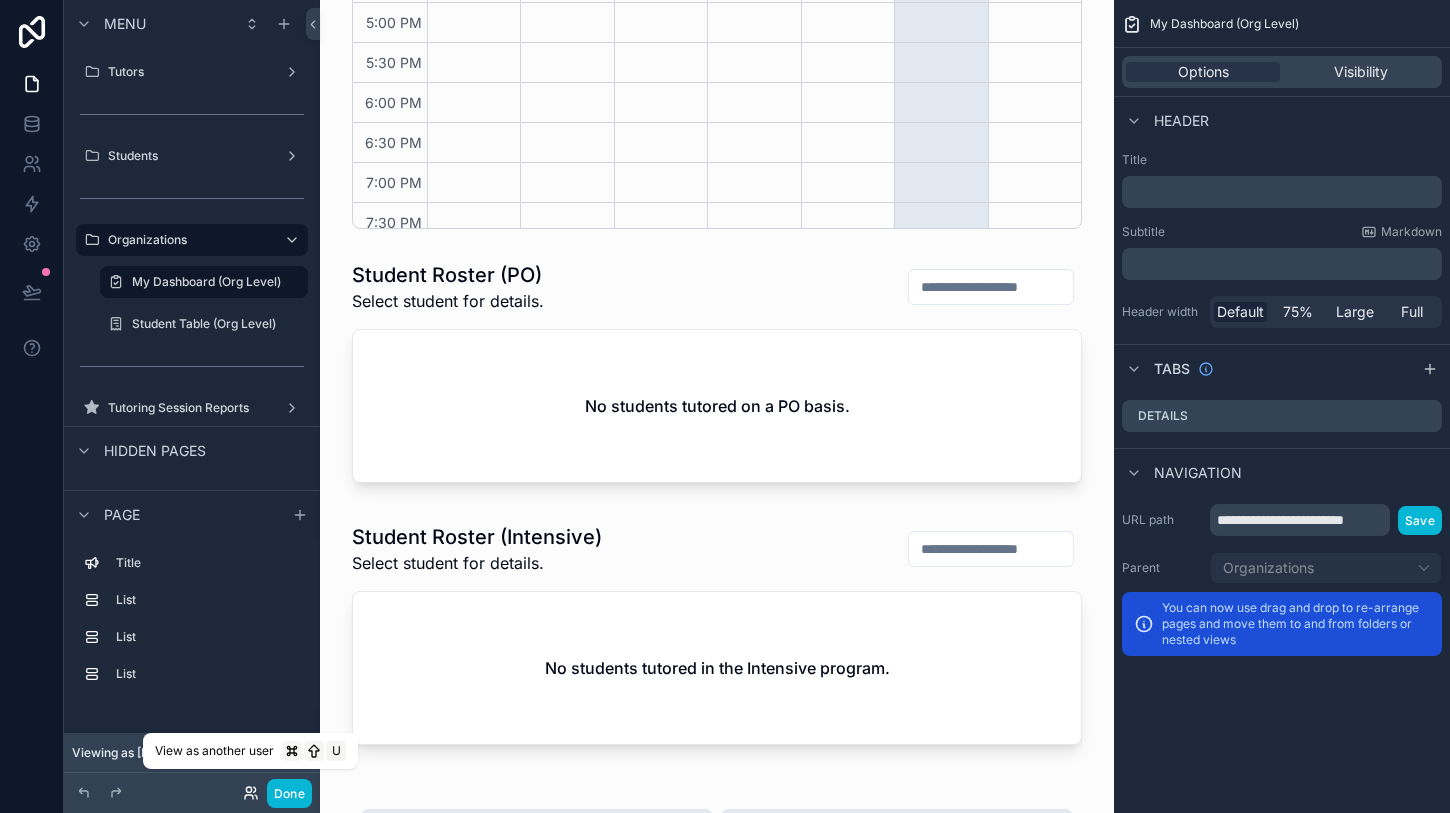 click 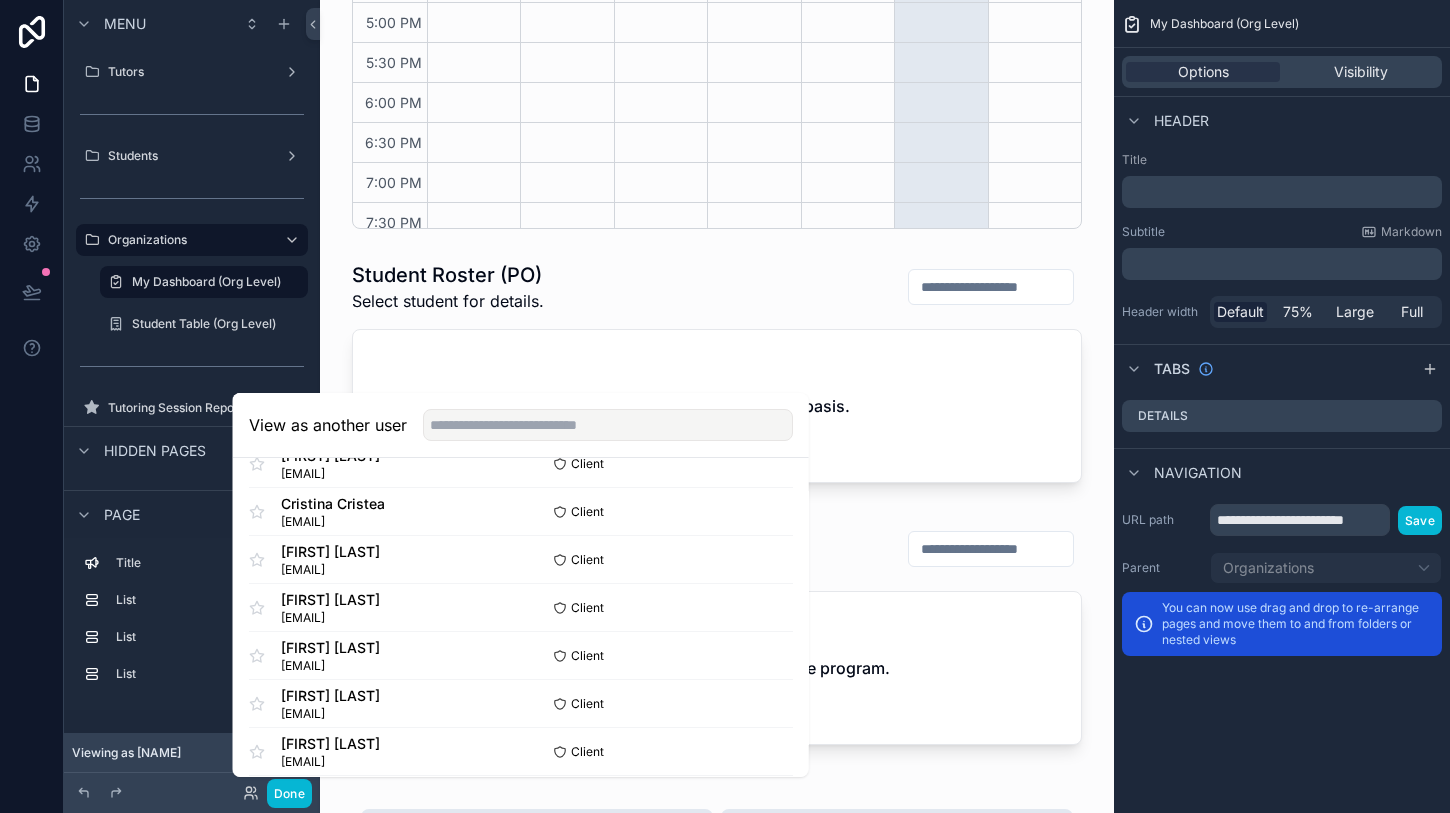 scroll, scrollTop: 1537, scrollLeft: 0, axis: vertical 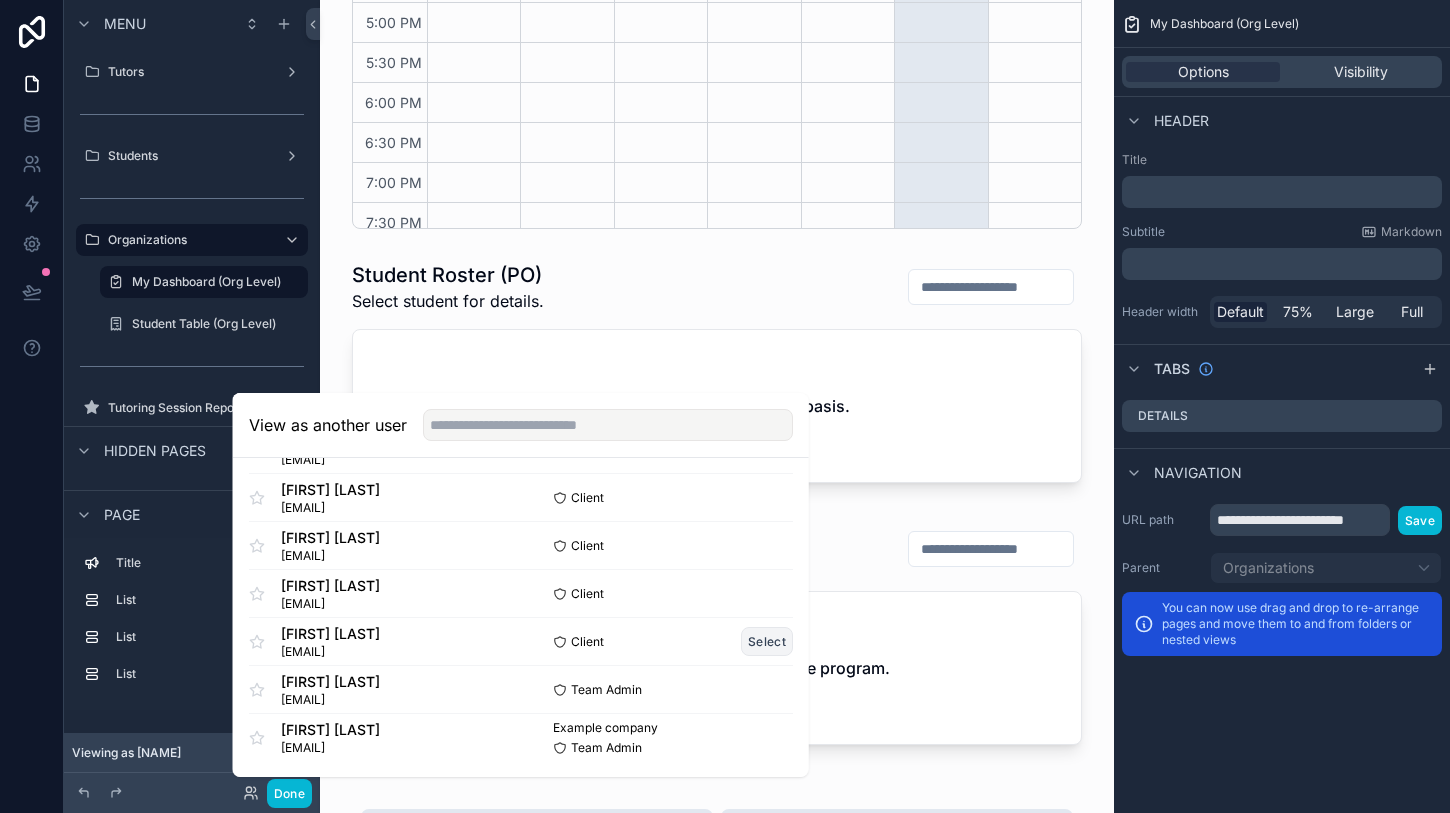click on "Select" at bounding box center (767, 641) 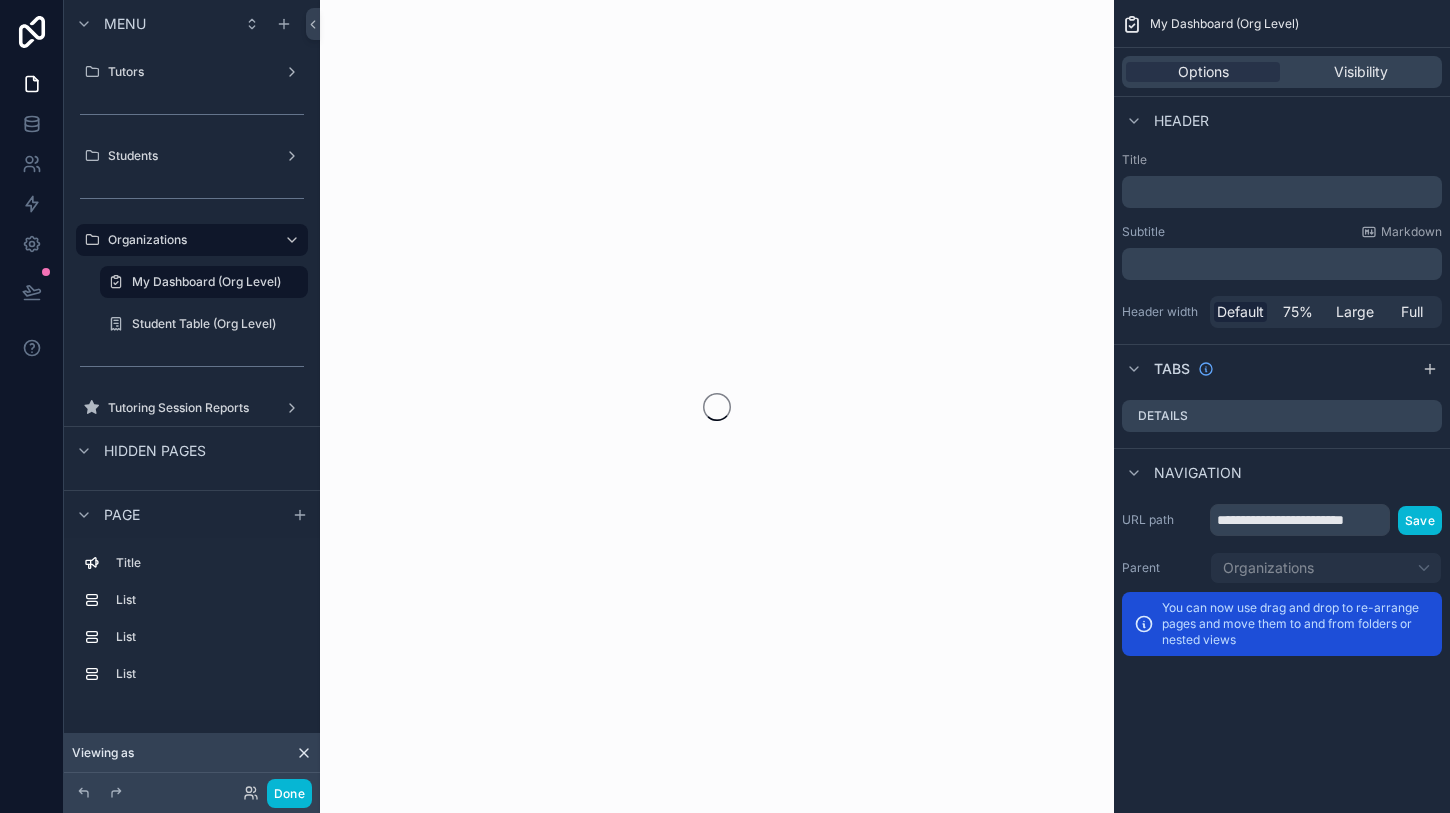 scroll, scrollTop: 0, scrollLeft: 0, axis: both 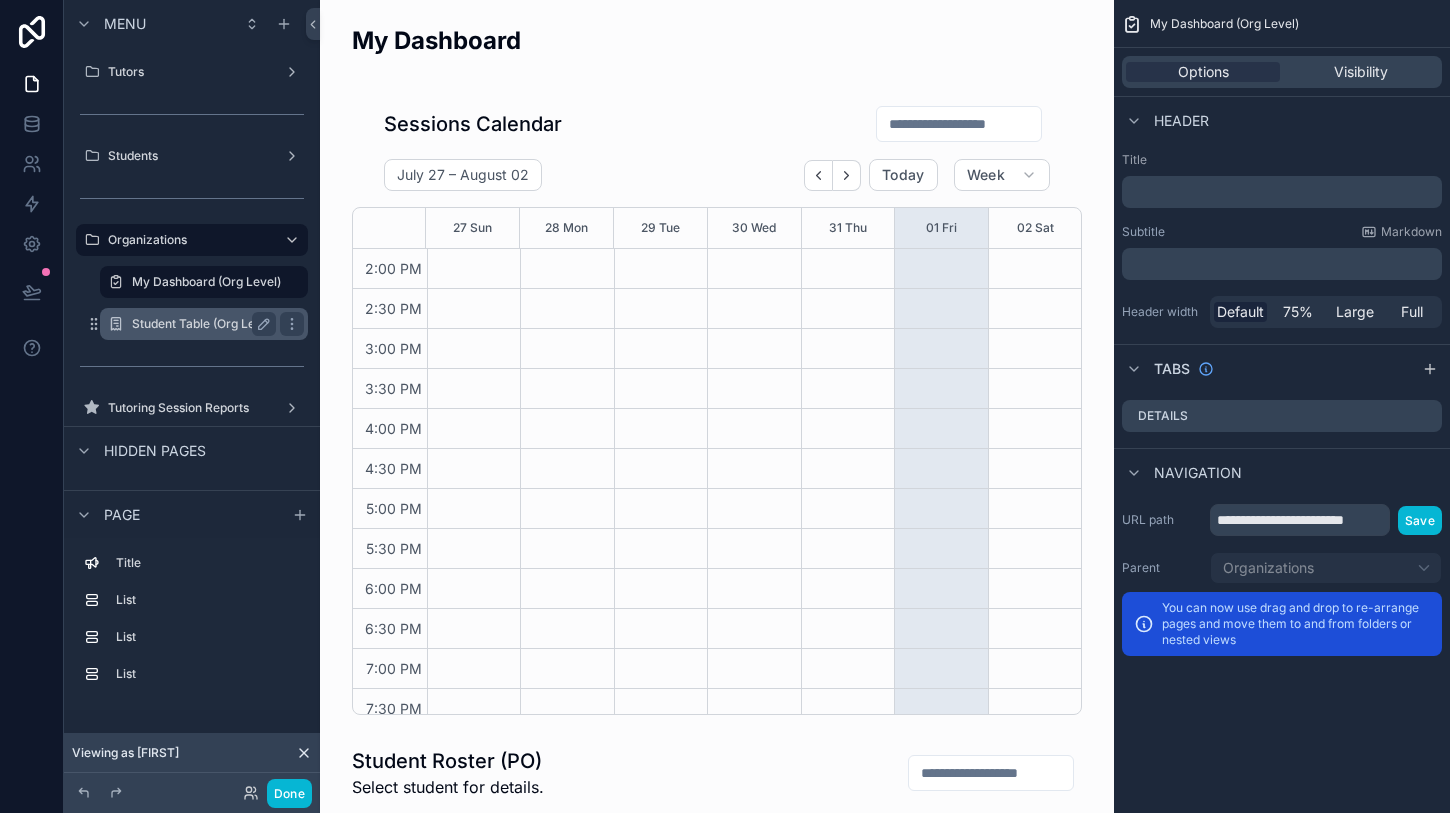 click on "Student Table (Org Level)" at bounding box center [204, 324] 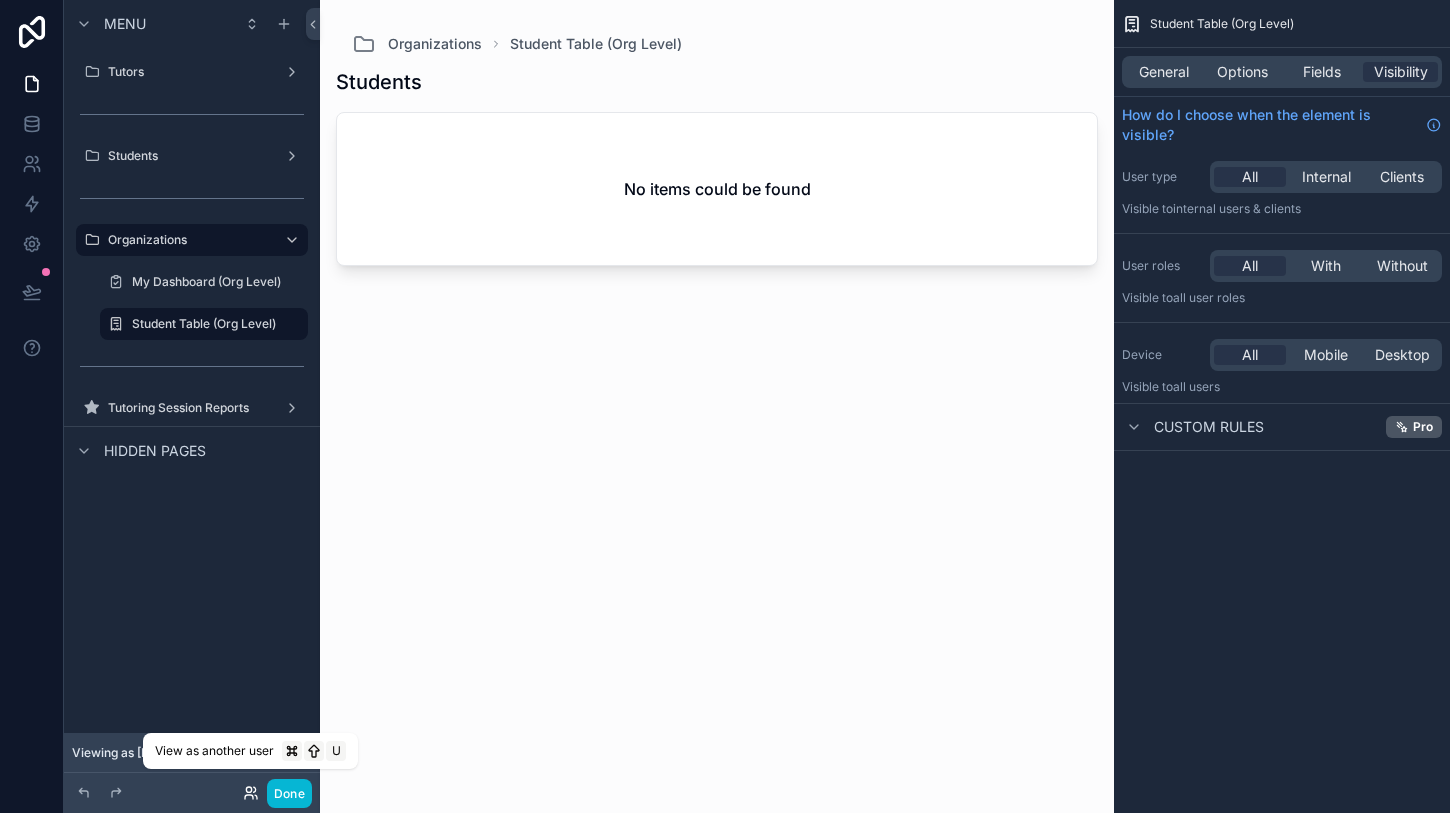 click 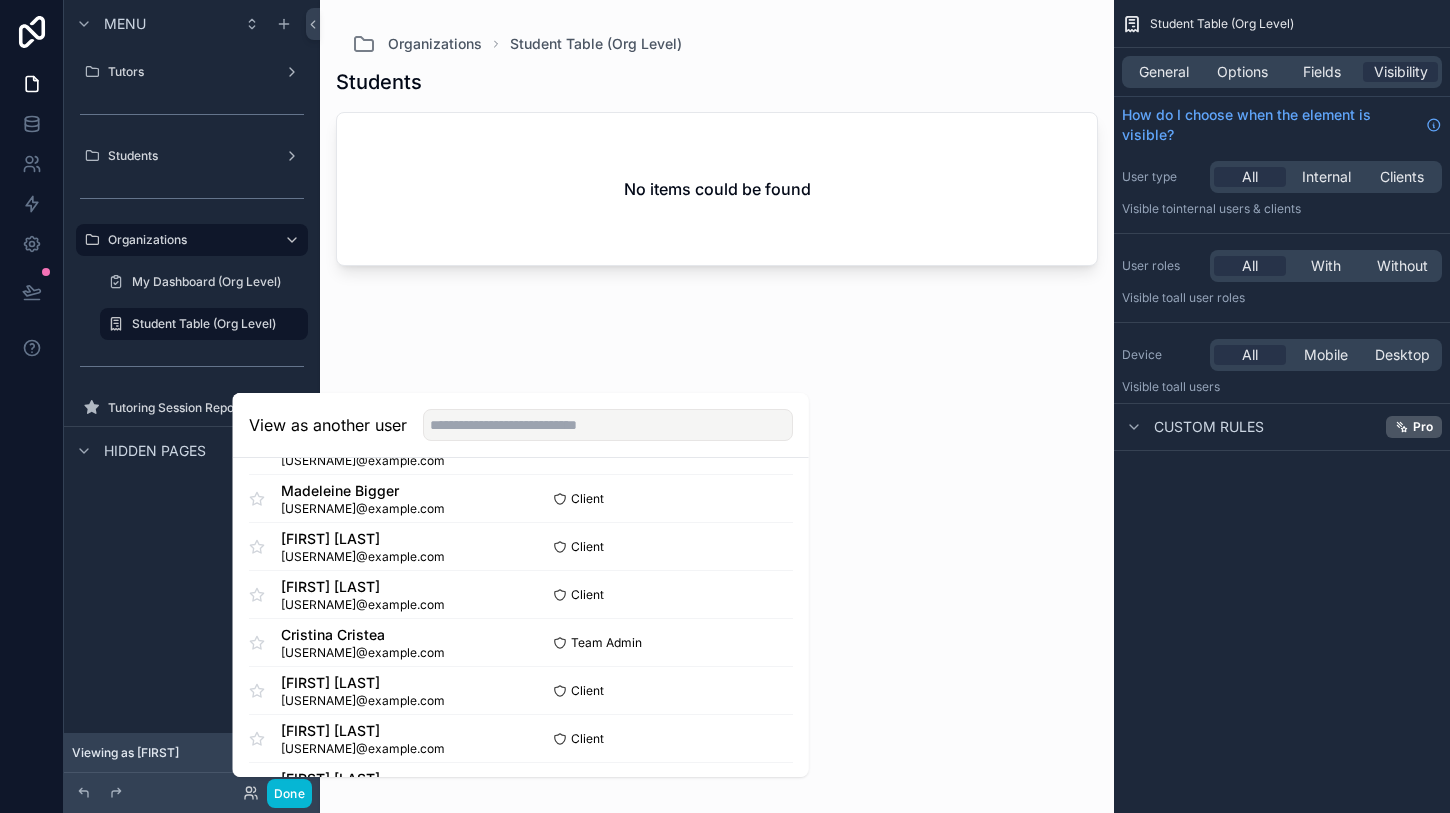 scroll, scrollTop: 341, scrollLeft: 0, axis: vertical 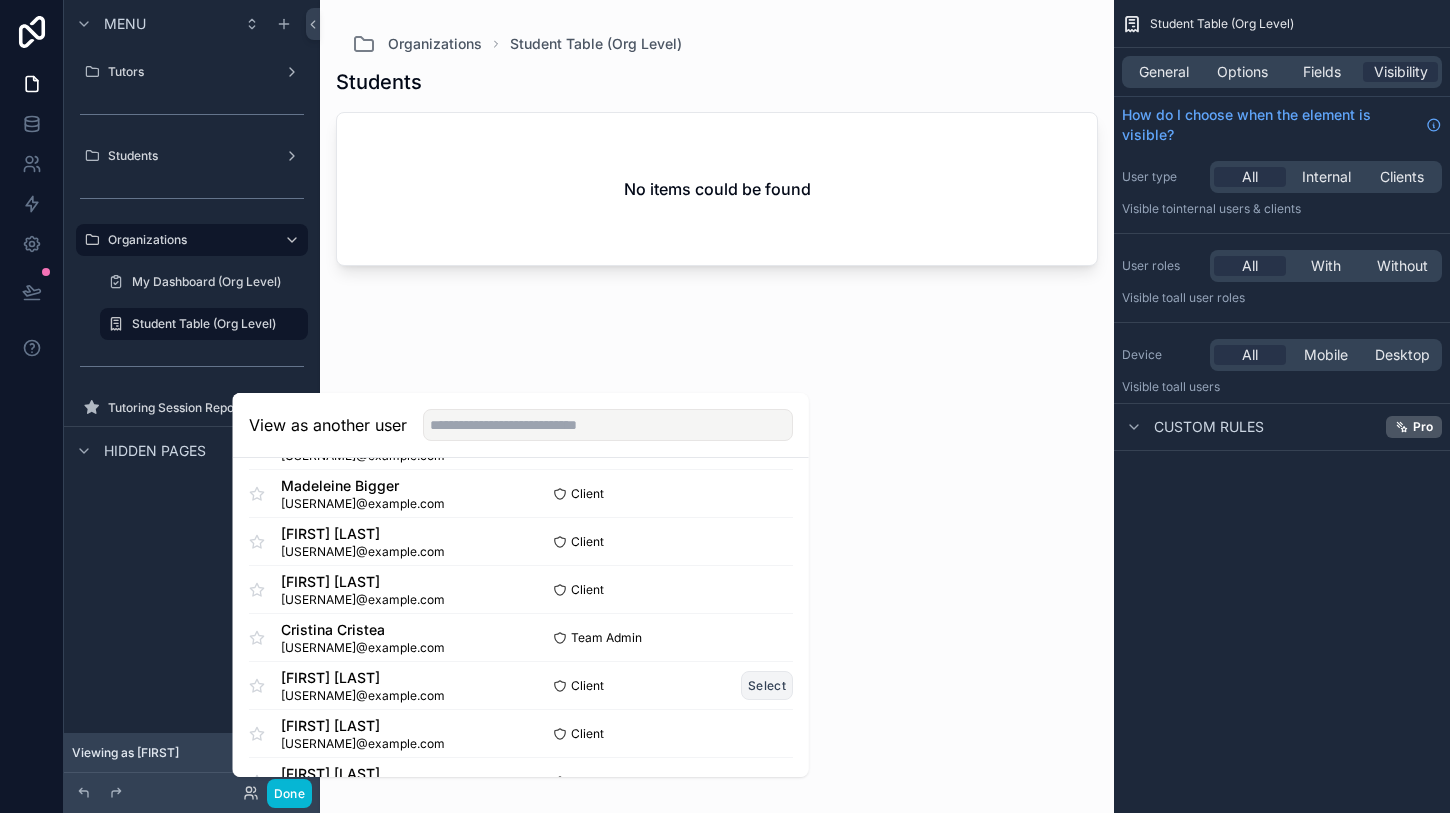 click on "Select" at bounding box center [767, 685] 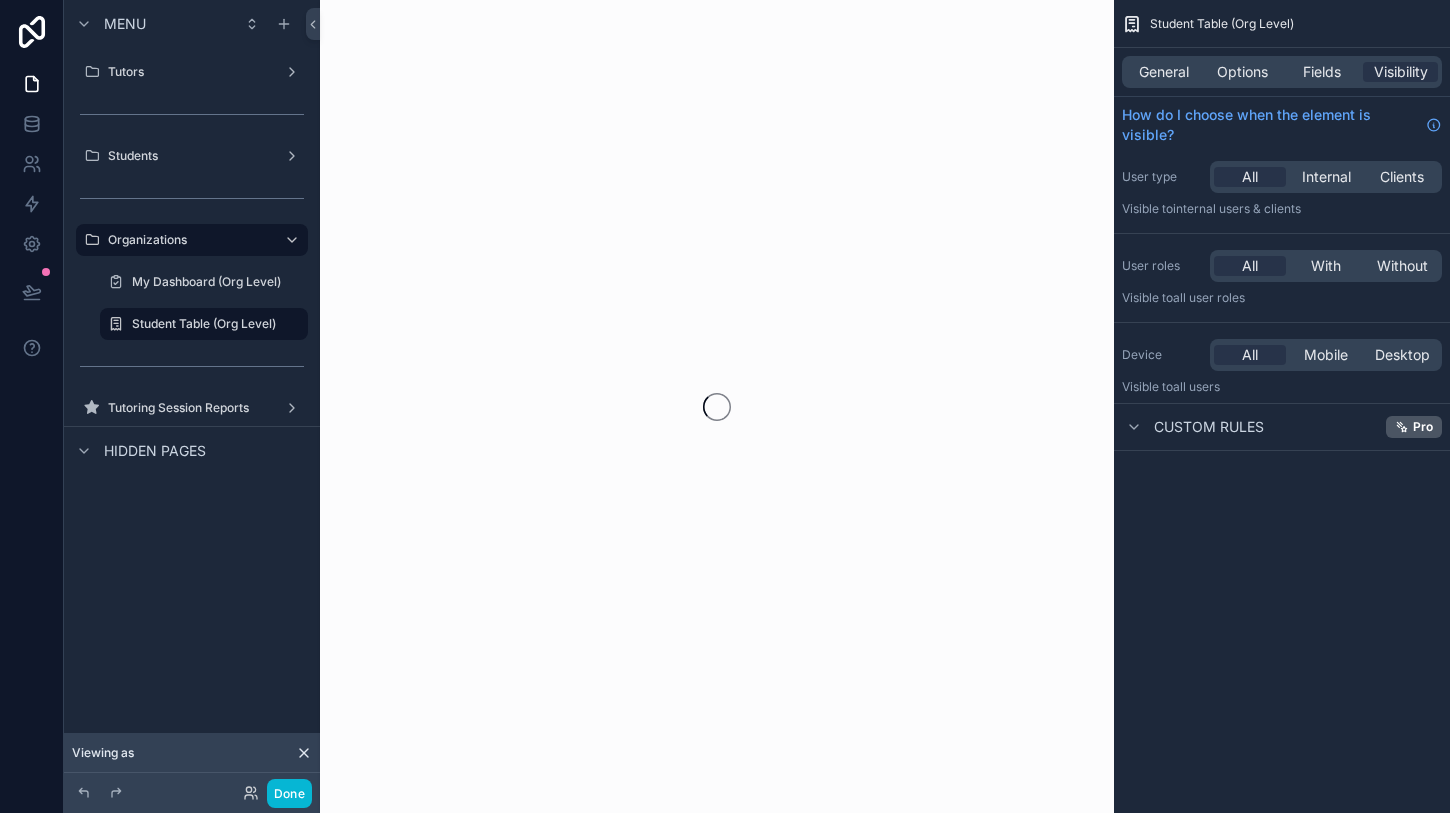 scroll, scrollTop: 0, scrollLeft: 0, axis: both 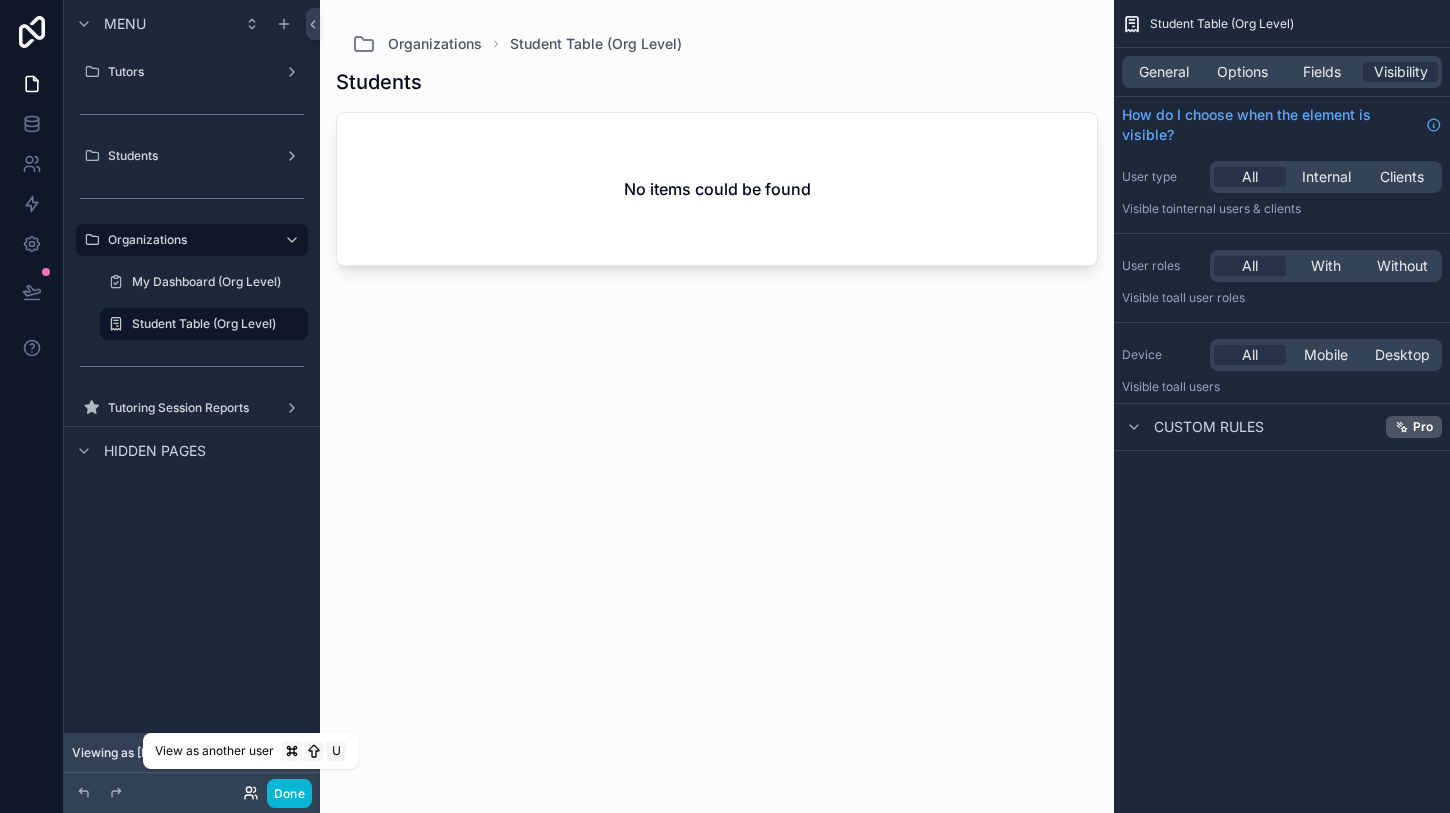 click 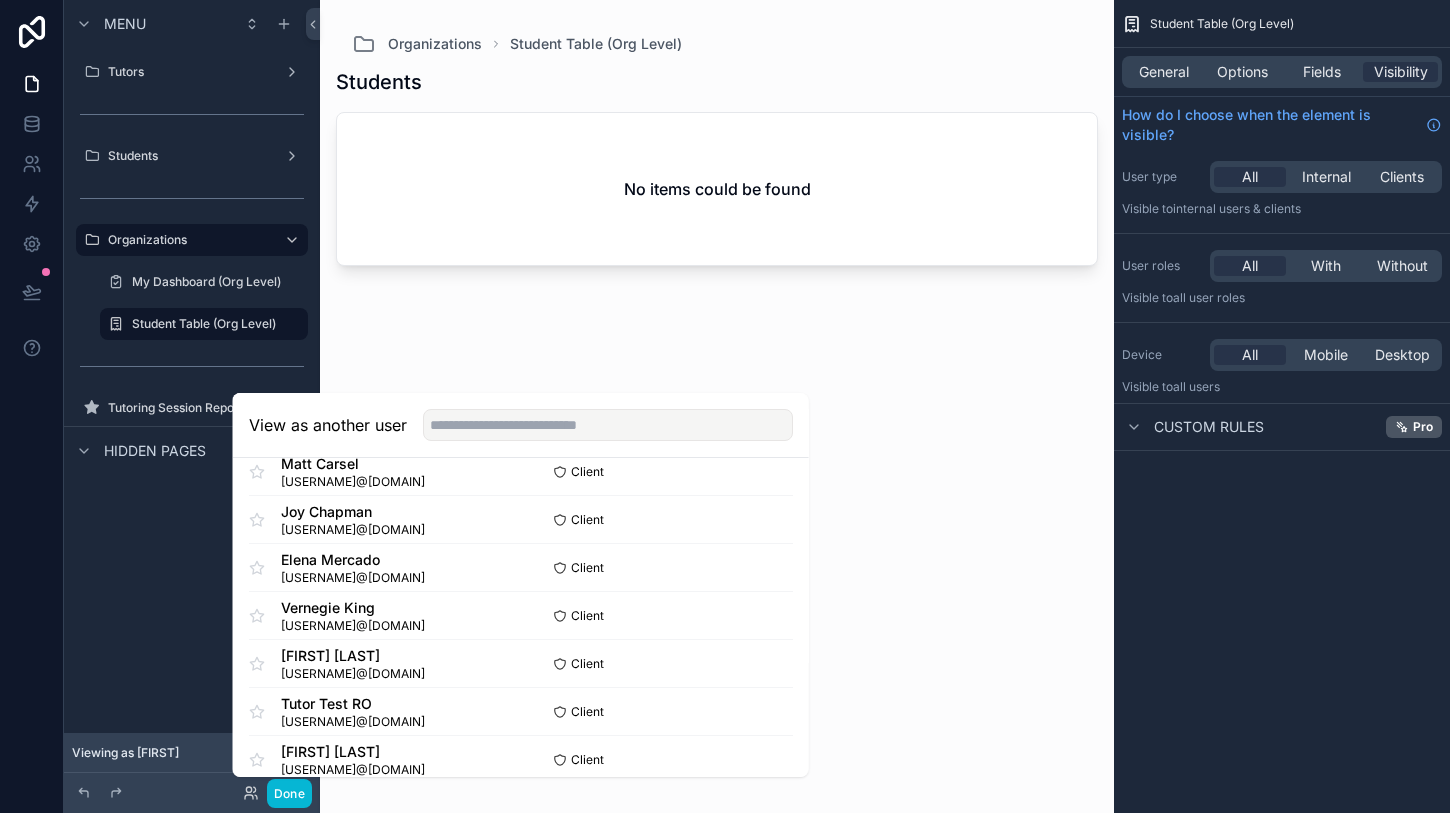 scroll, scrollTop: 751, scrollLeft: 0, axis: vertical 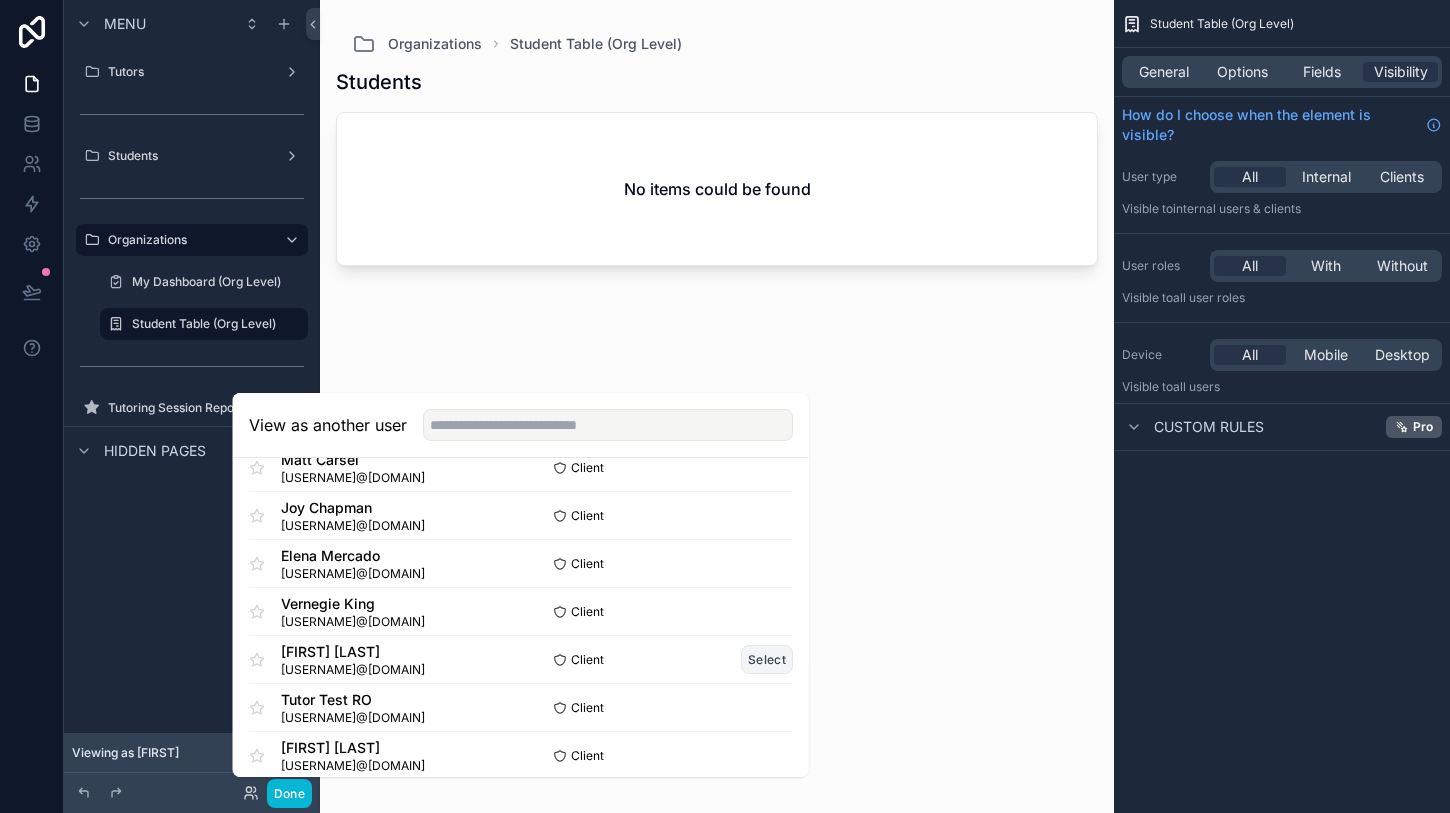 click on "Select" at bounding box center (767, 659) 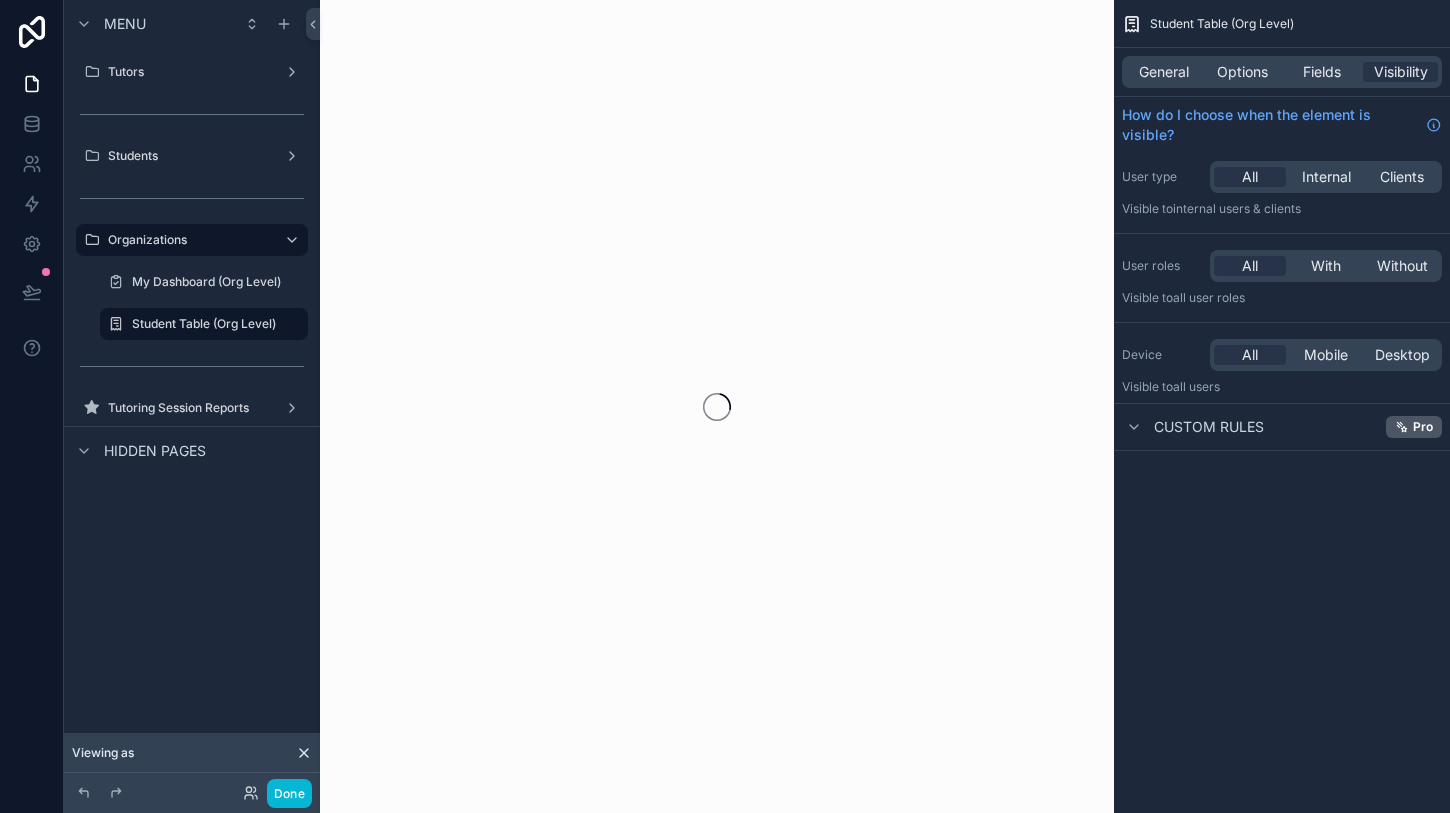 scroll, scrollTop: 0, scrollLeft: 0, axis: both 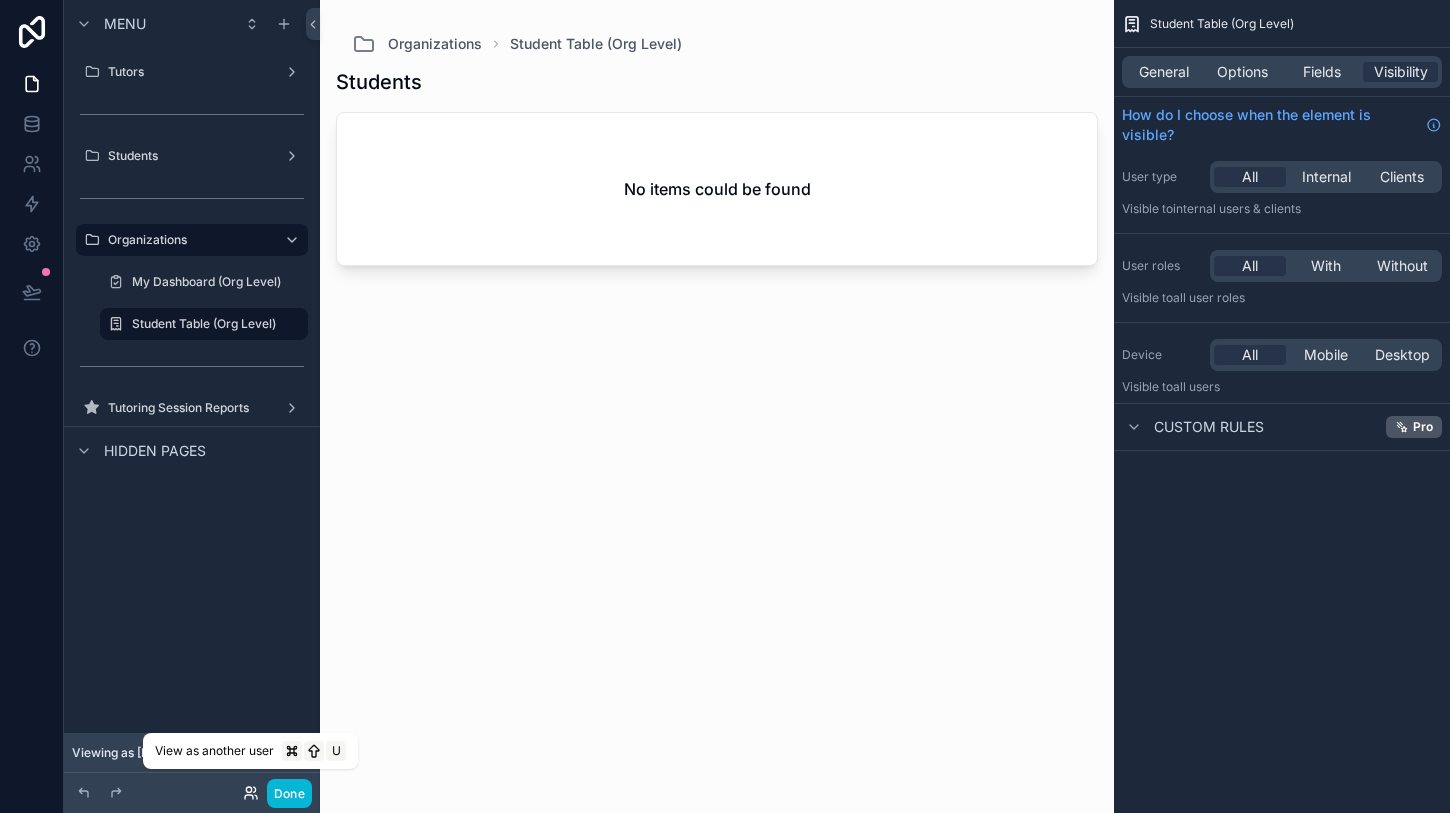 click 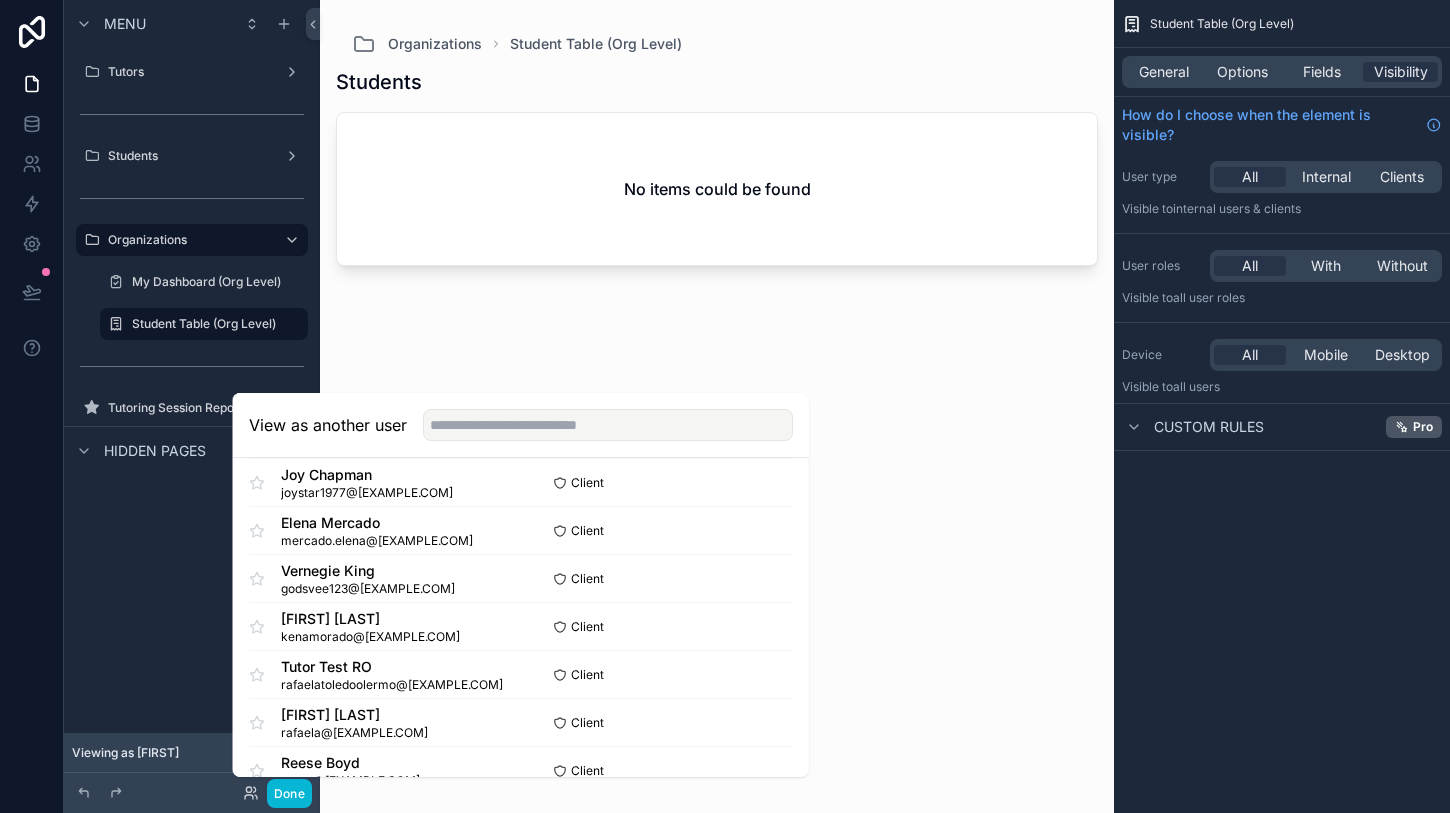 scroll, scrollTop: 1210, scrollLeft: 0, axis: vertical 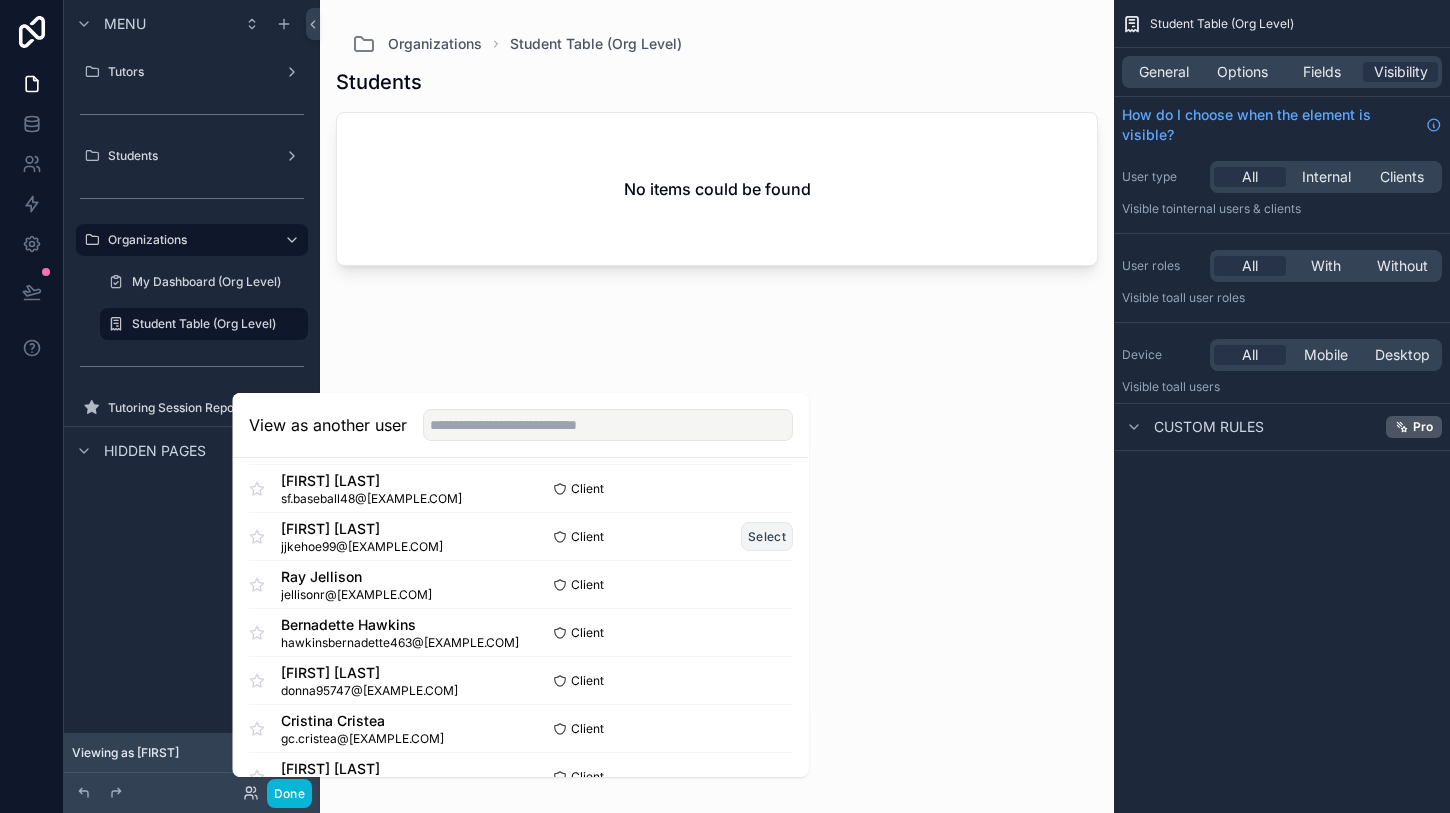 click on "Select" at bounding box center [767, 536] 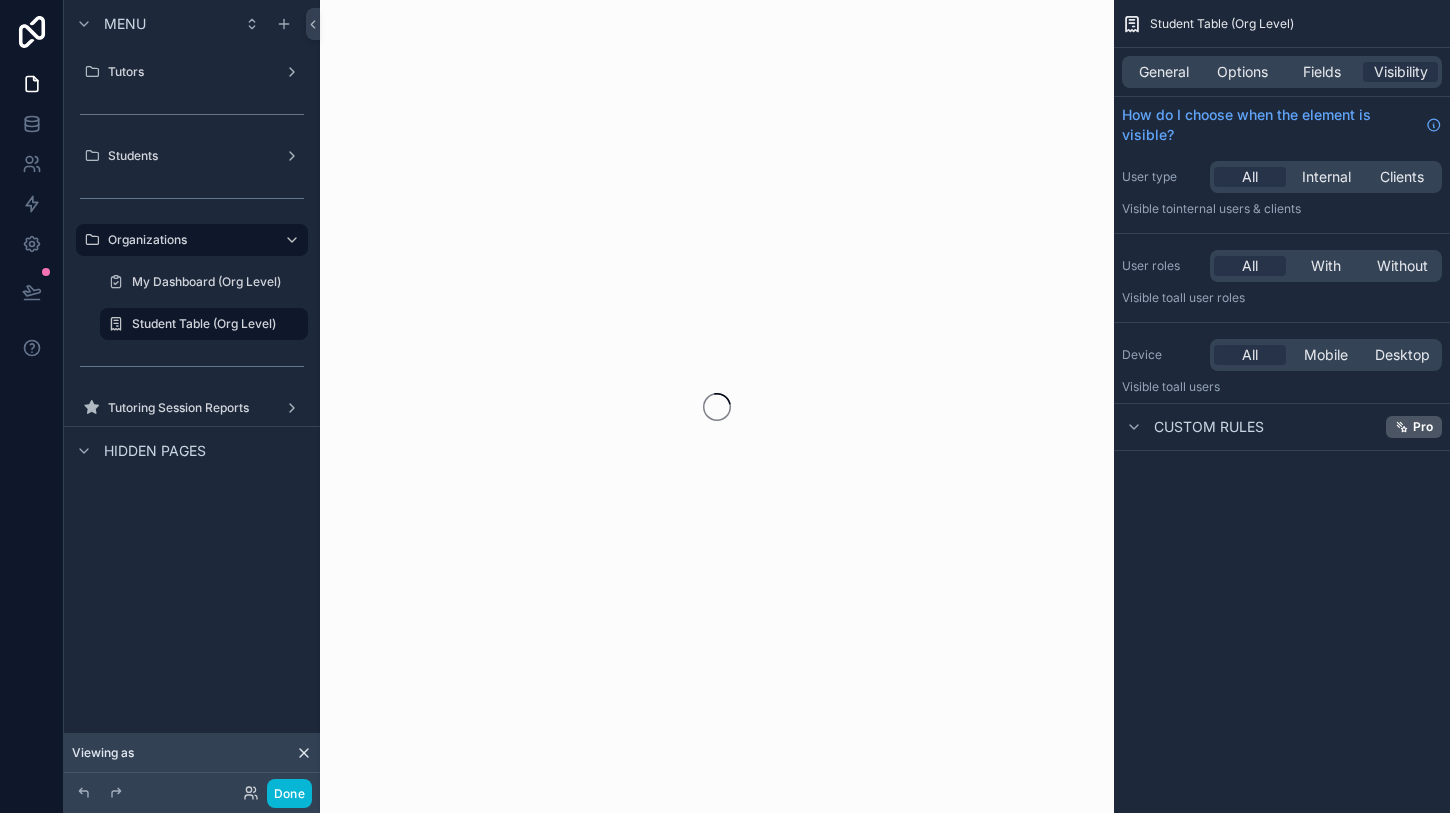 scroll, scrollTop: 0, scrollLeft: 0, axis: both 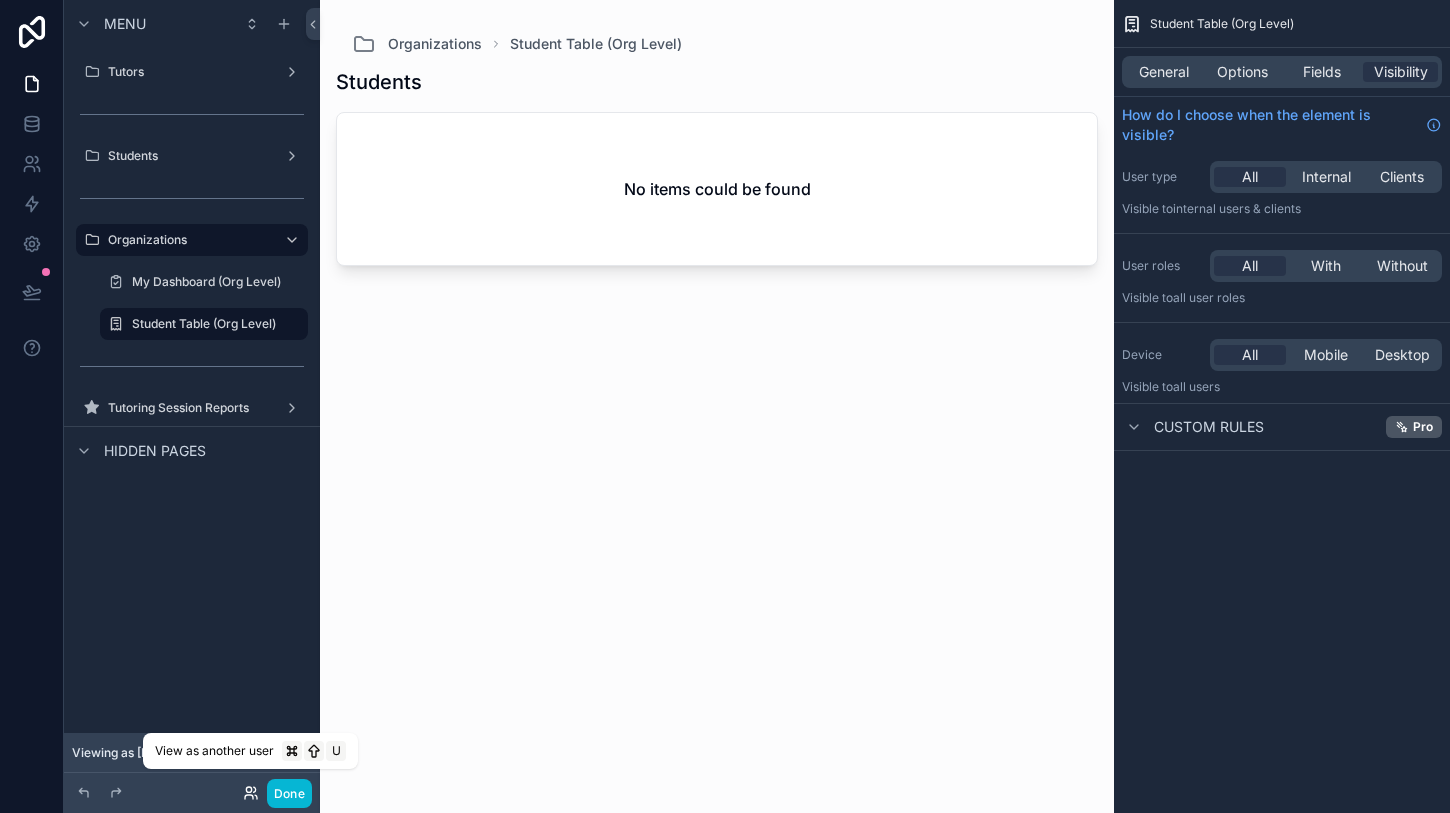 click 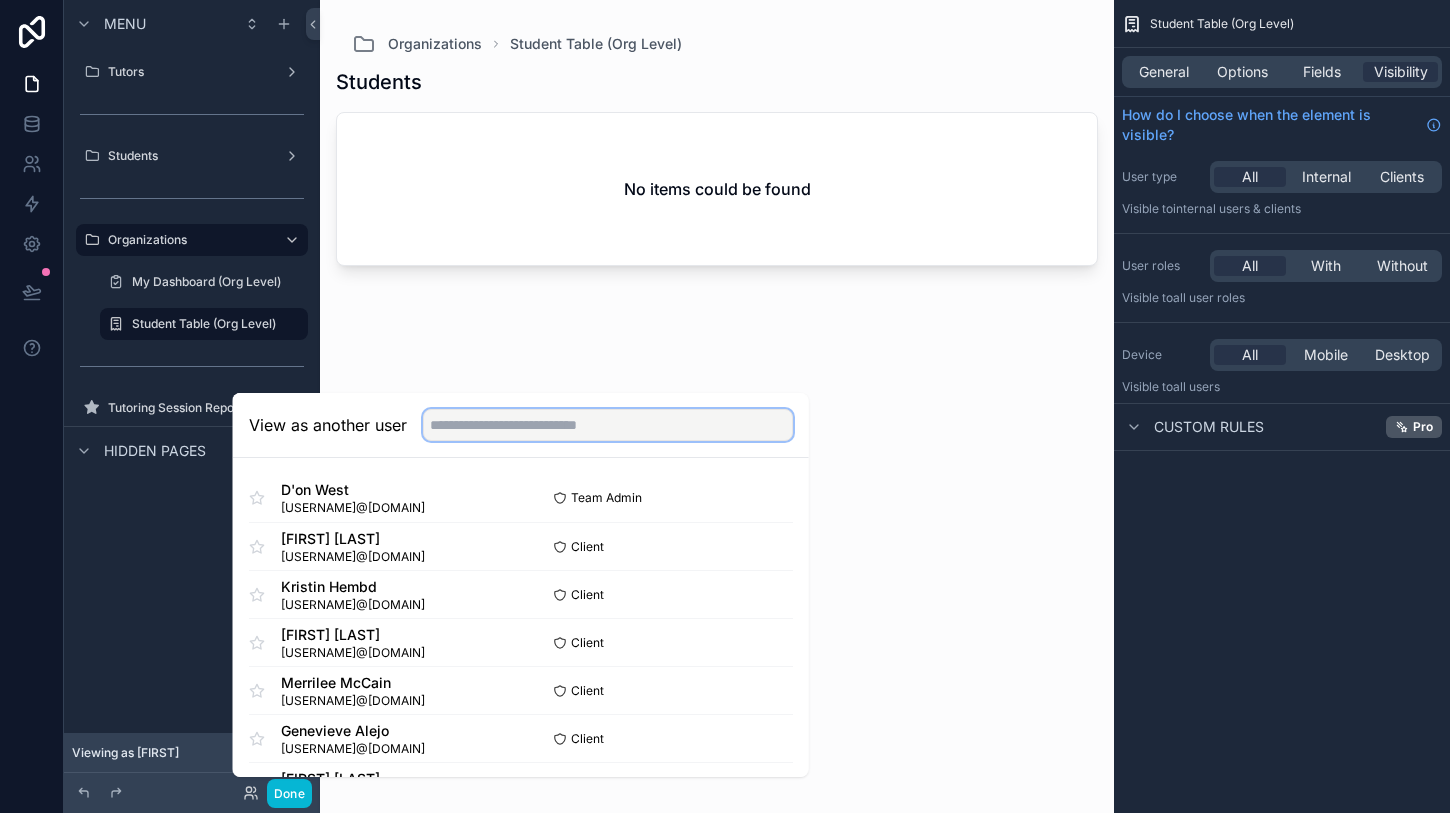 click at bounding box center (608, 425) 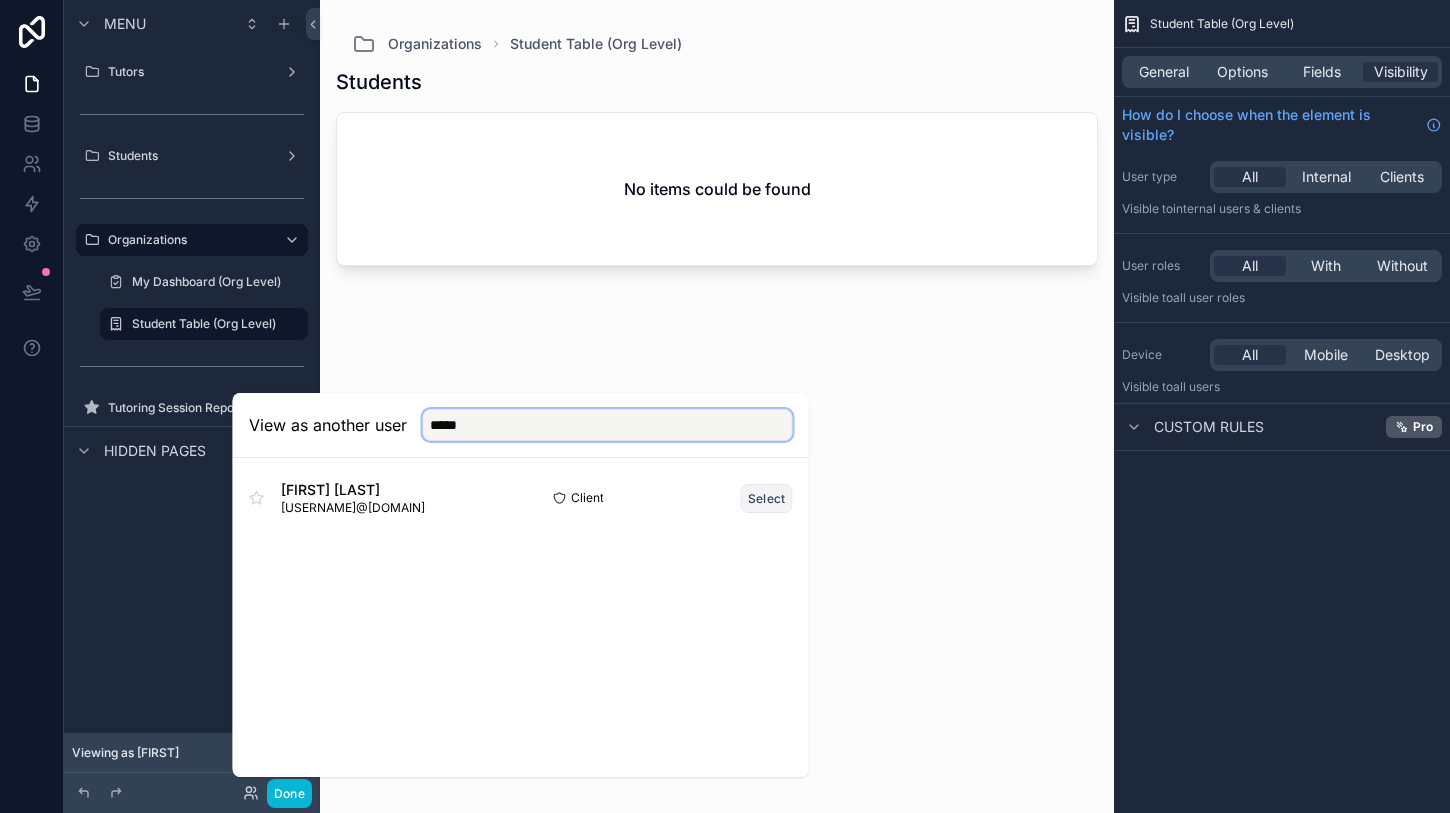 type on "*****" 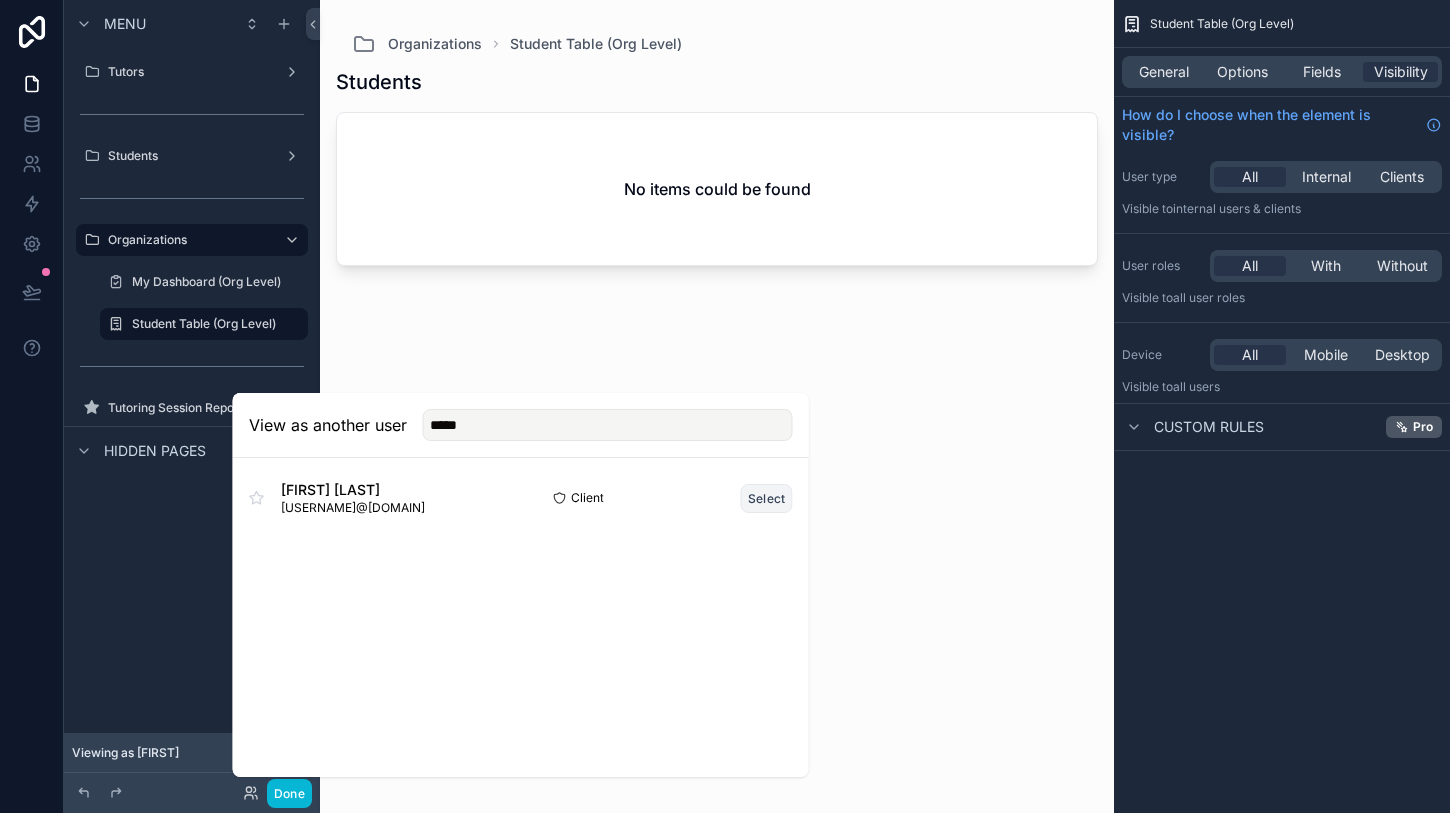 click on "Select" at bounding box center (767, 498) 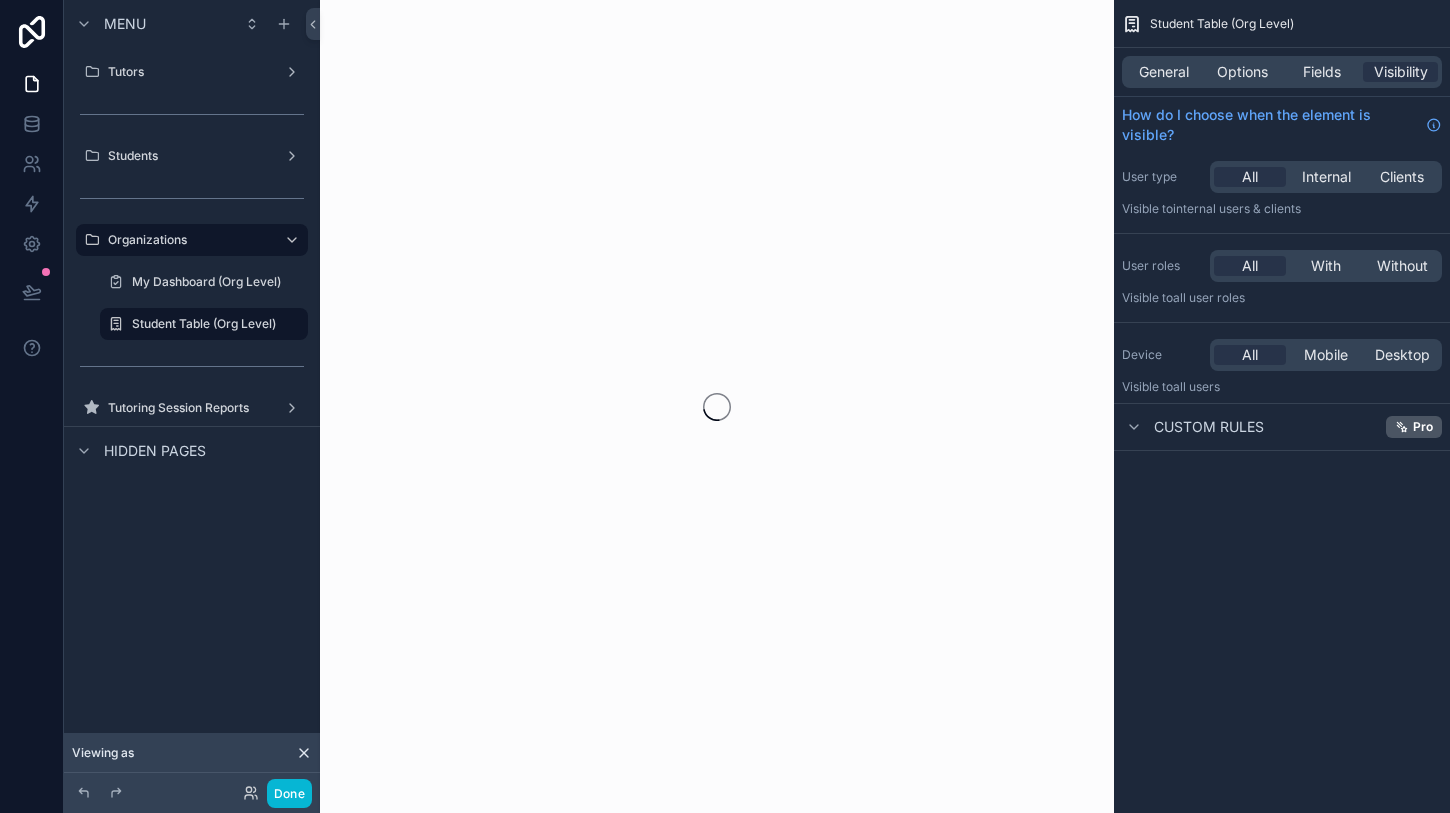 scroll, scrollTop: 0, scrollLeft: 0, axis: both 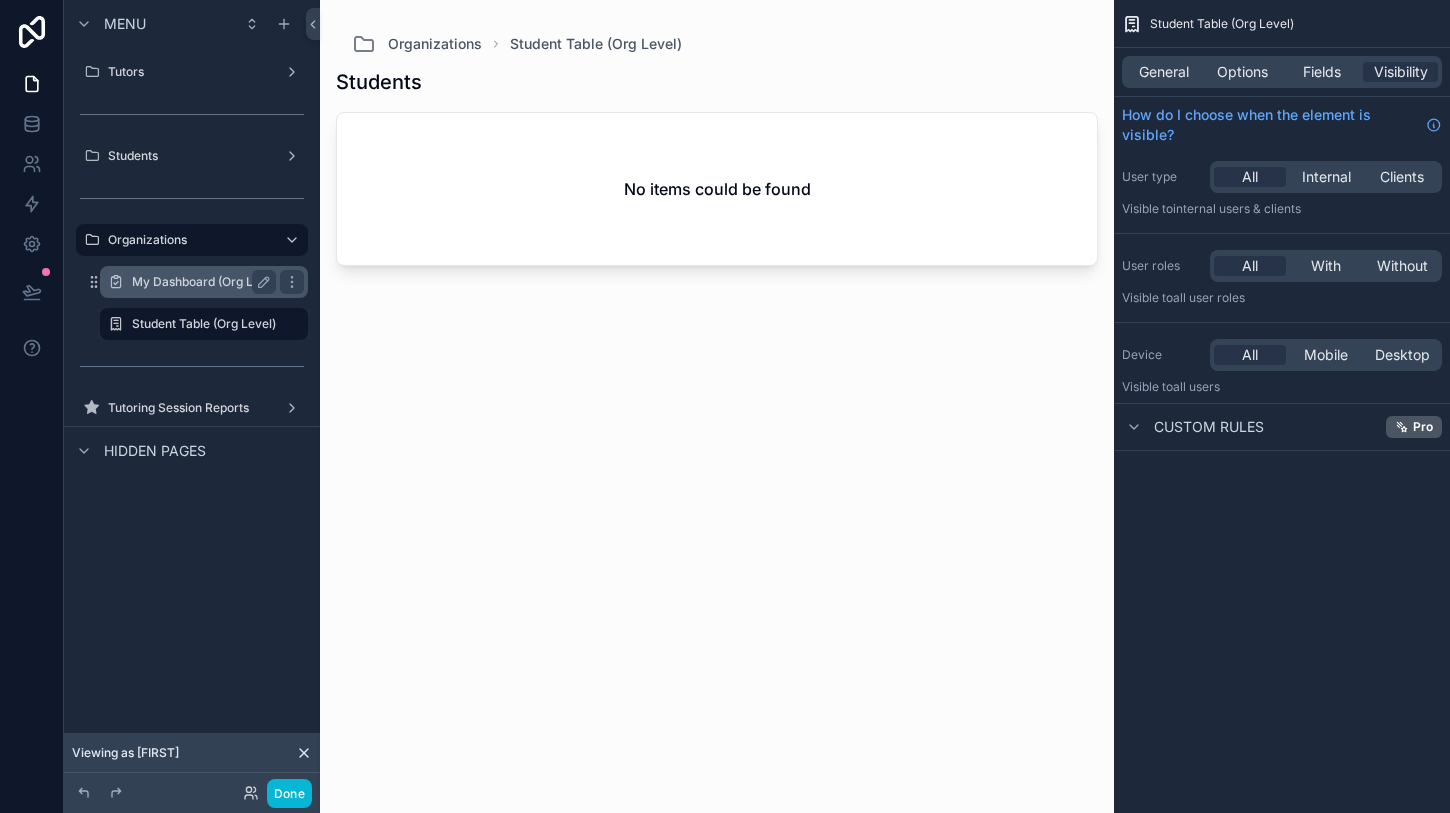 click on "My Dashboard (Org Level)" at bounding box center [206, 282] 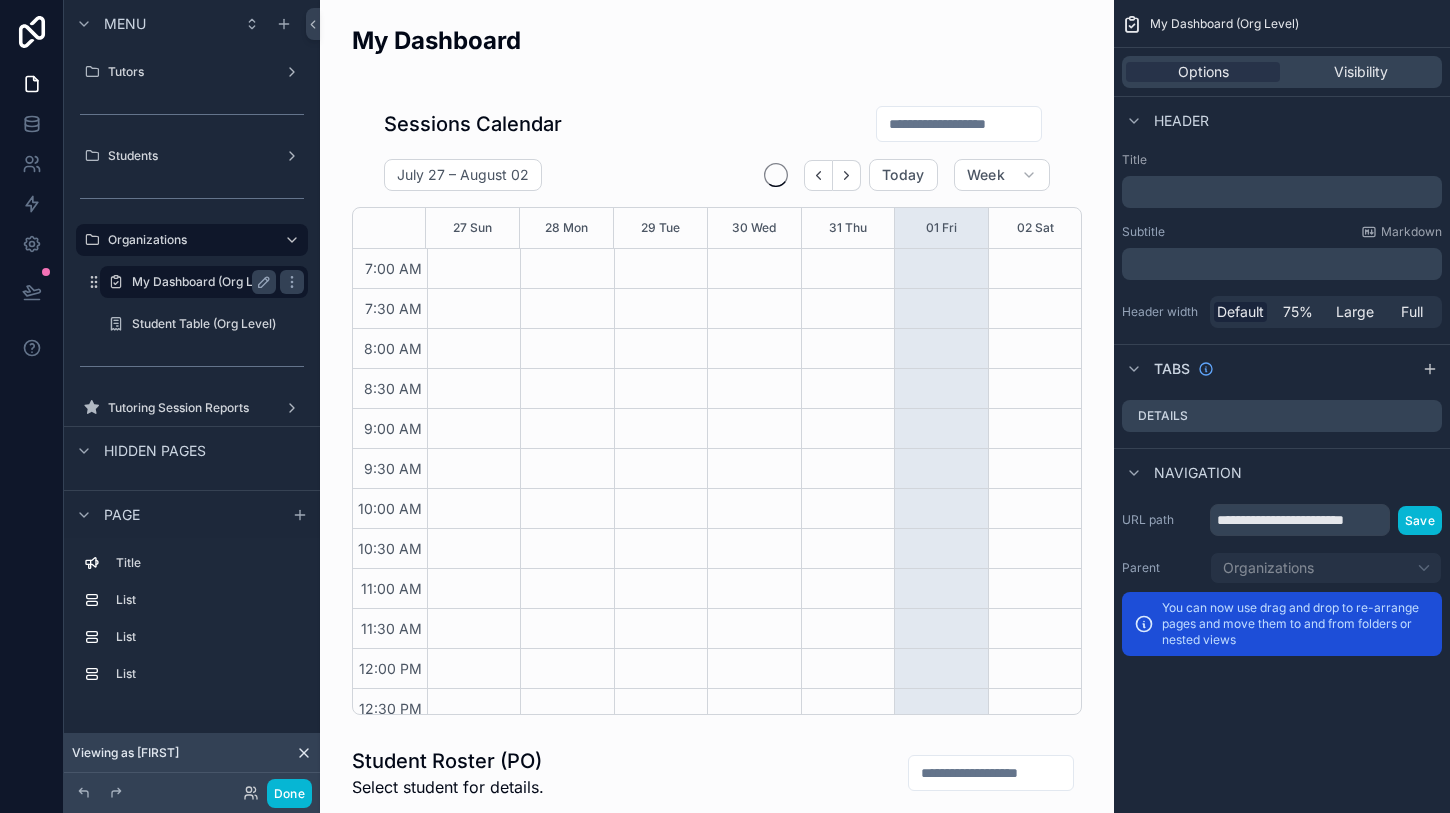 scroll, scrollTop: 560, scrollLeft: 0, axis: vertical 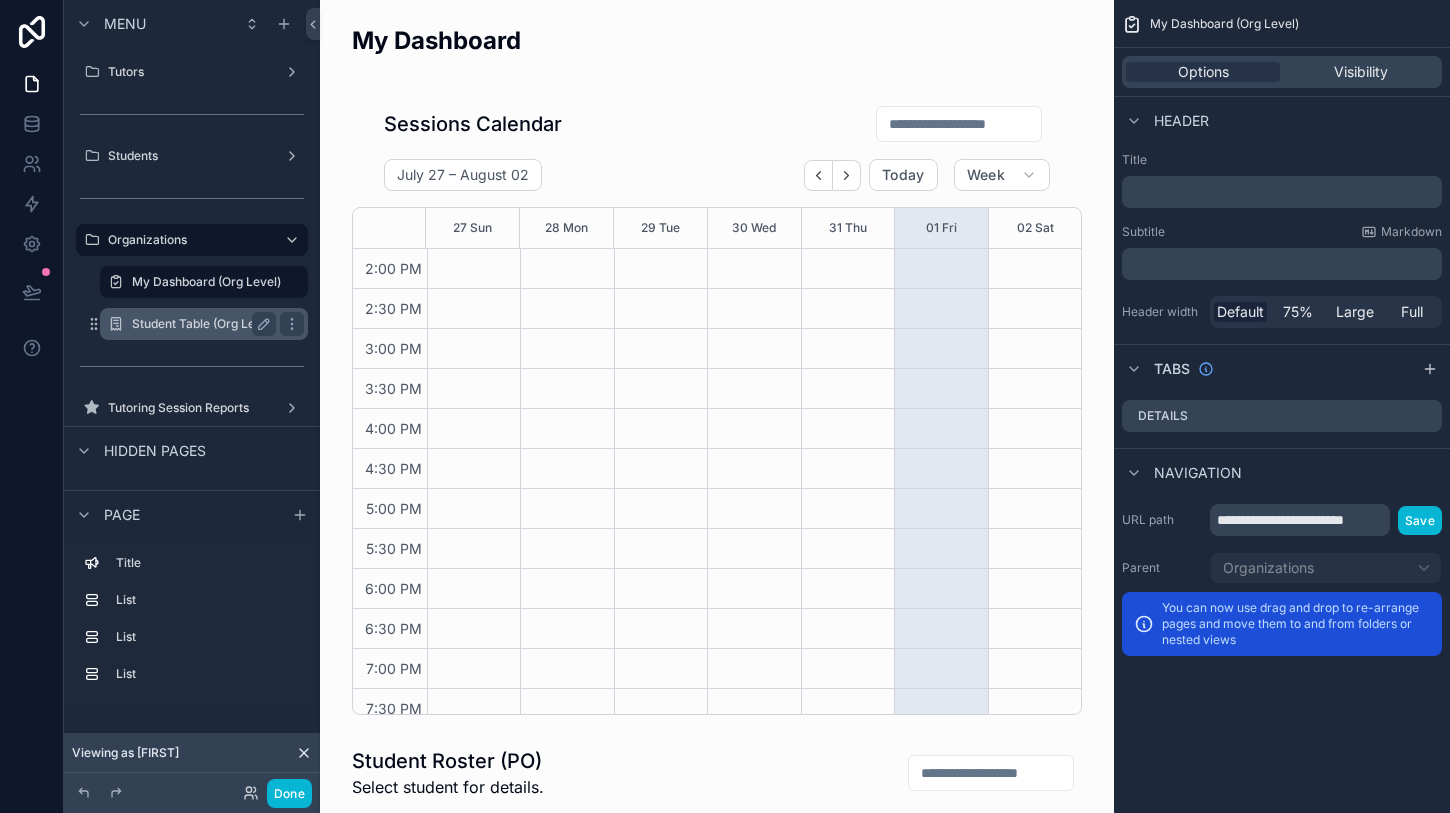 click on "Student Table (Org Level)" at bounding box center [204, 324] 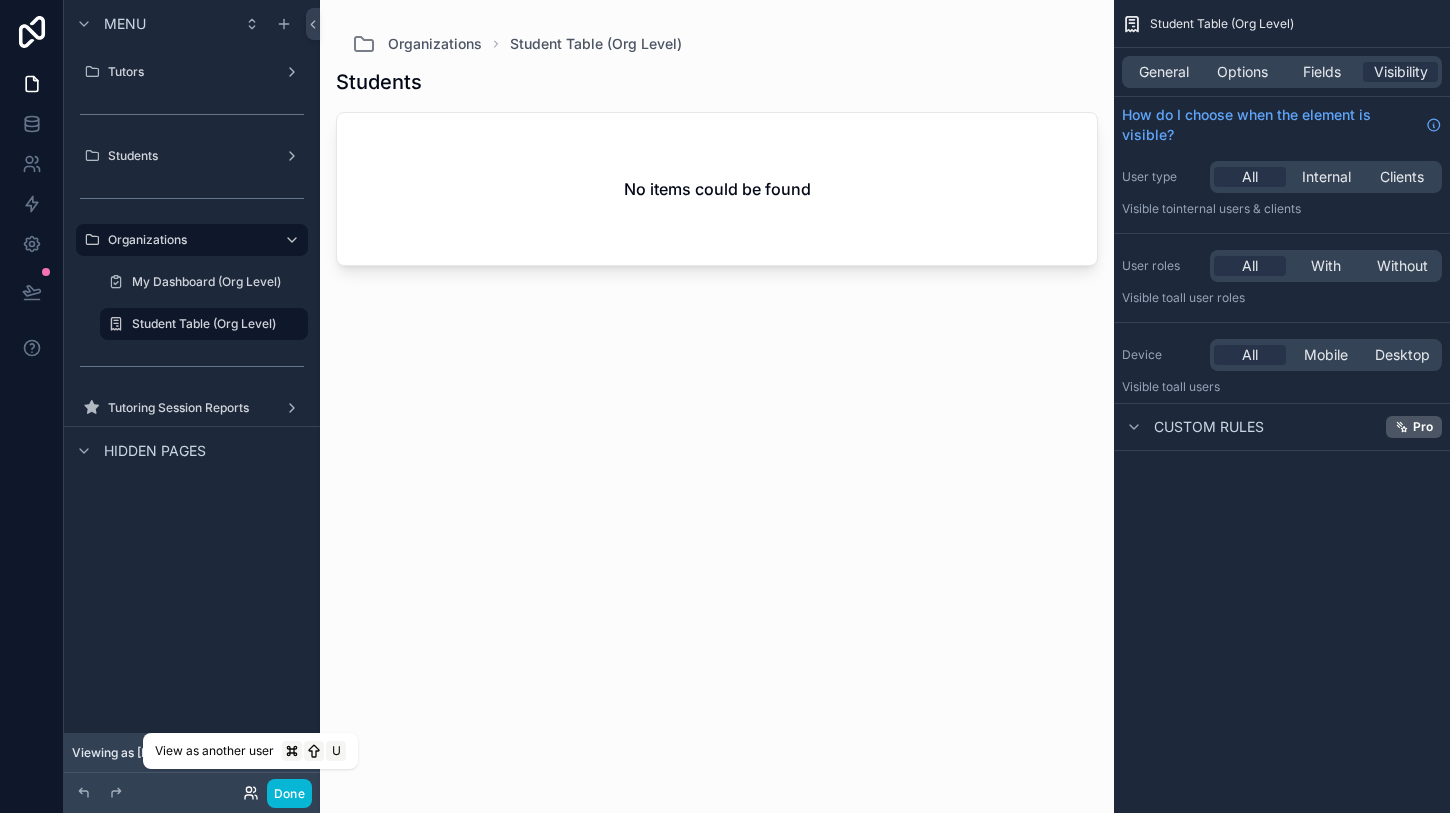click 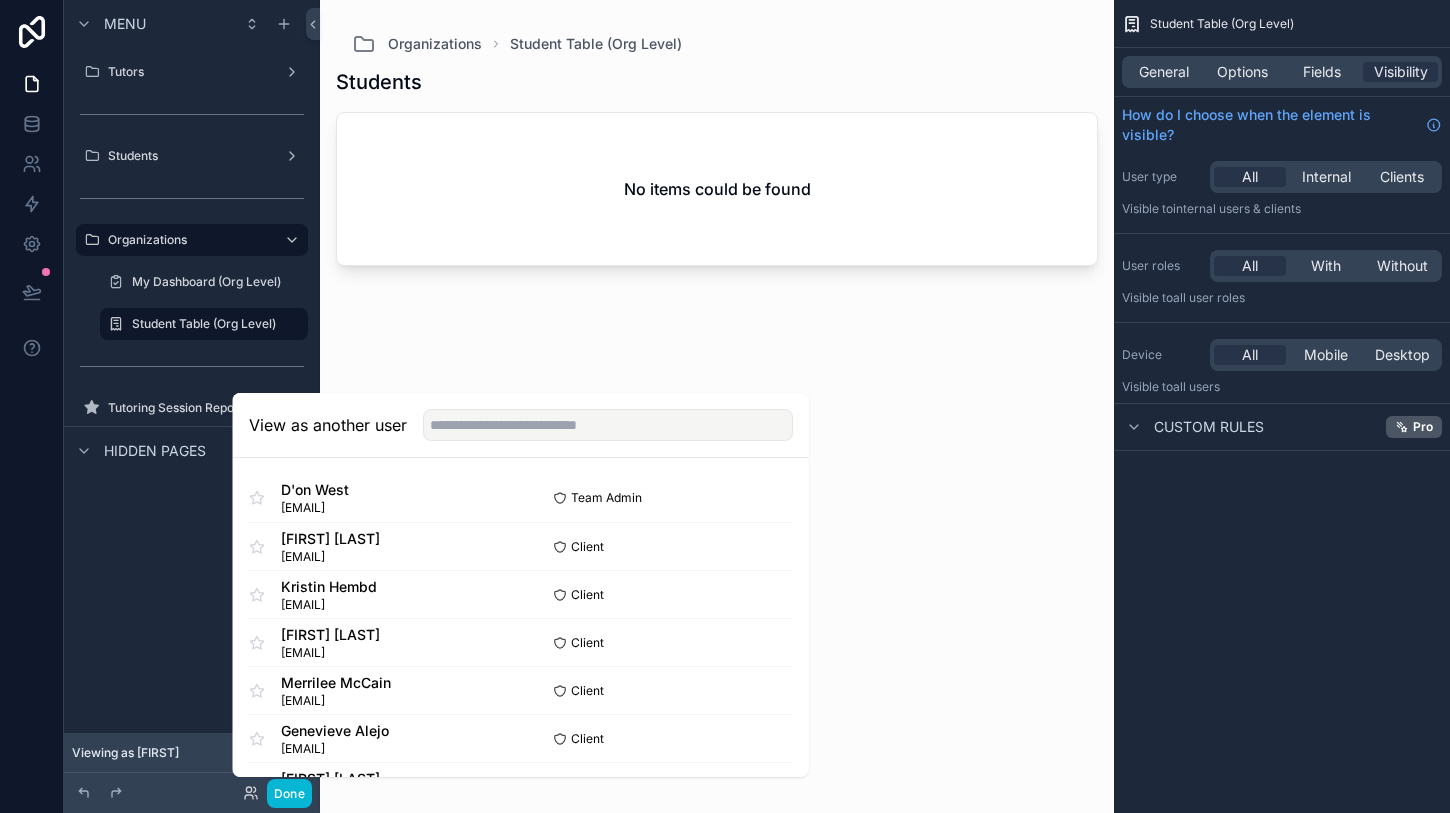 click at bounding box center [717, 394] 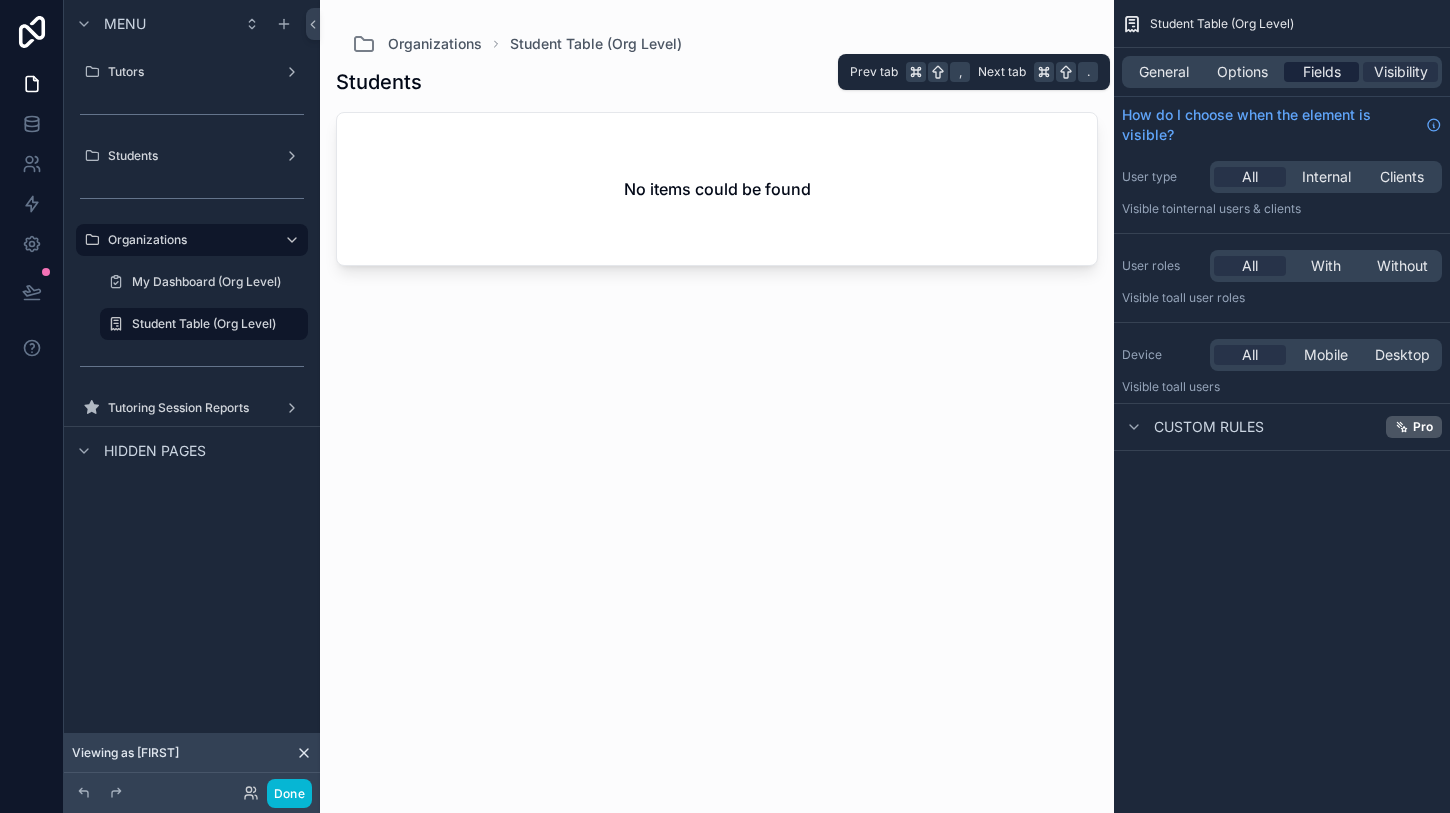 click on "Fields" at bounding box center [1322, 72] 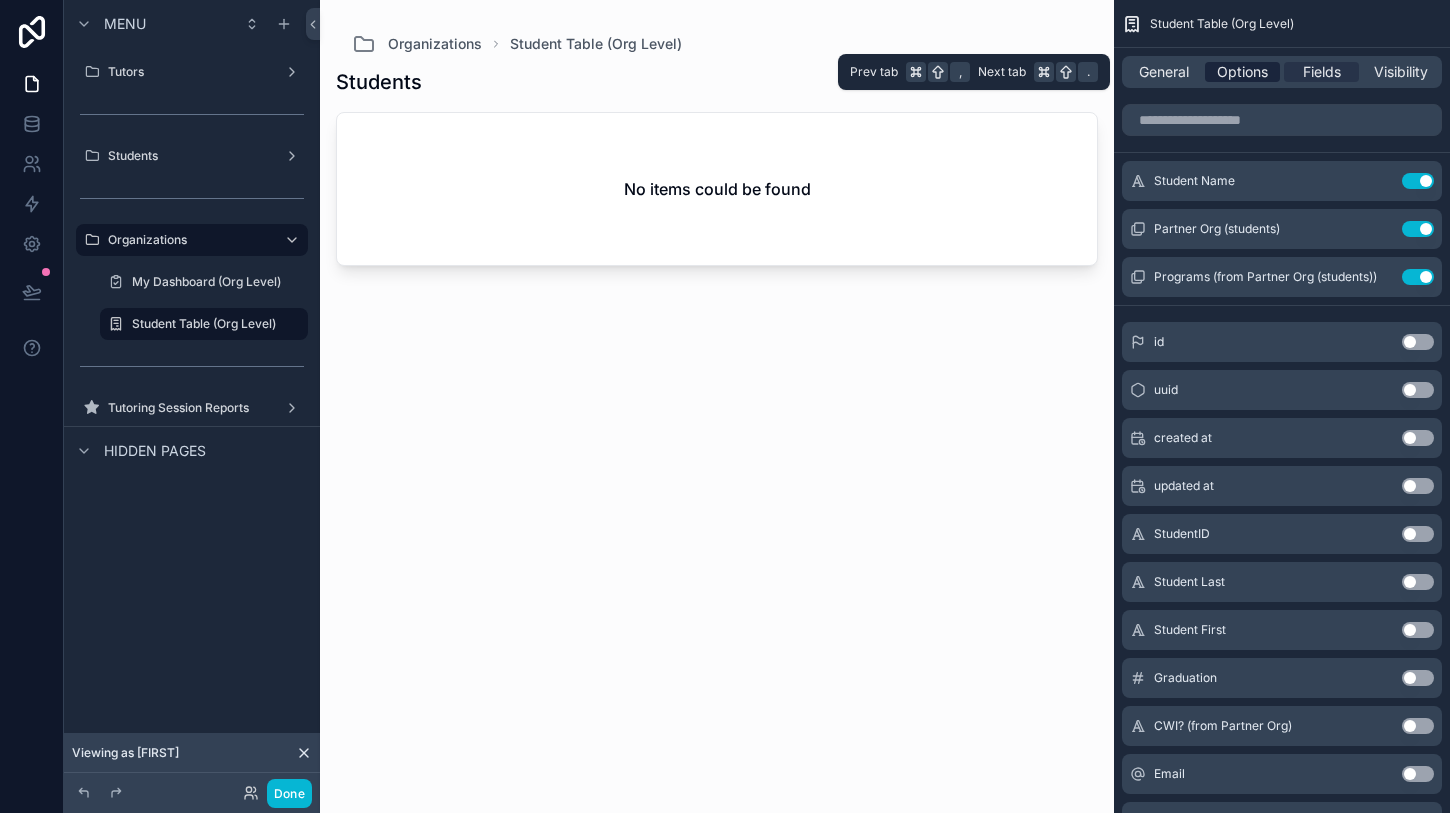 click on "Options" at bounding box center [1242, 72] 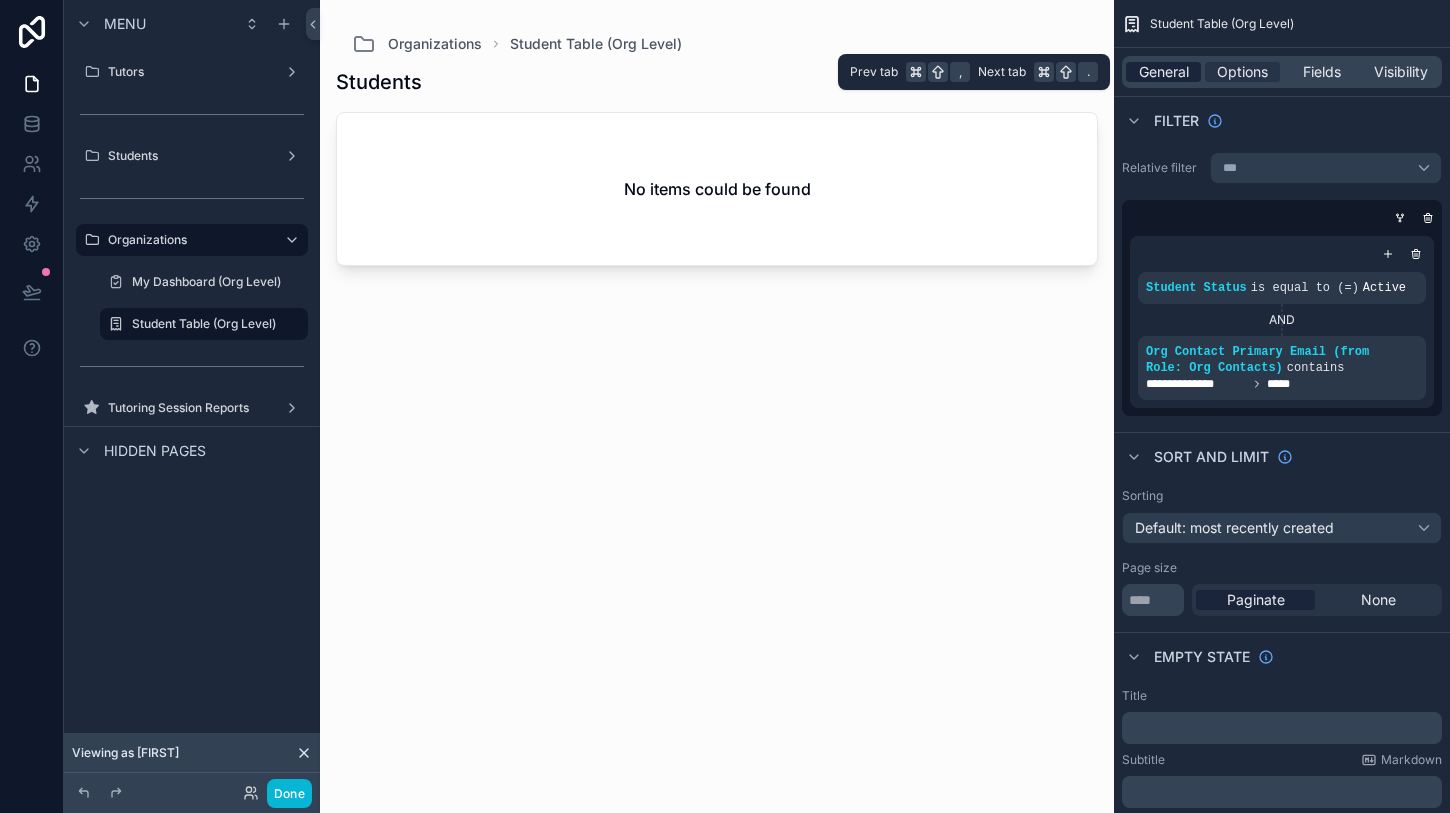 click on "General" at bounding box center (1164, 72) 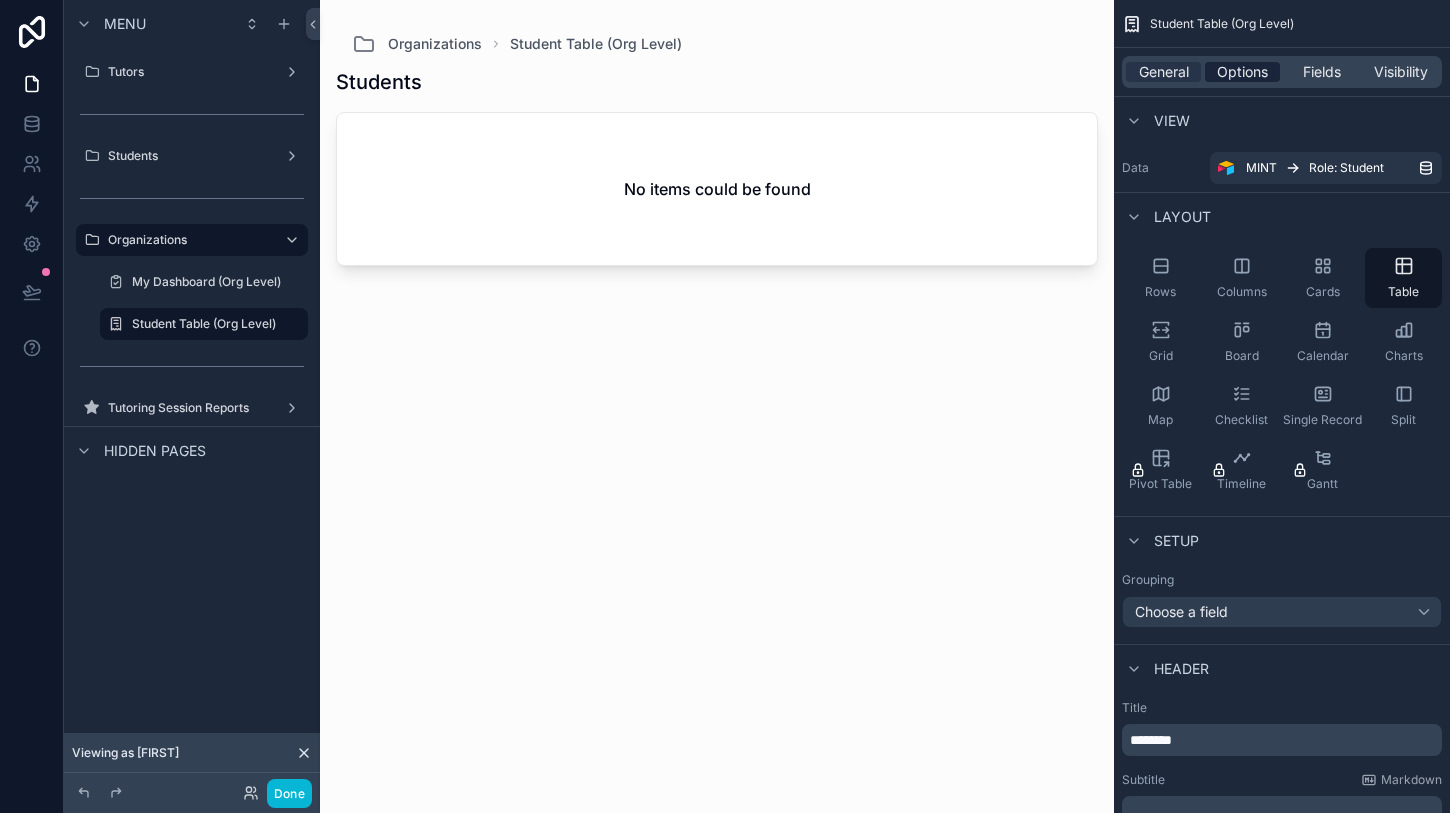 click on "Options" at bounding box center (1242, 72) 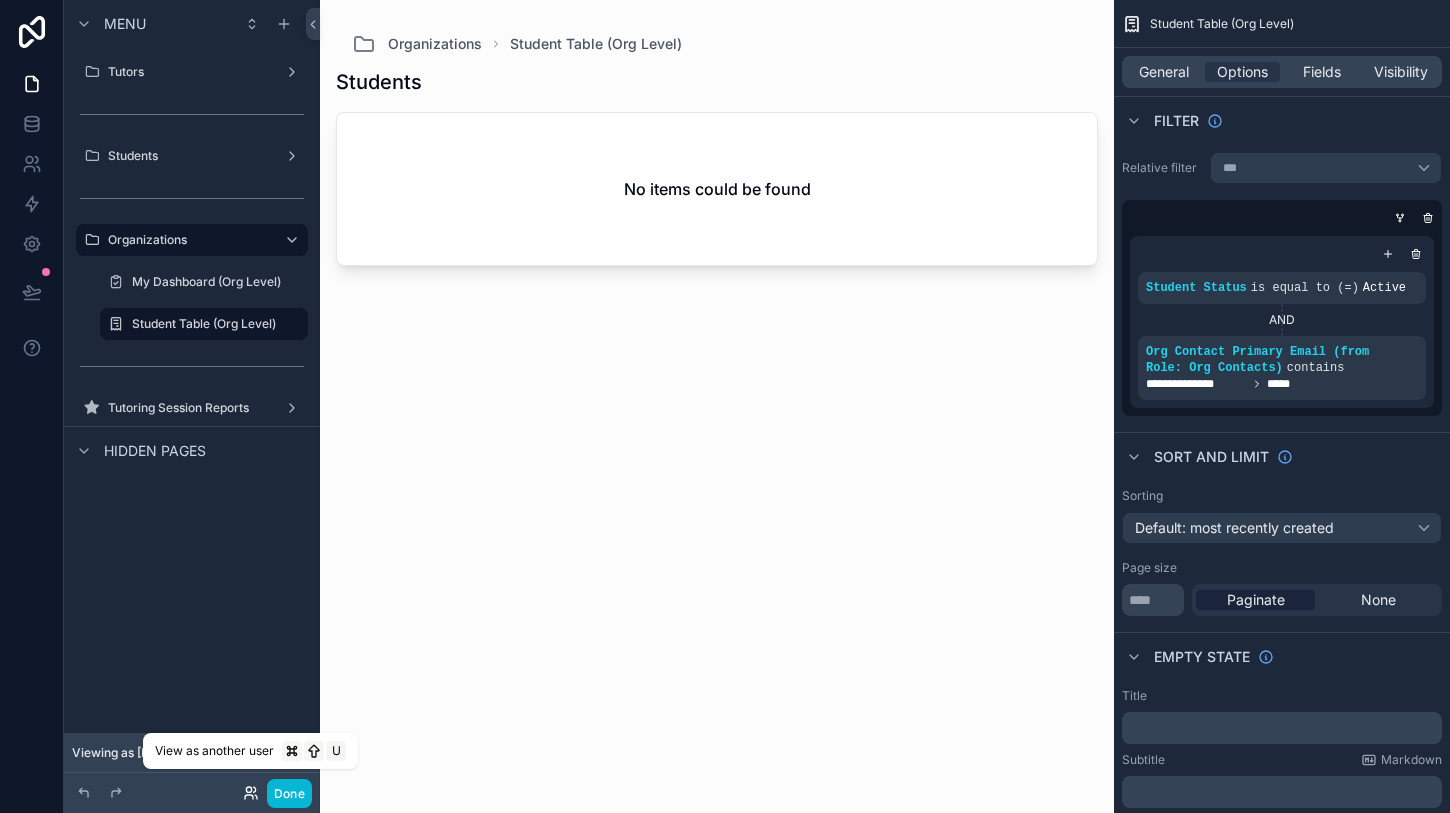 click 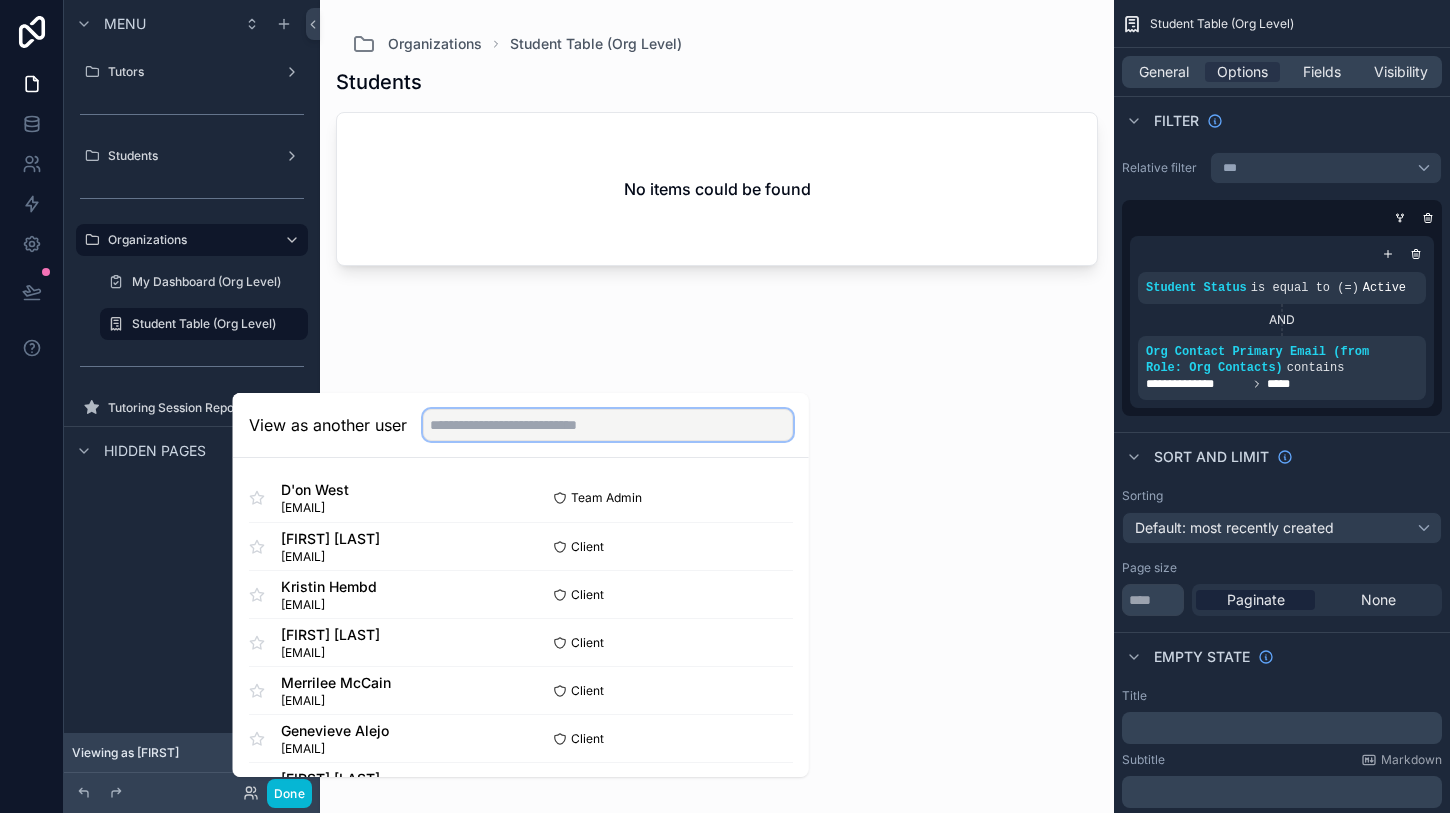 click at bounding box center [608, 425] 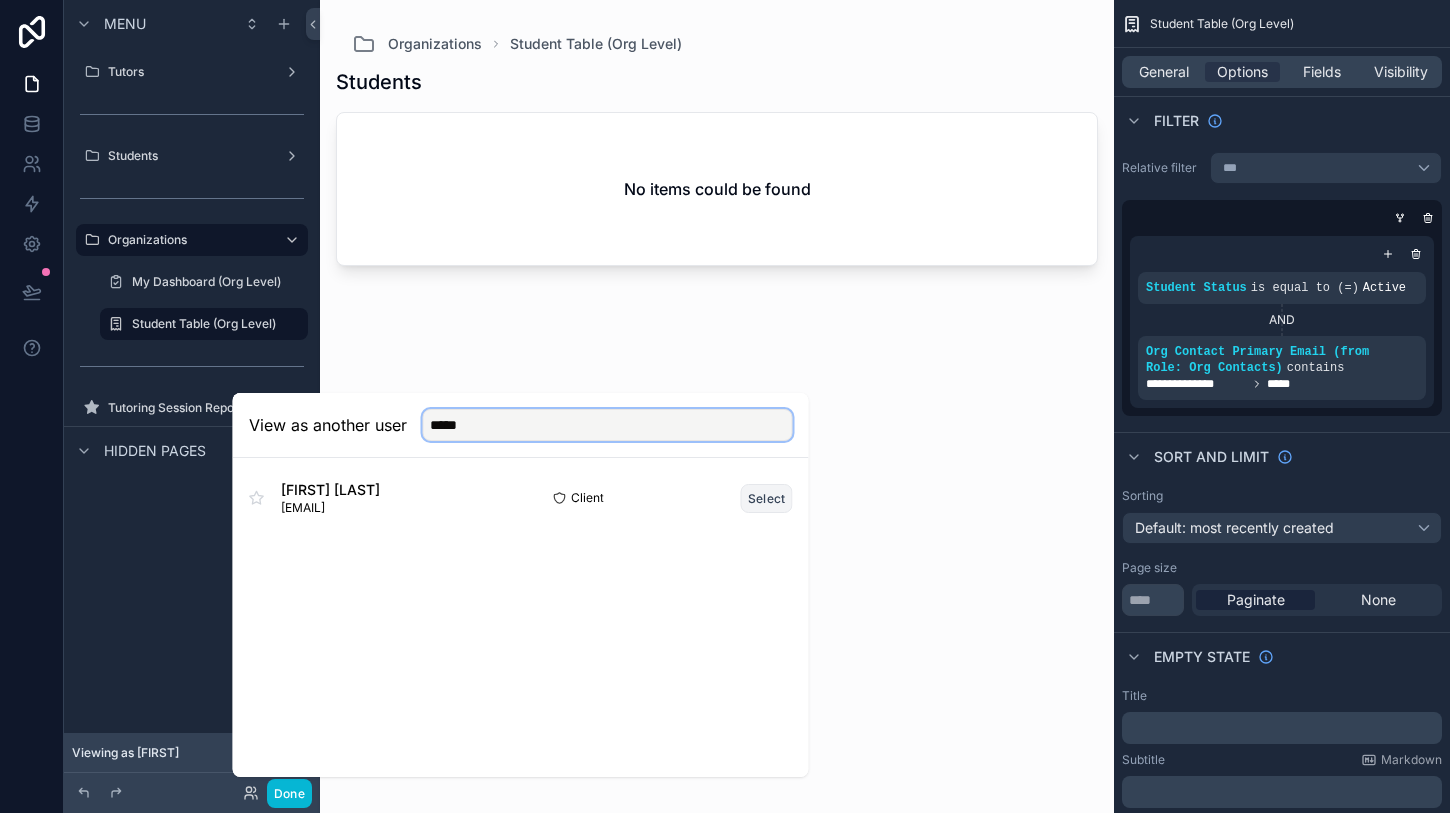 type on "*****" 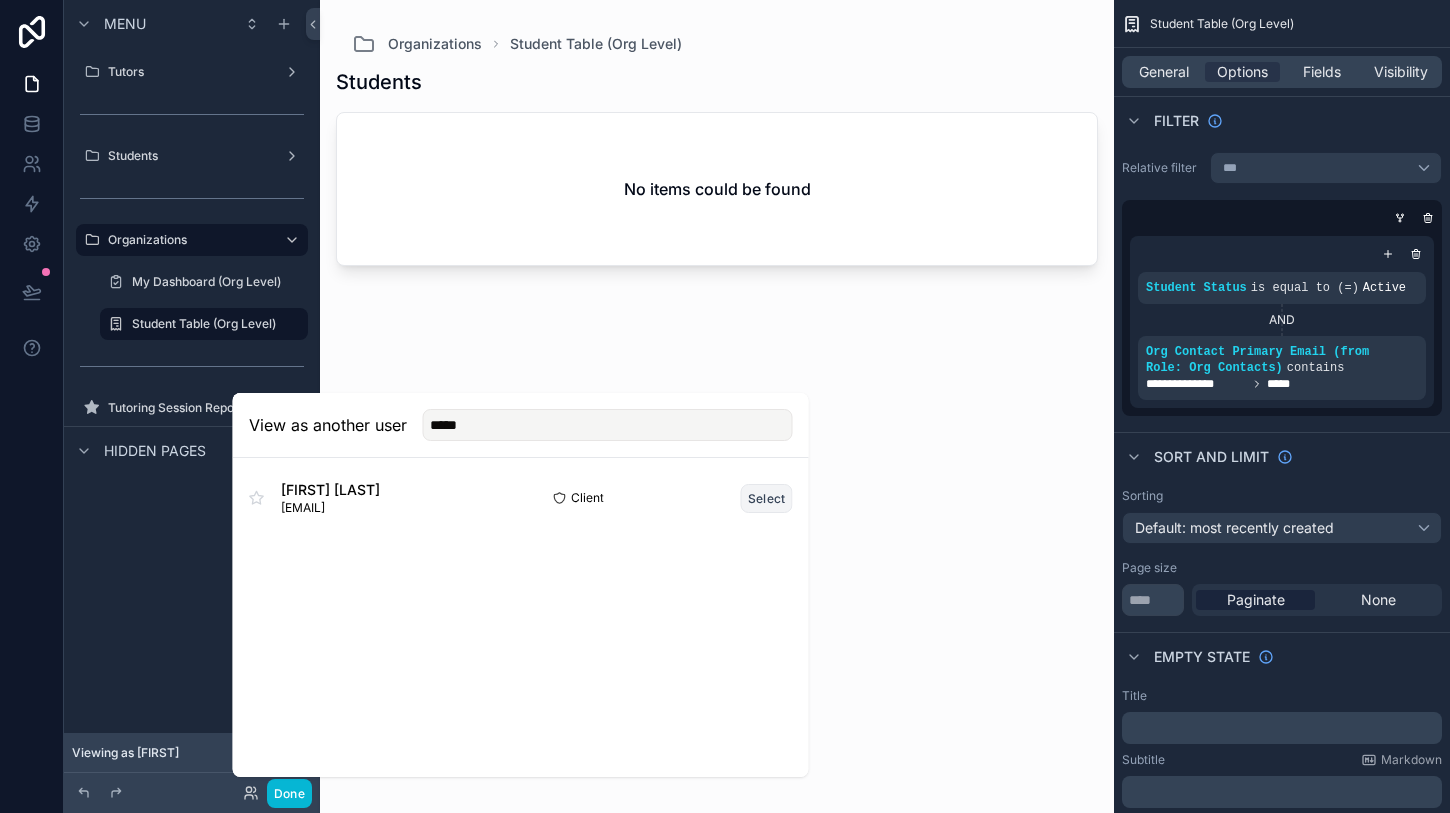 click on "Select" at bounding box center (767, 498) 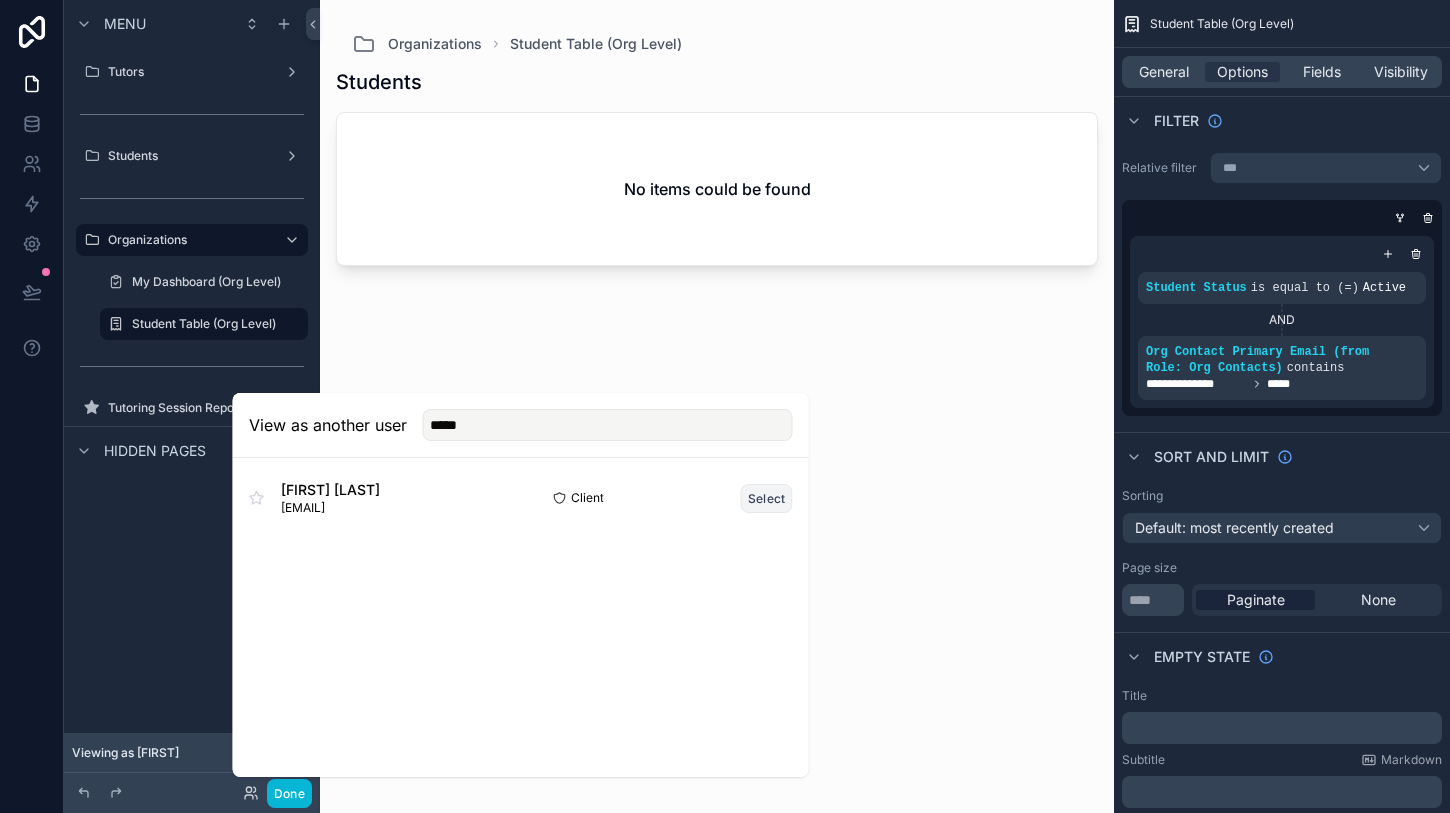 type 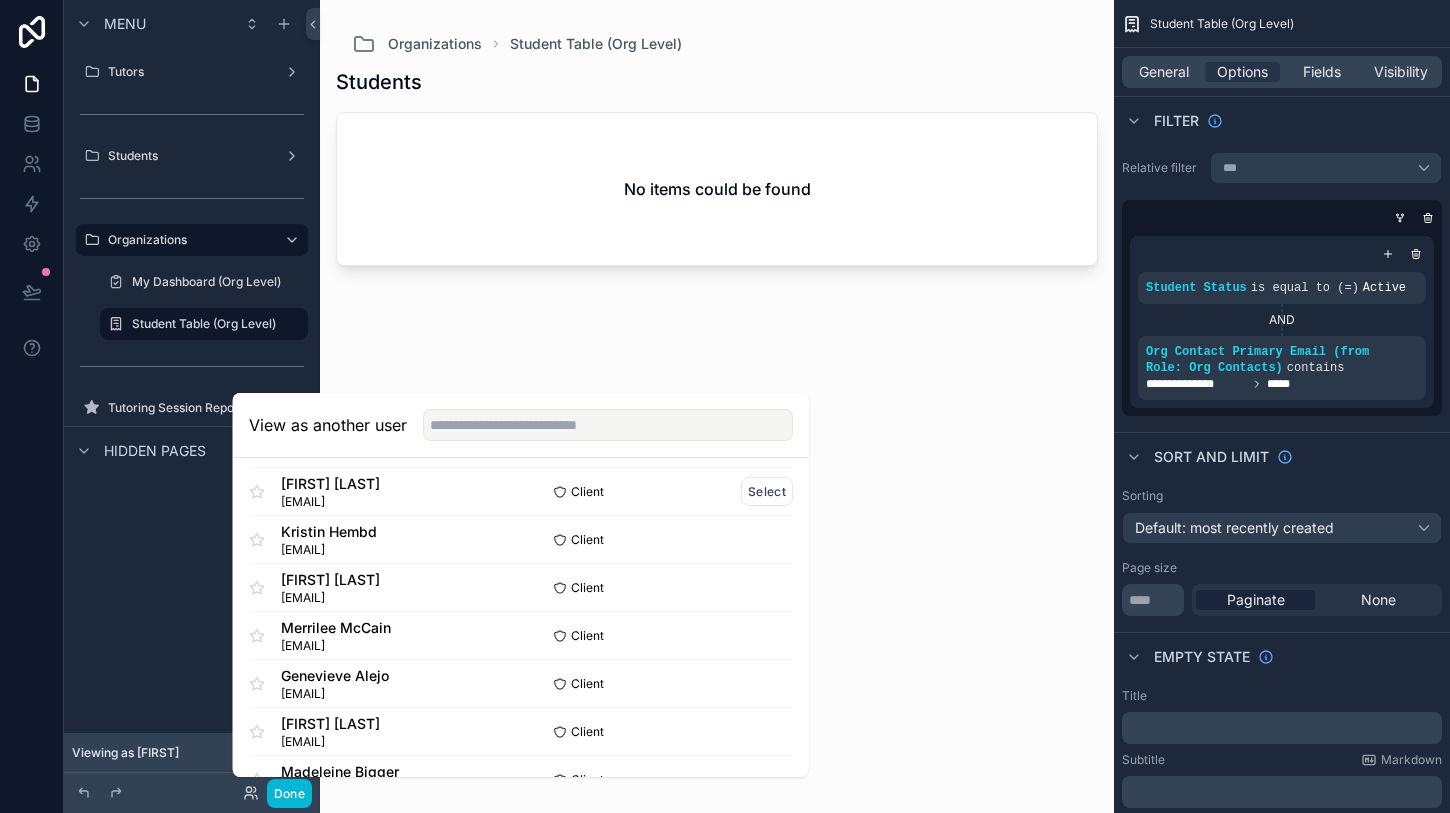 scroll, scrollTop: 0, scrollLeft: 0, axis: both 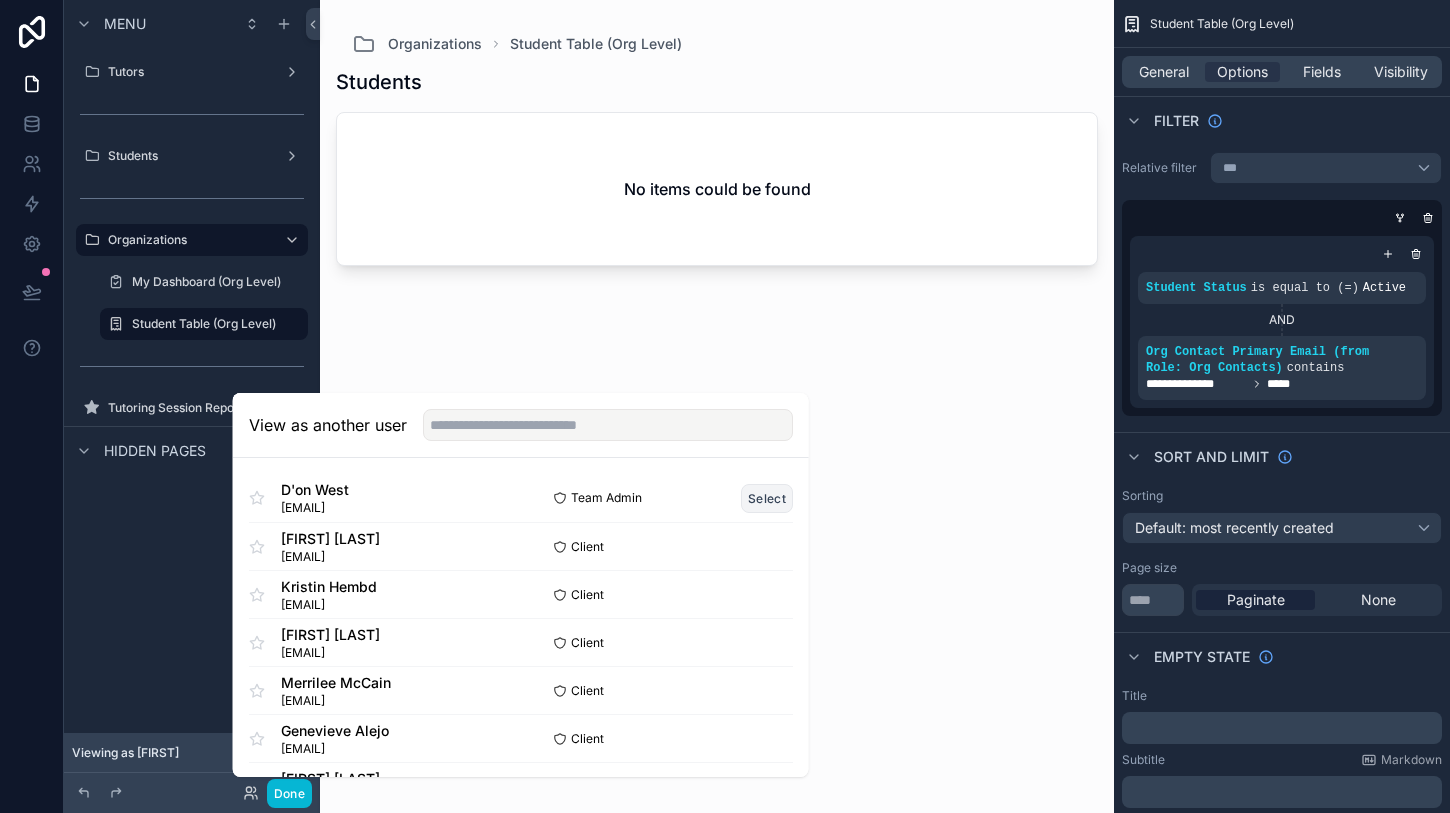 click on "Select" at bounding box center (767, 498) 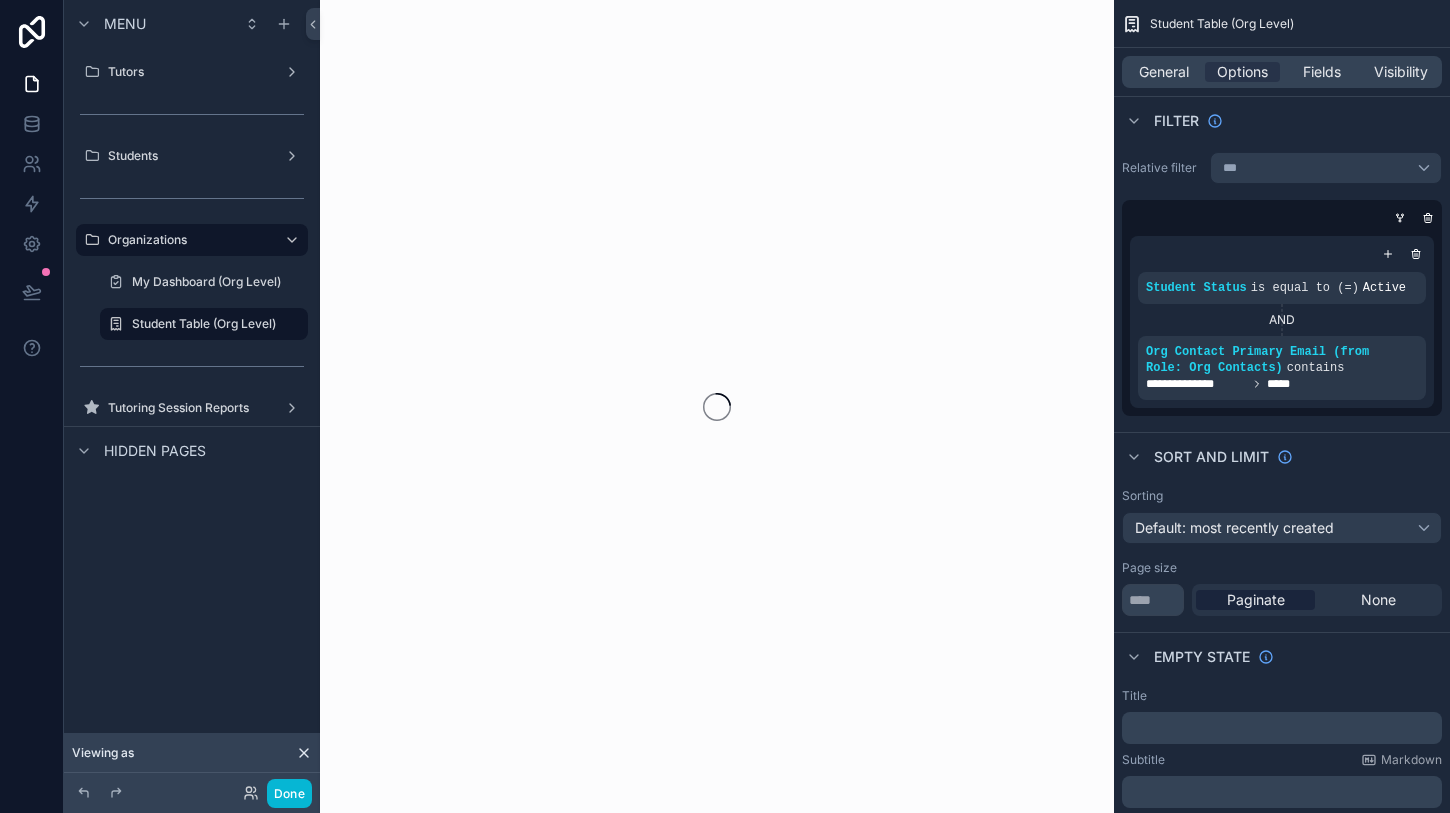 scroll, scrollTop: 0, scrollLeft: 0, axis: both 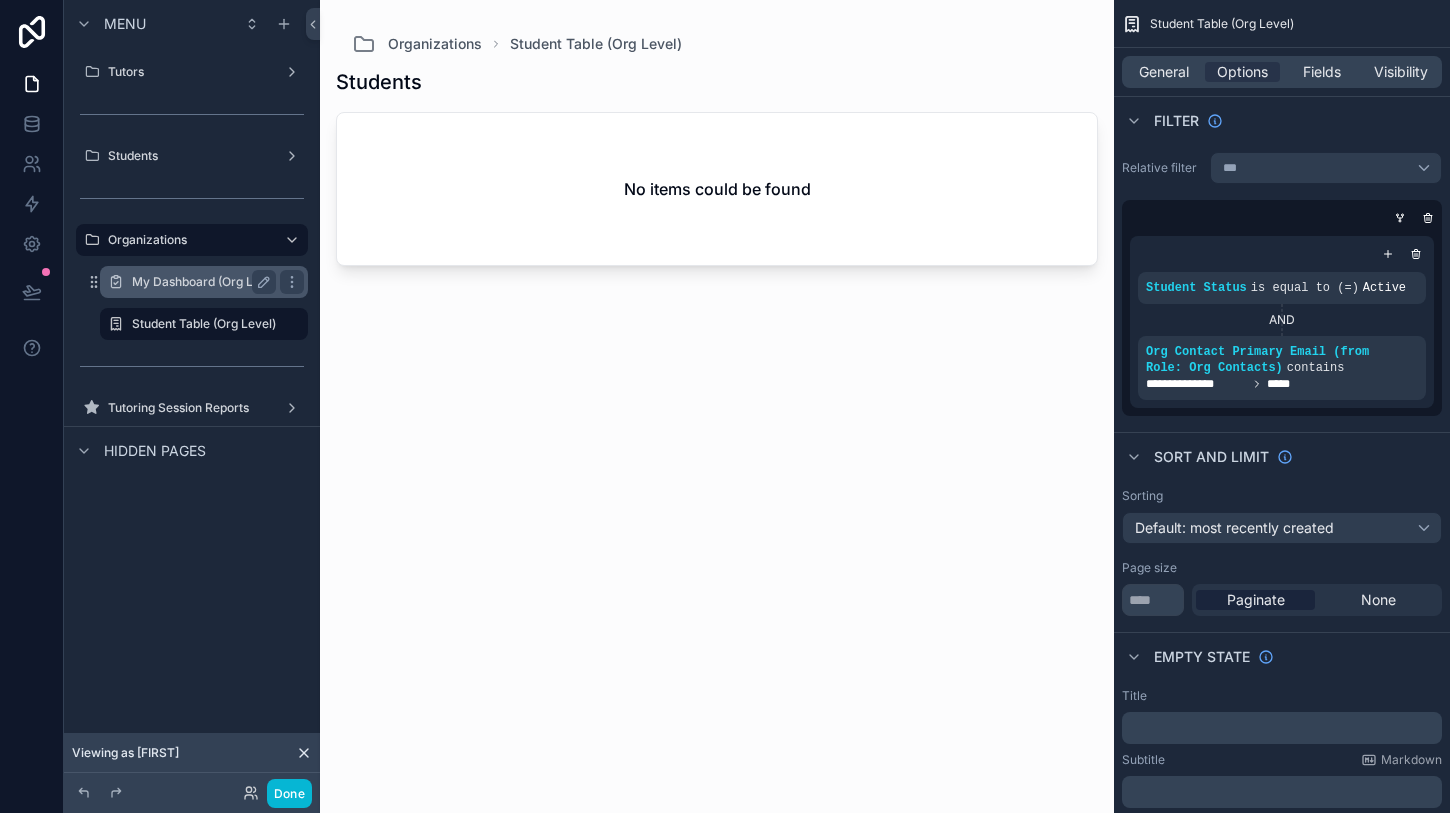 click on "My Dashboard (Org Level)" at bounding box center (204, 282) 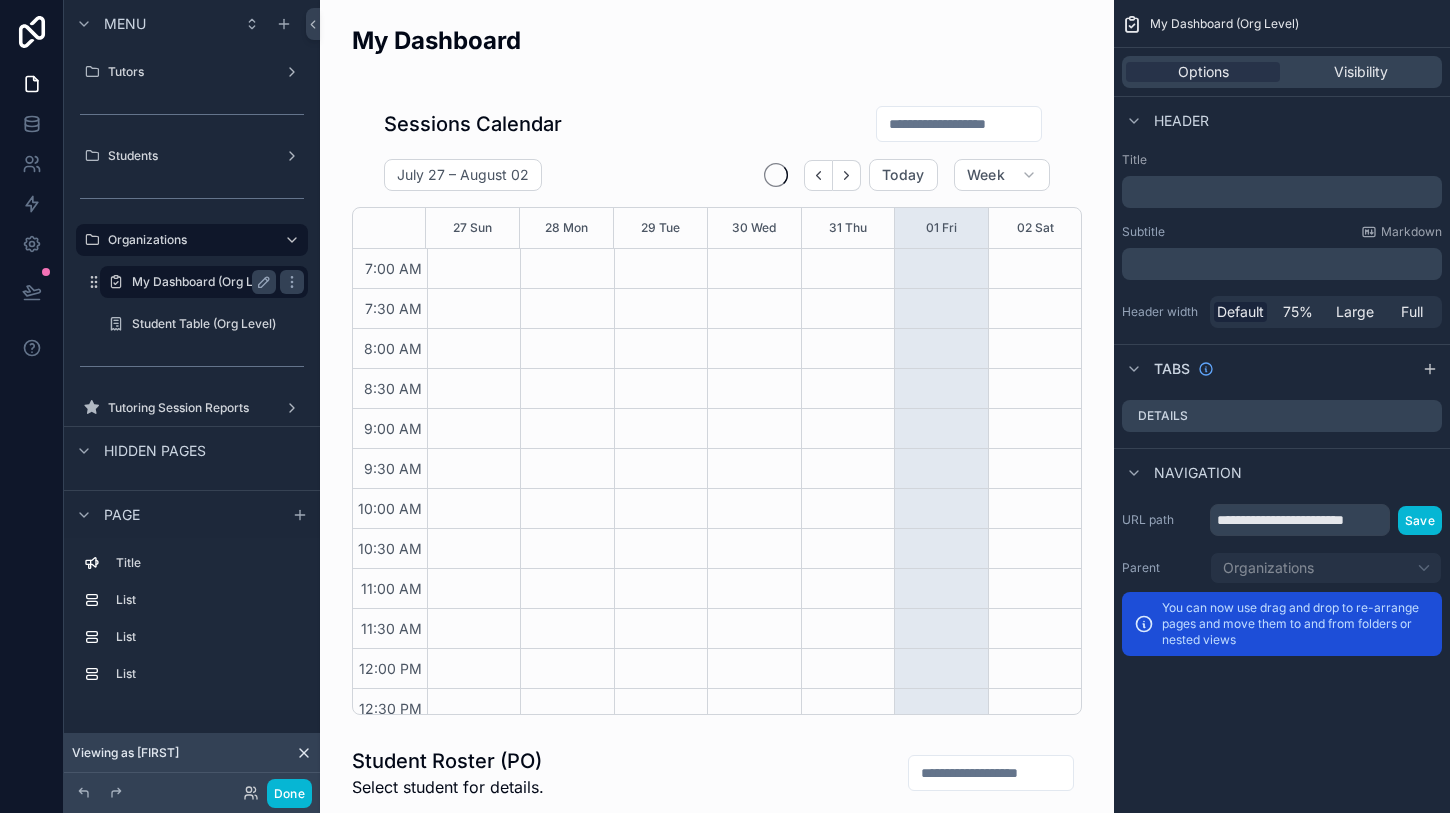 scroll, scrollTop: 560, scrollLeft: 0, axis: vertical 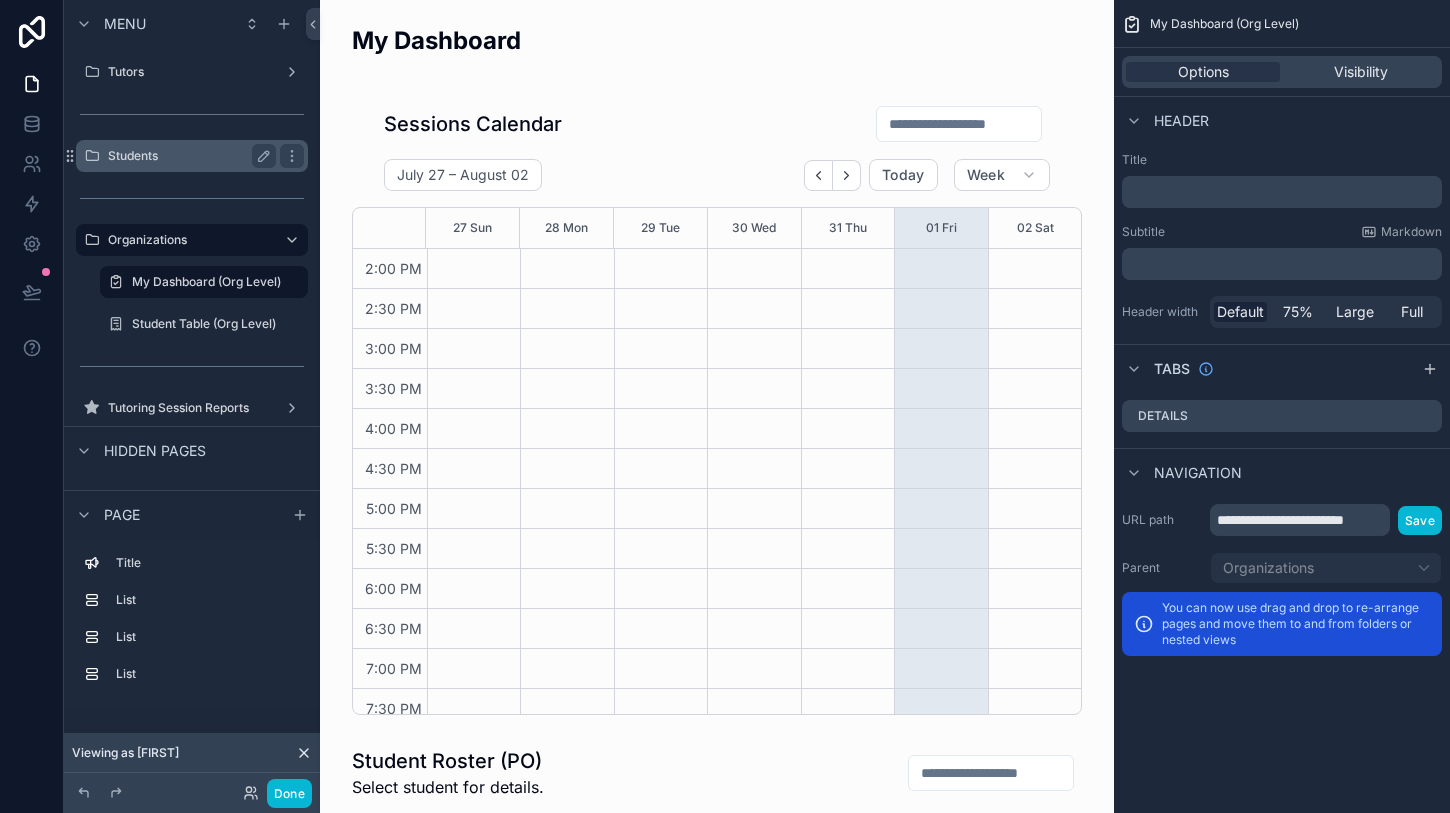 click on "Students" at bounding box center [188, 156] 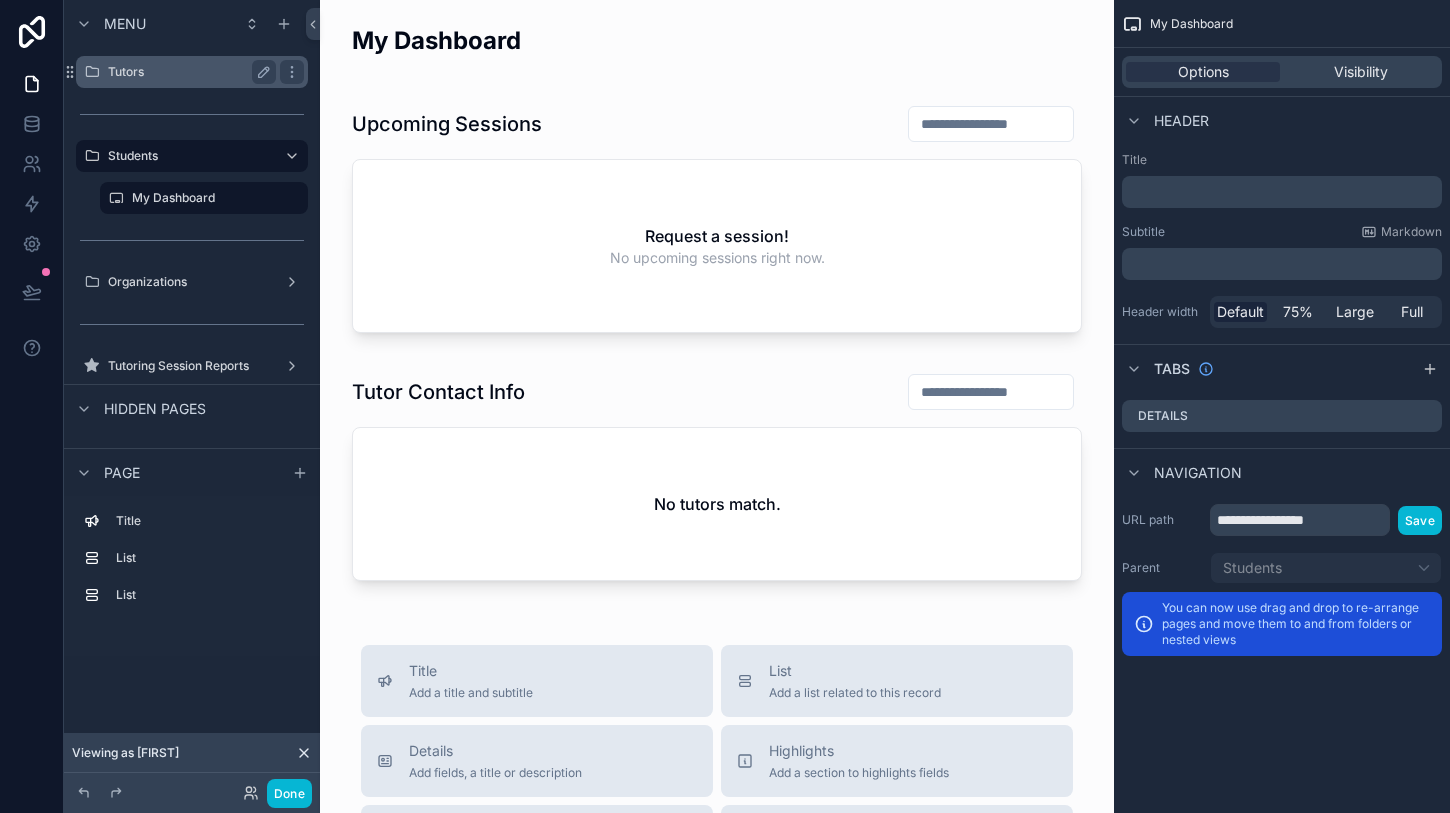 click on "Tutors" at bounding box center (192, 72) 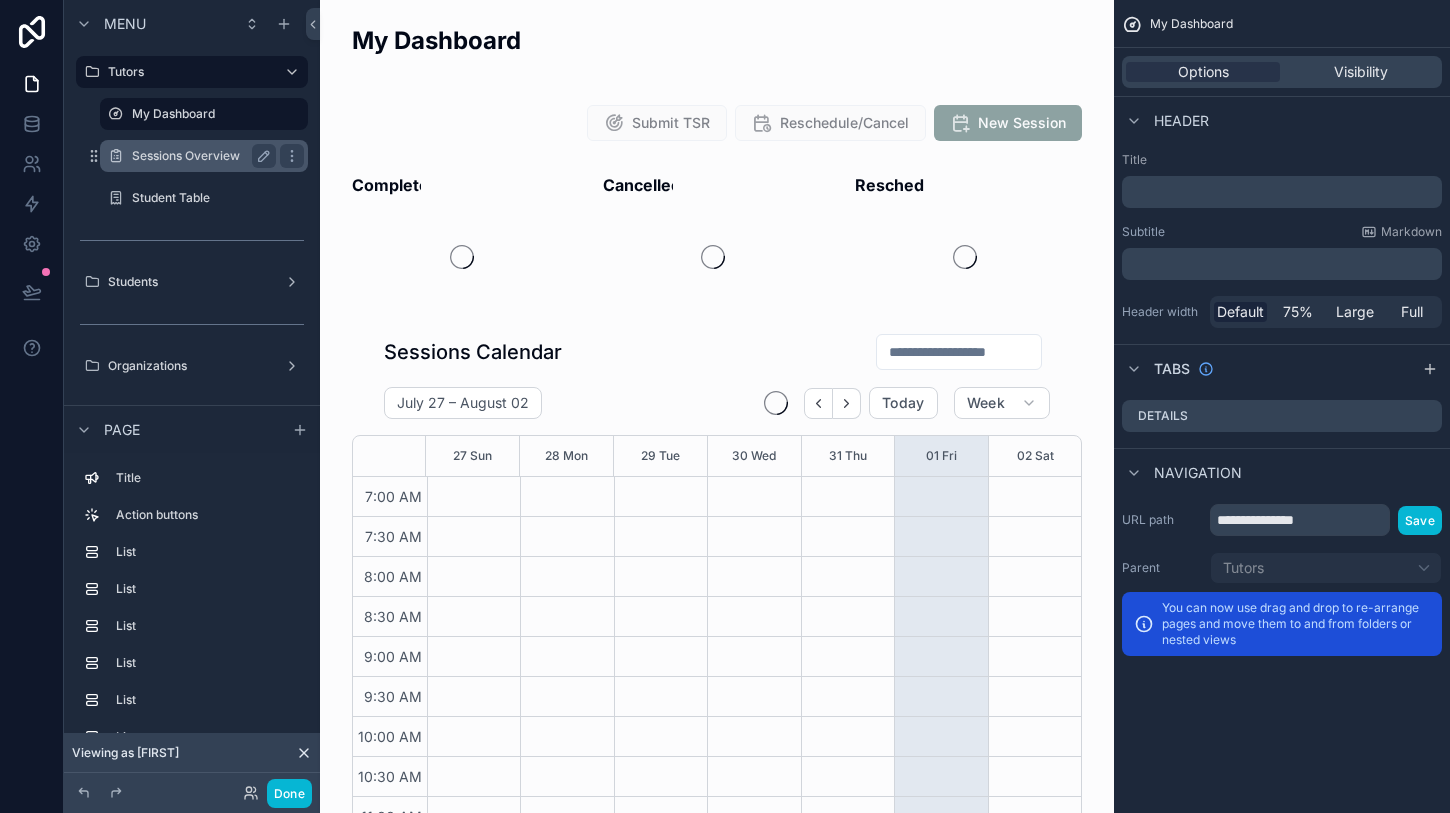 scroll, scrollTop: 560, scrollLeft: 0, axis: vertical 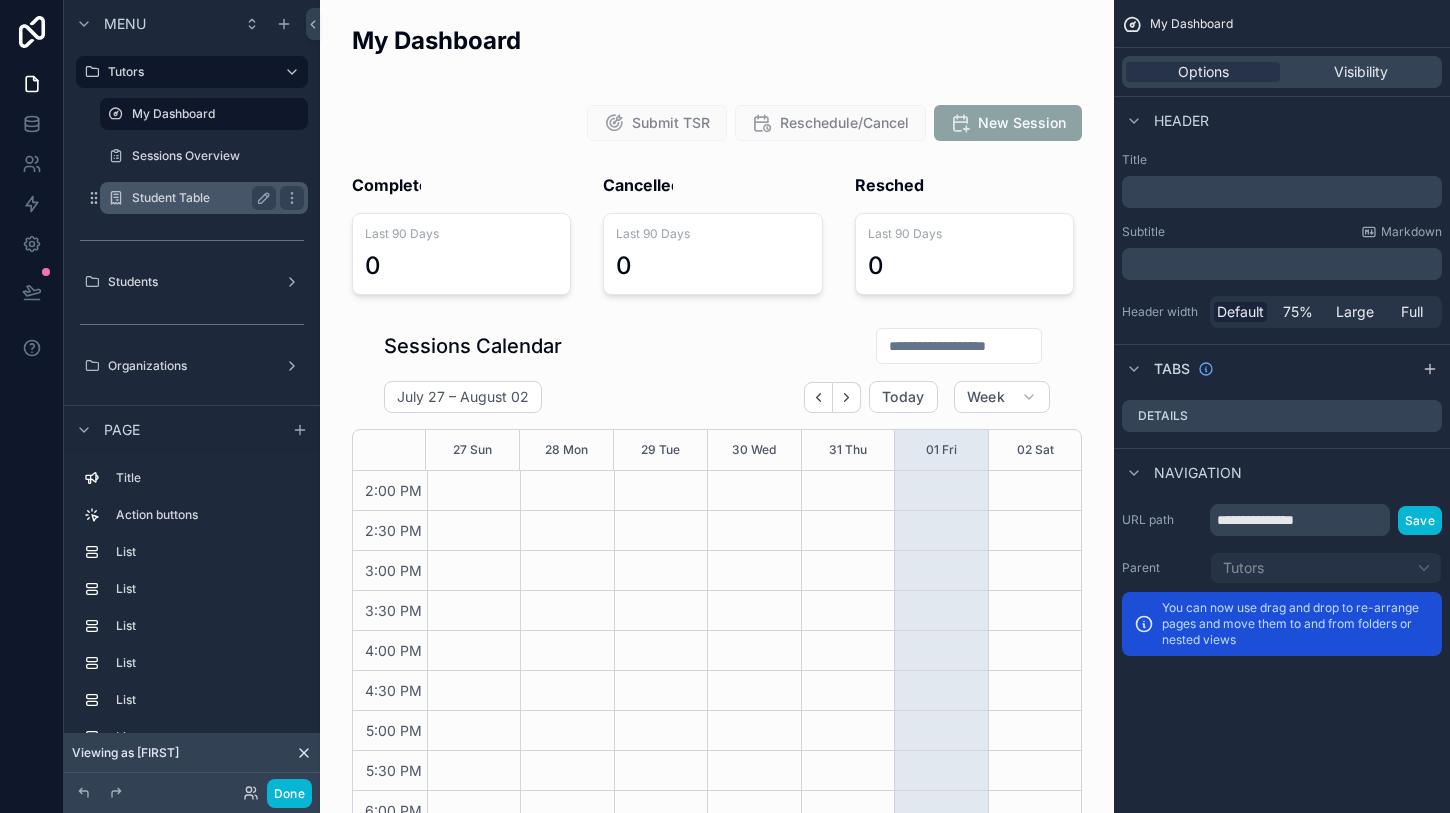 click on "Student Table" at bounding box center (200, 198) 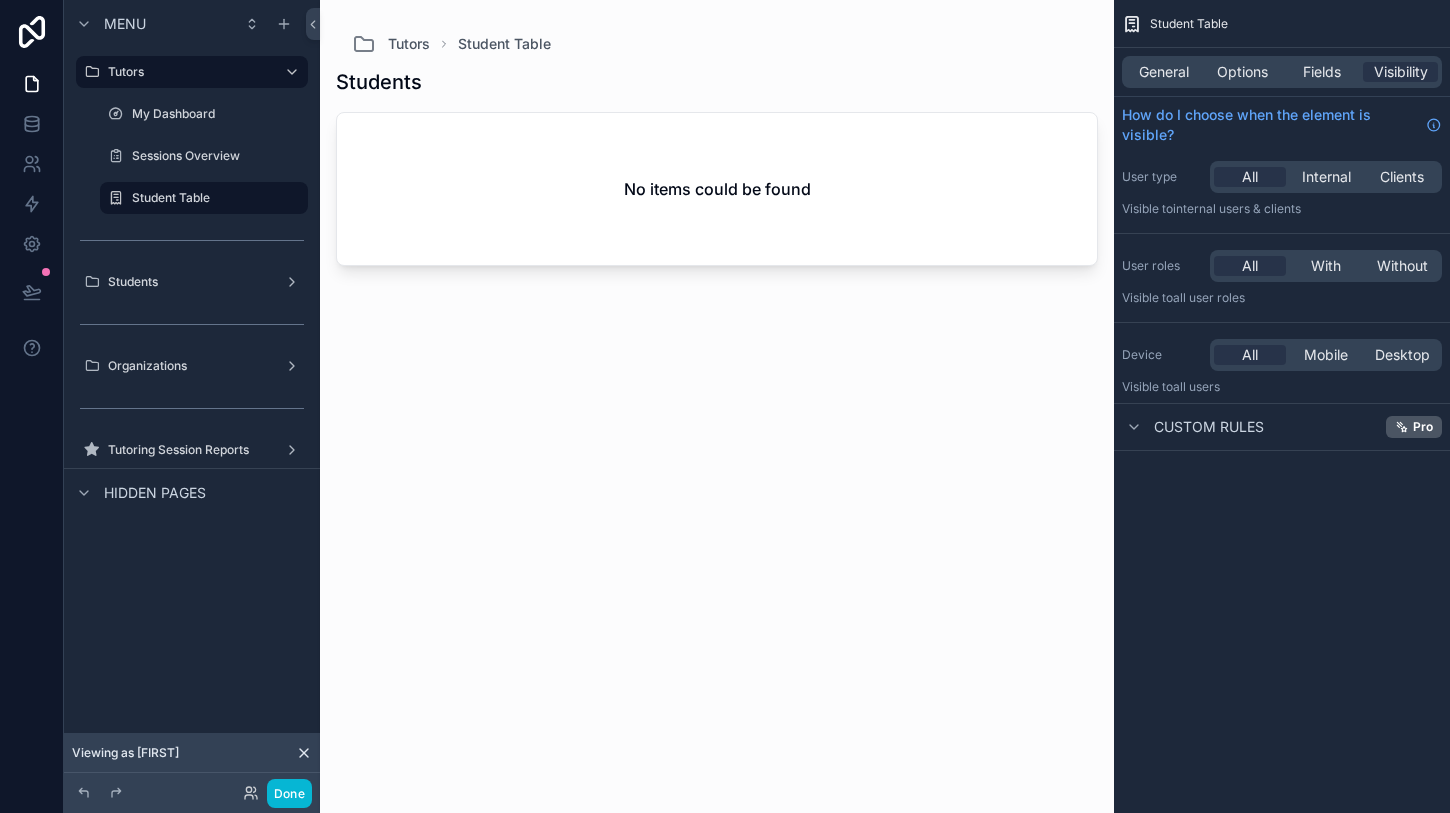 click on "Done" at bounding box center (272, 793) 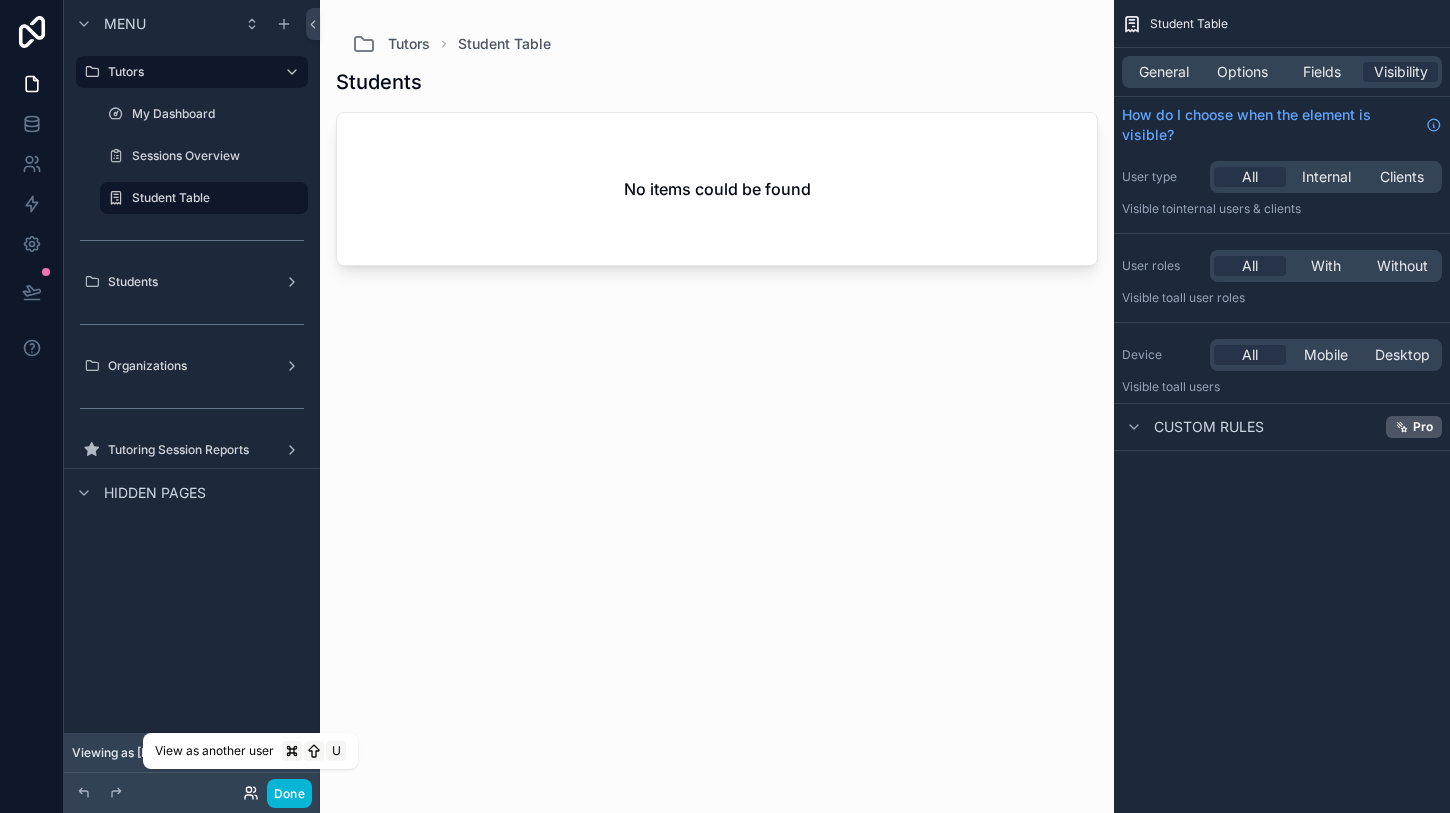 click 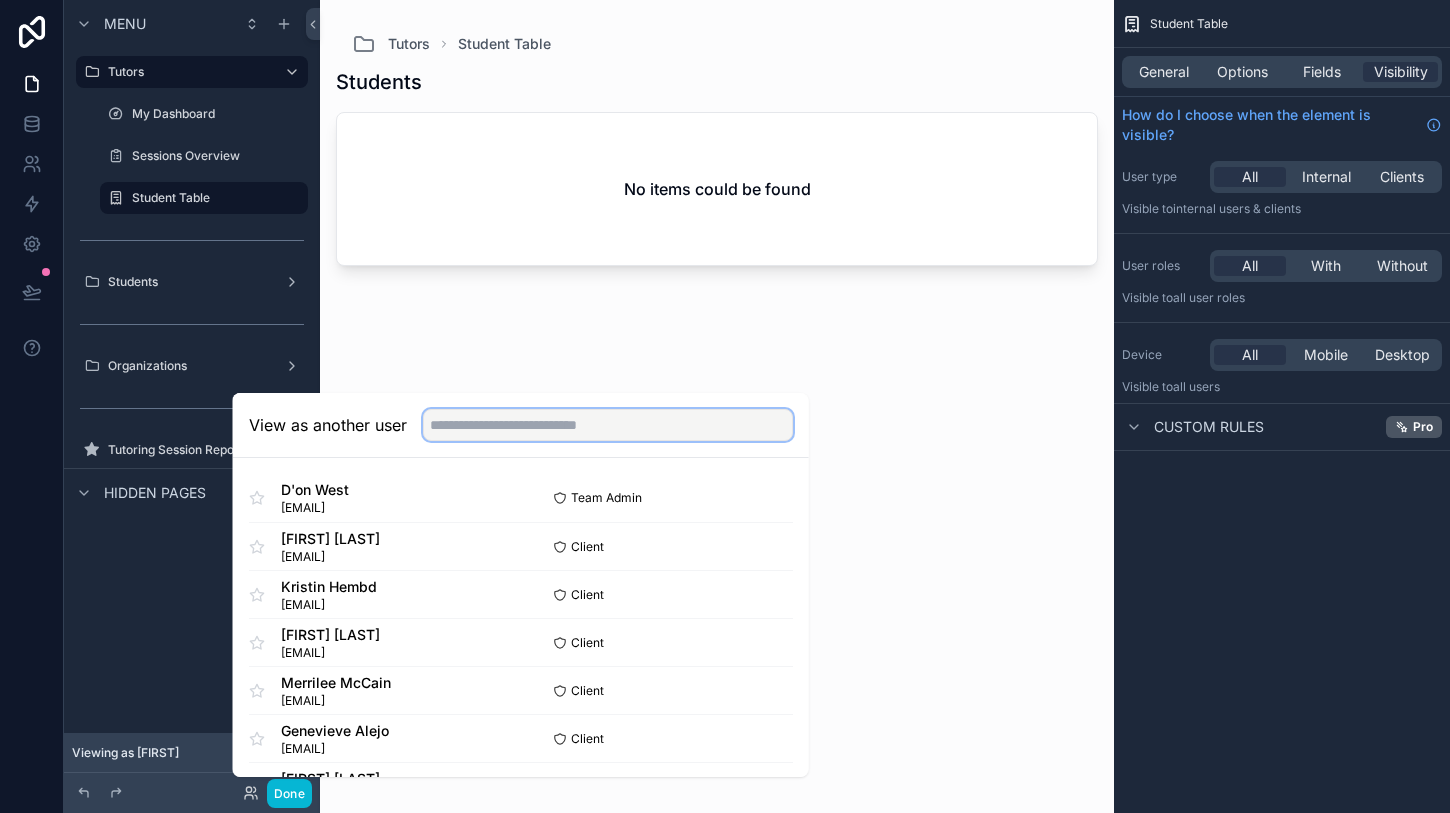 click at bounding box center (608, 425) 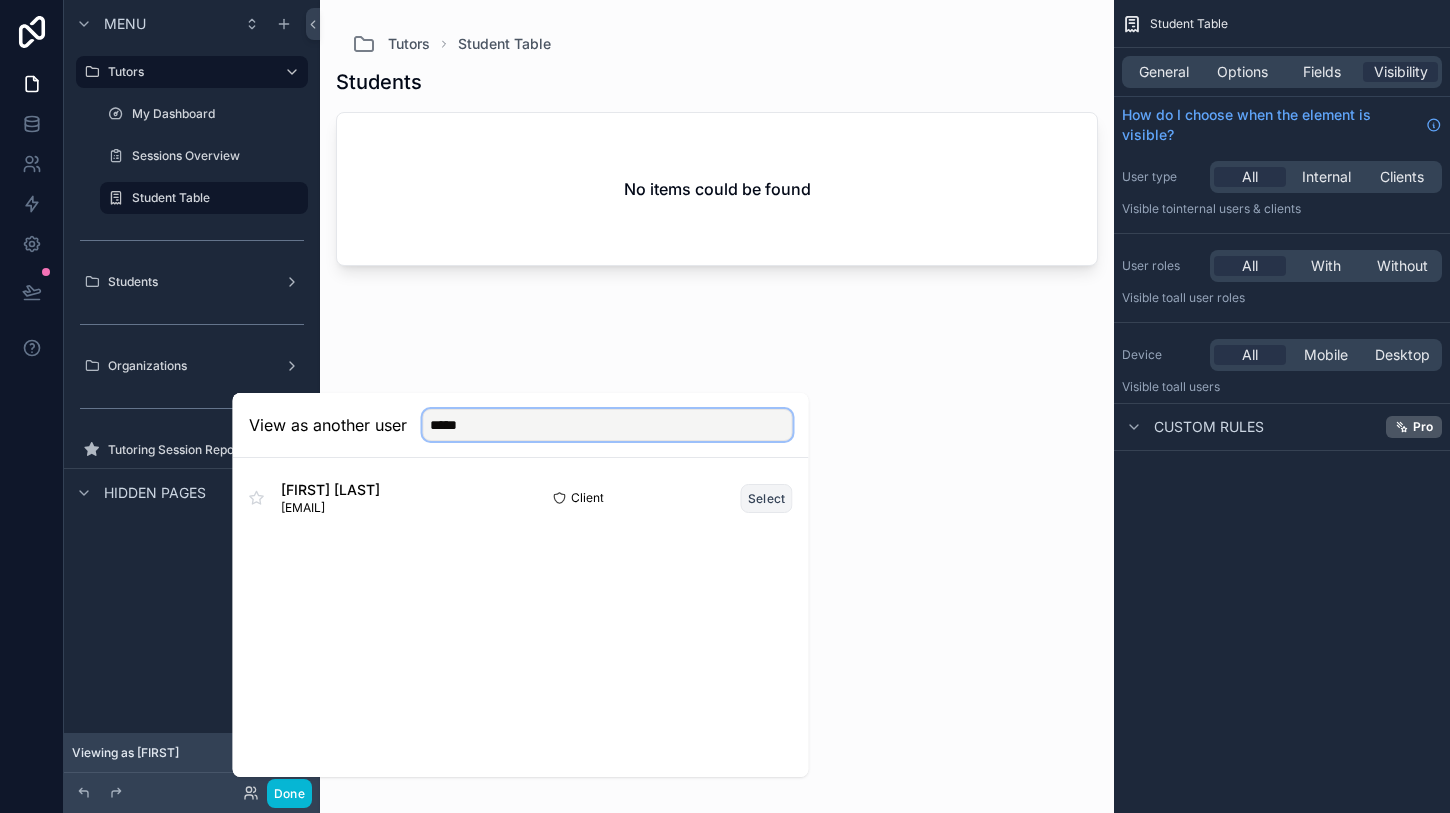 type on "*****" 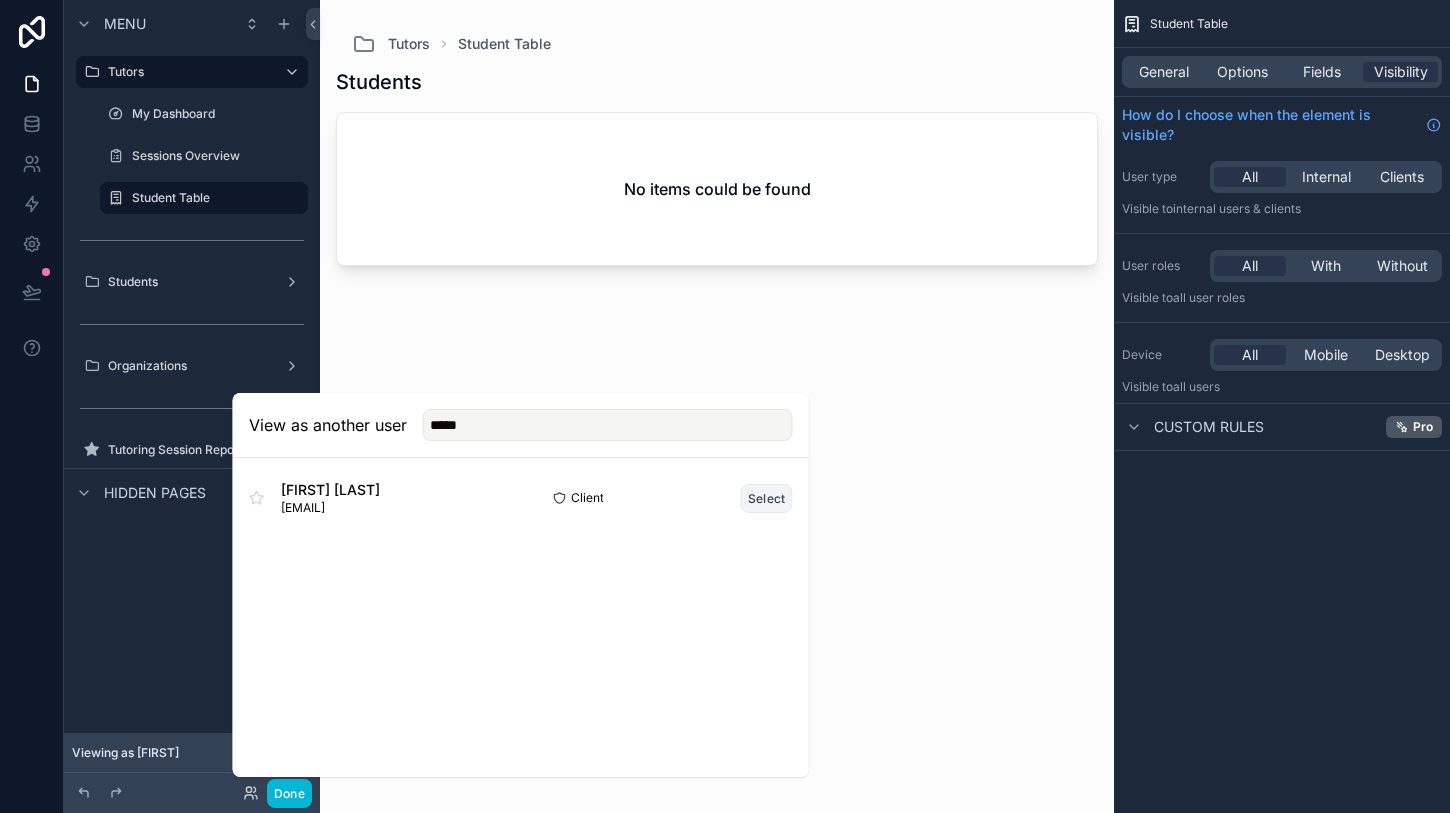 click on "Select" at bounding box center [767, 498] 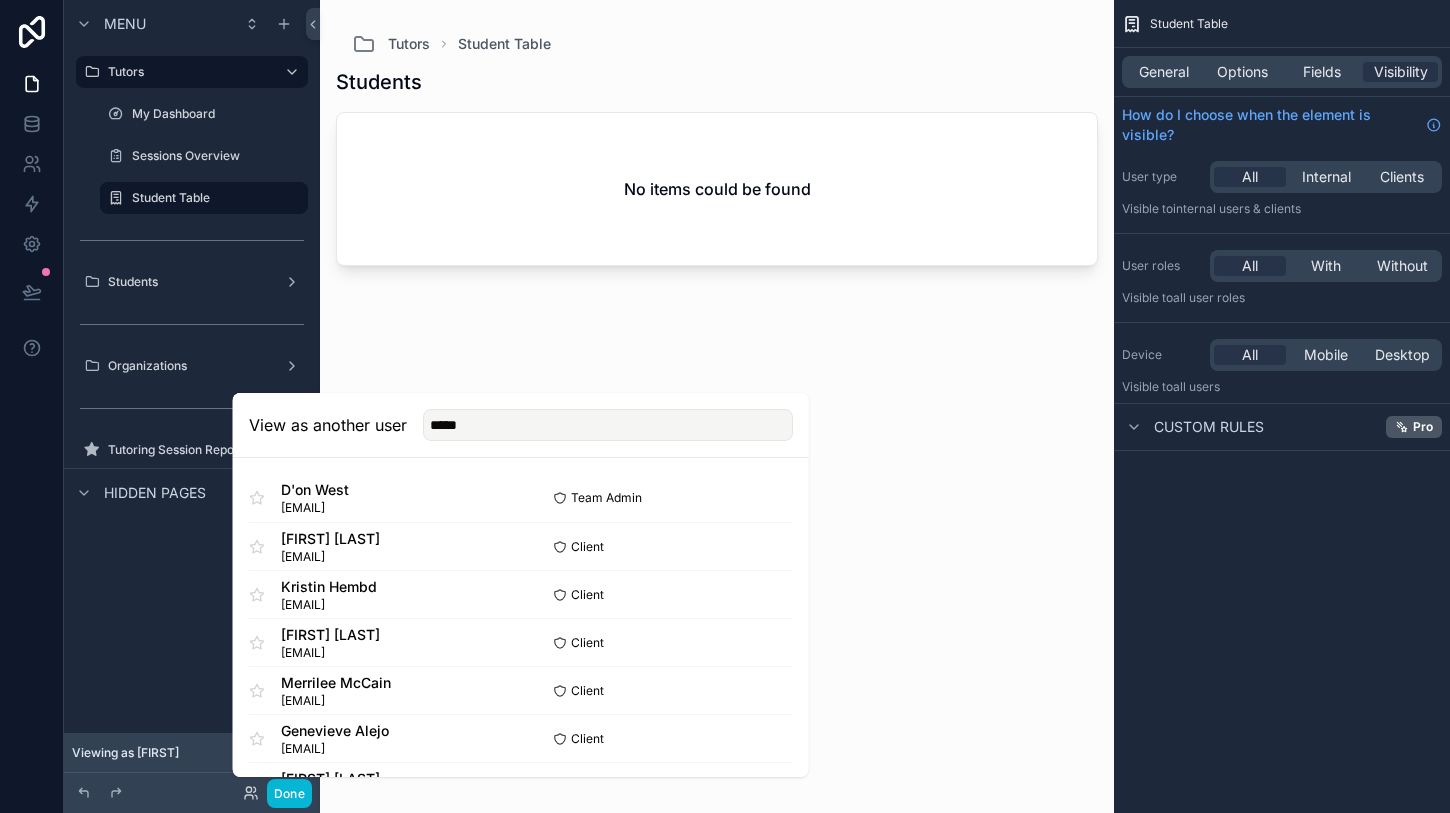 type 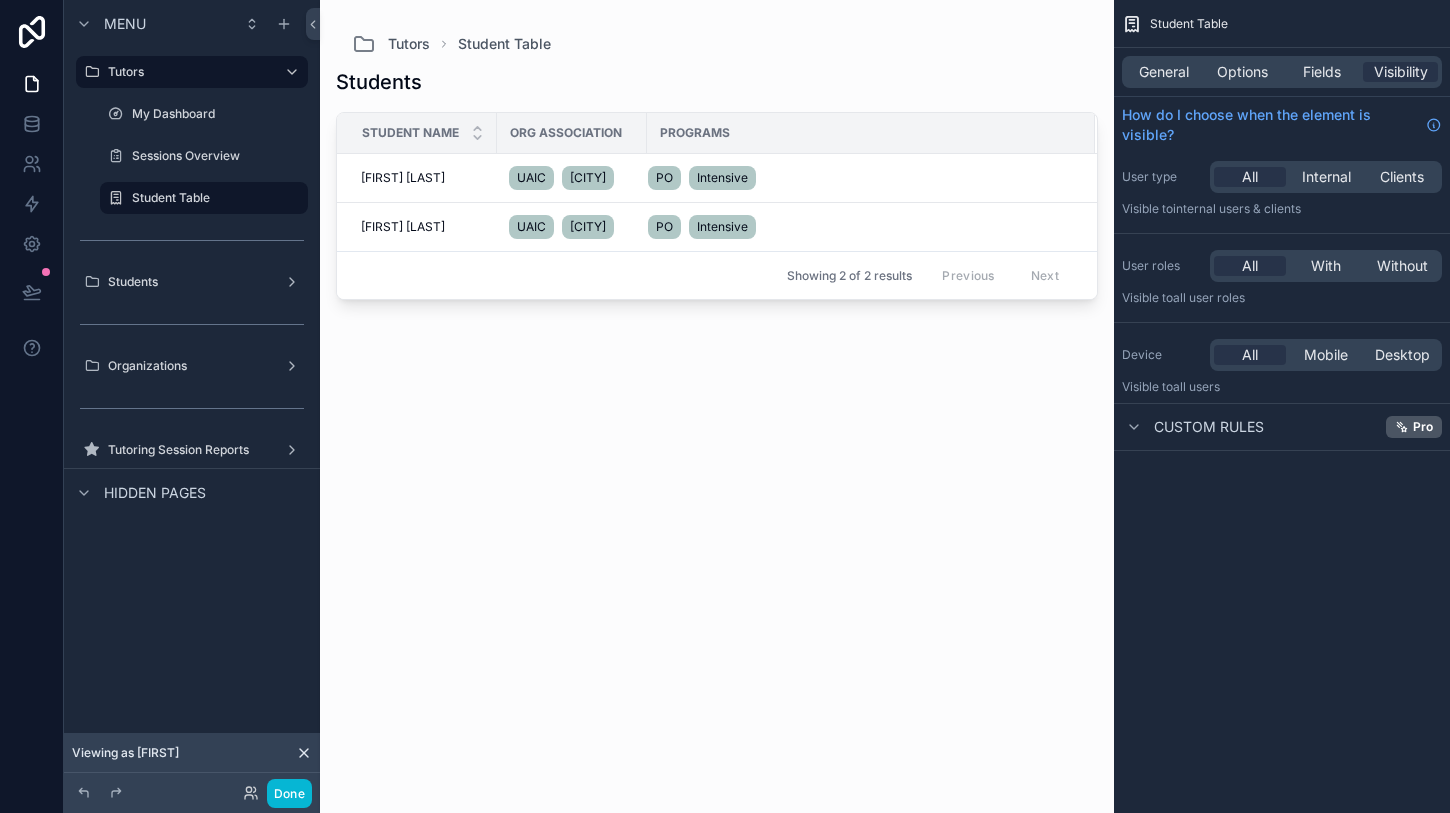 click at bounding box center [717, 394] 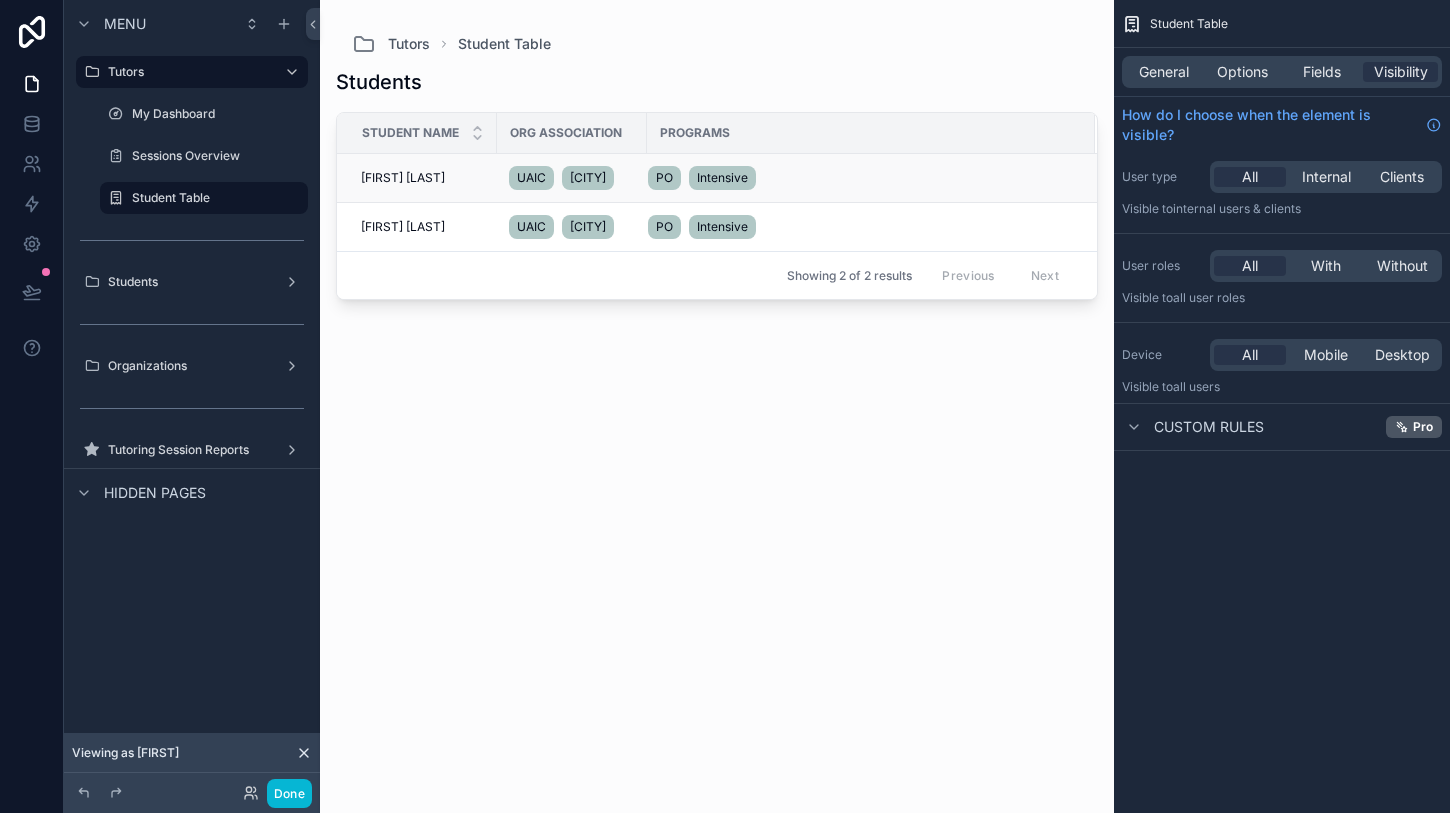 click on "[FIRST] [LAST] [FIRST] [LAST]" at bounding box center [417, 178] 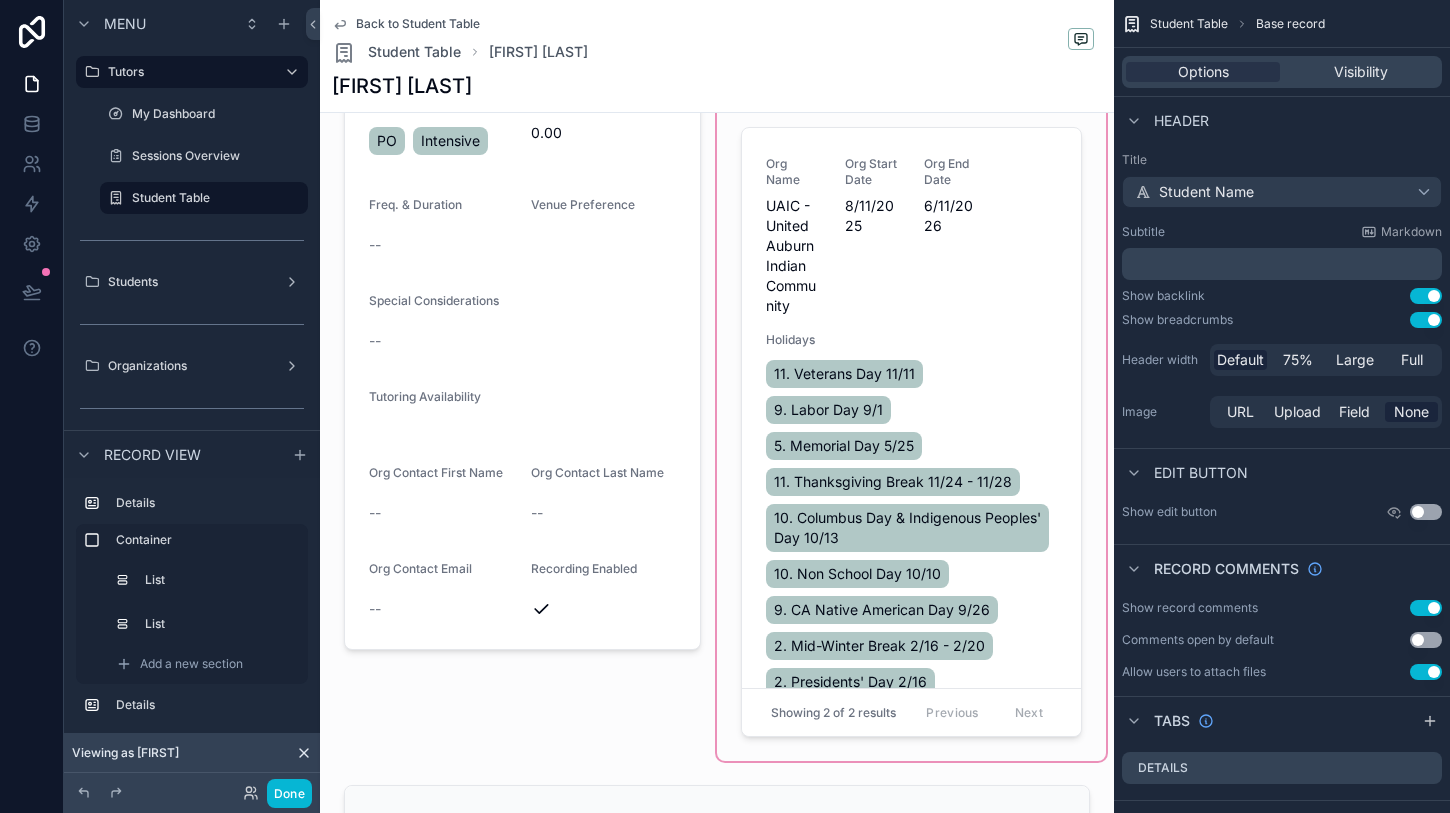 scroll, scrollTop: 343, scrollLeft: 0, axis: vertical 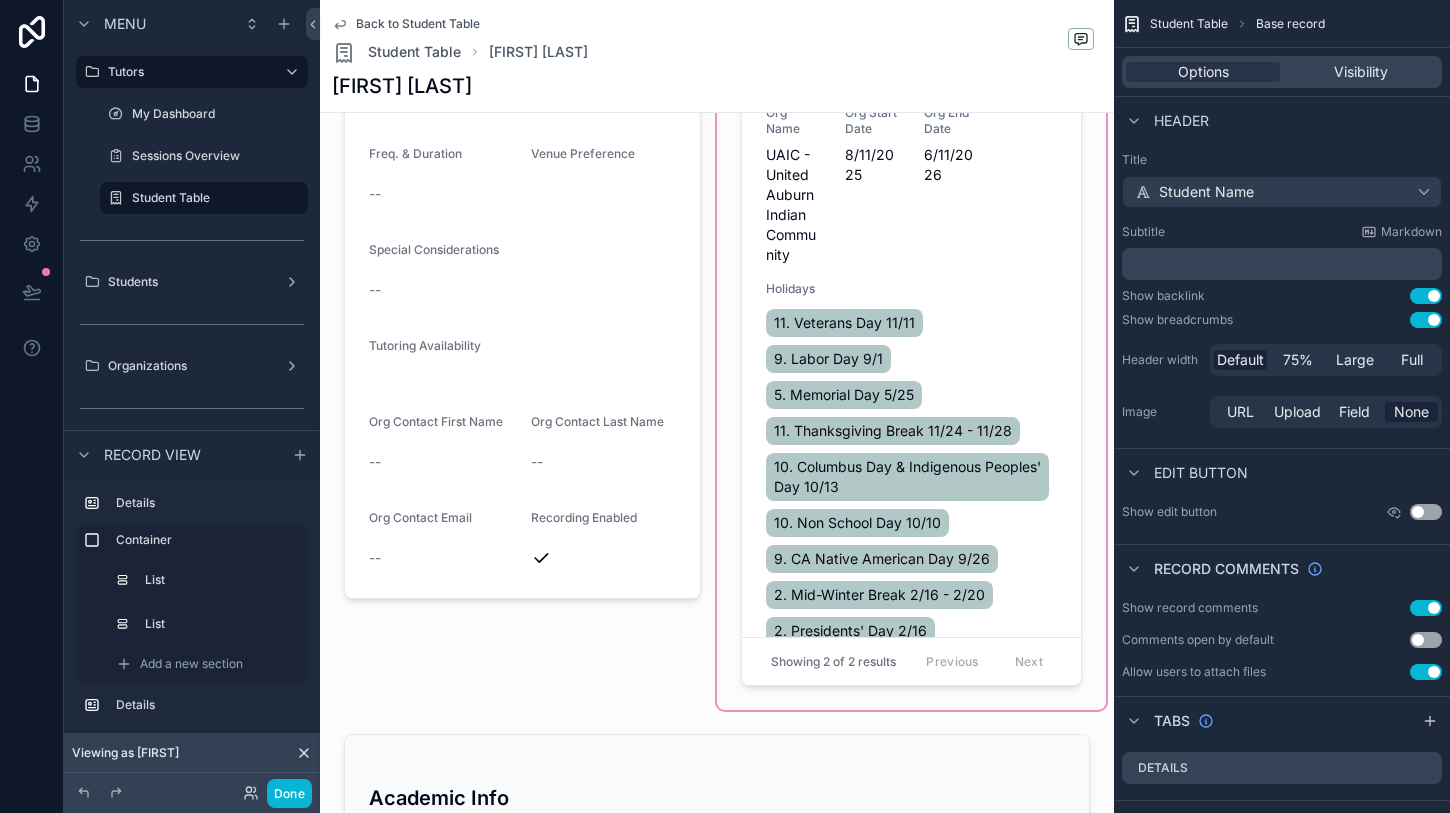 click at bounding box center [911, 252] 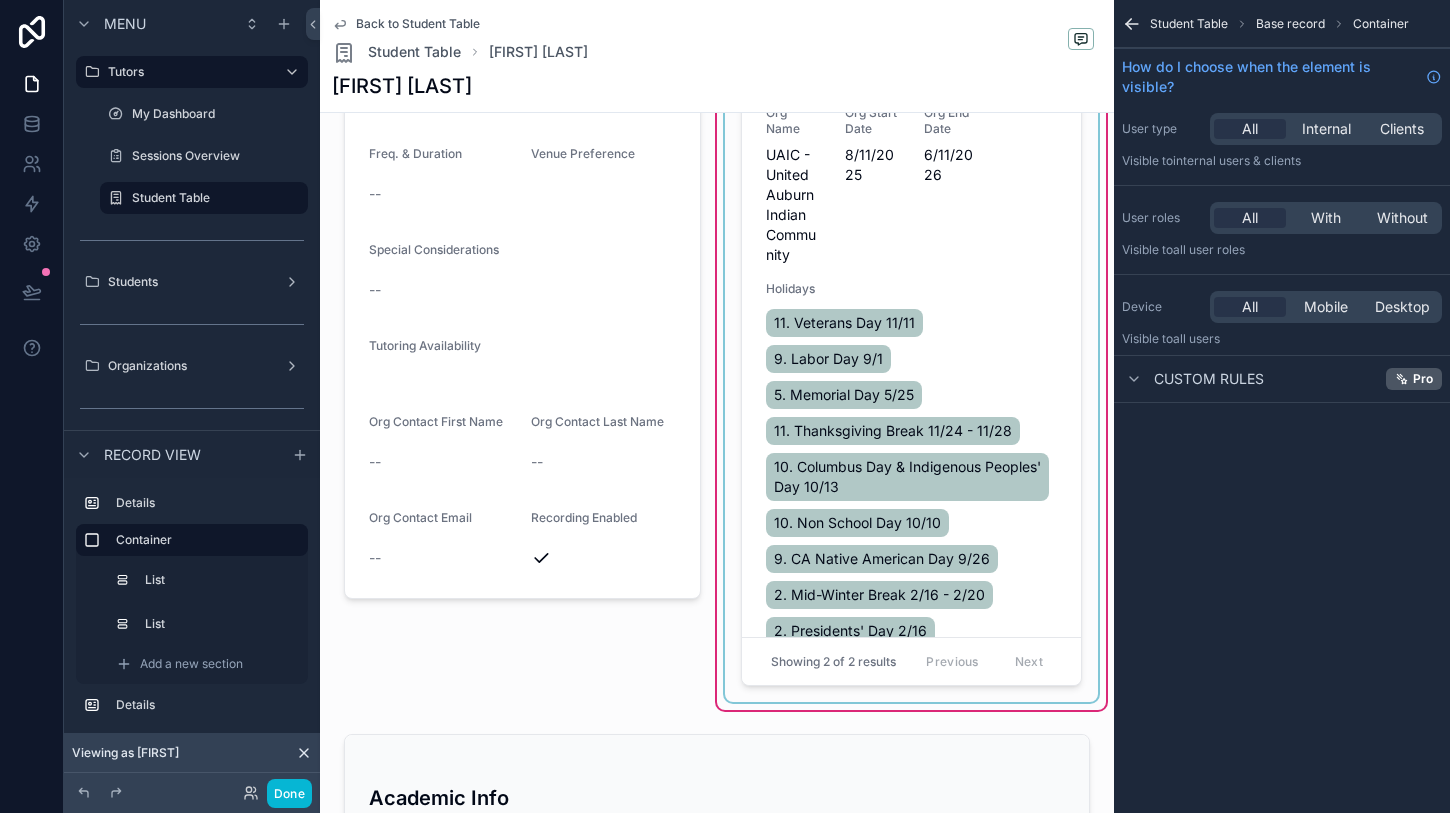 click at bounding box center (911, 363) 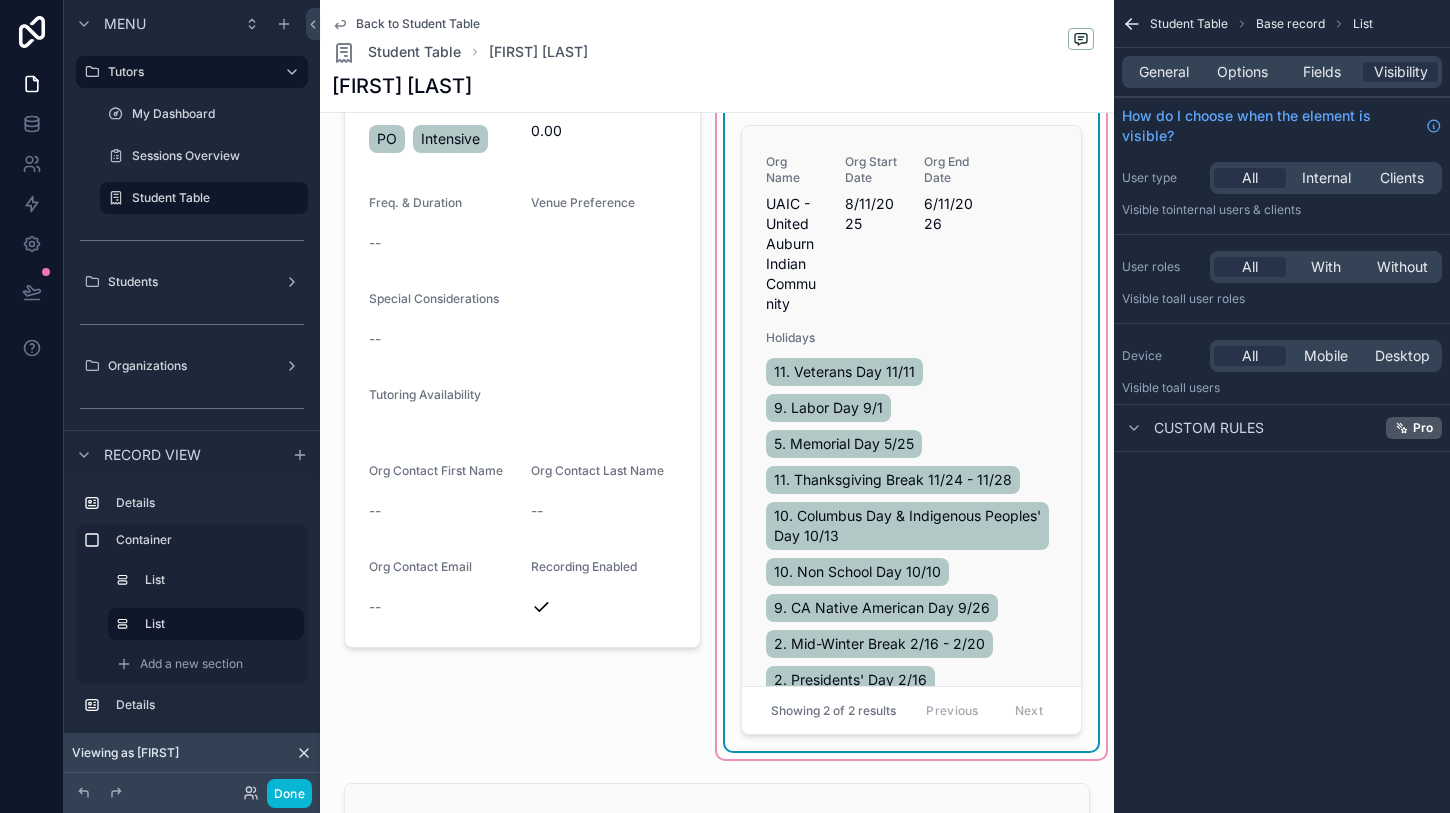 scroll, scrollTop: 223, scrollLeft: 0, axis: vertical 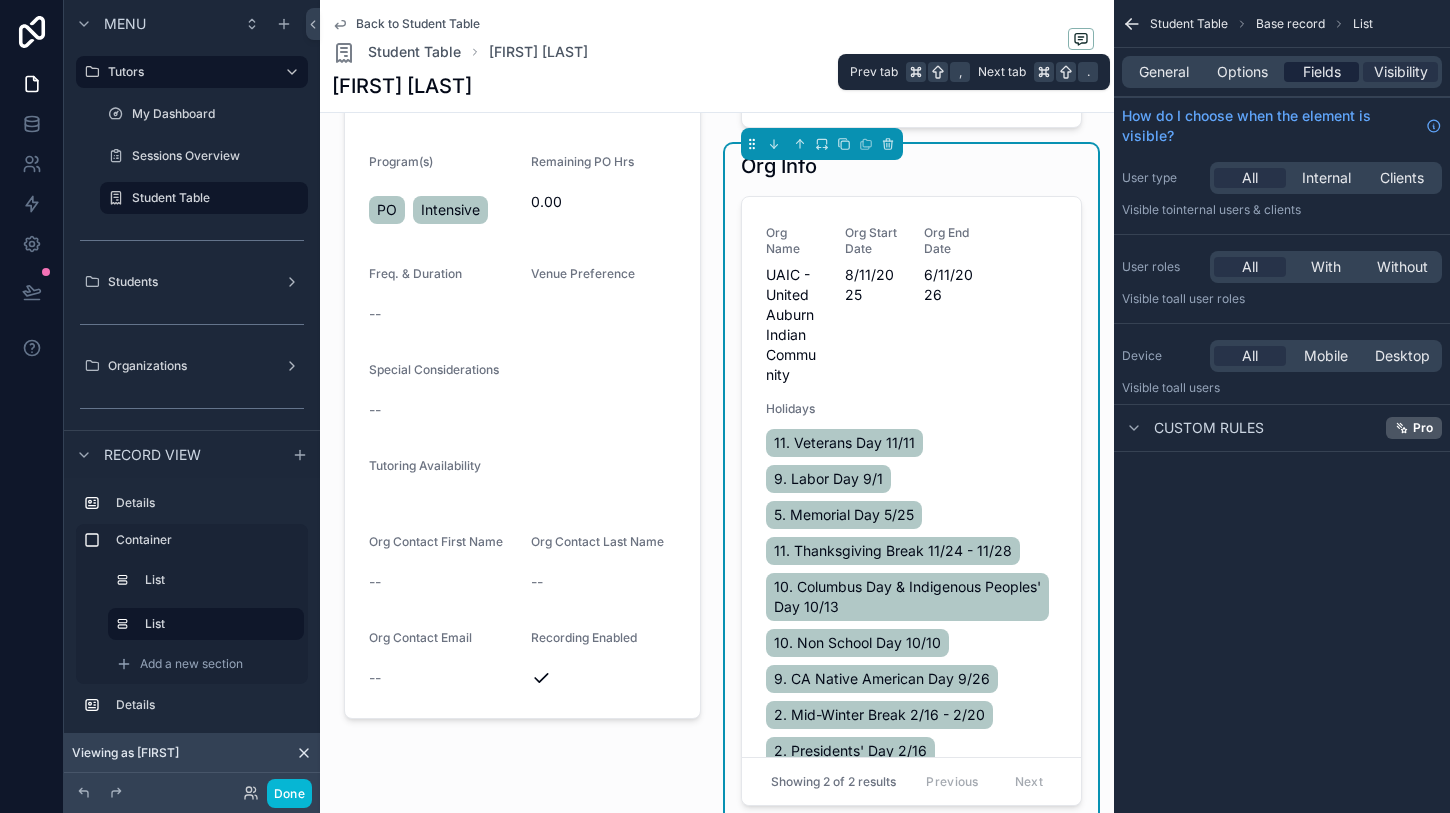 click on "Fields" at bounding box center [1321, 72] 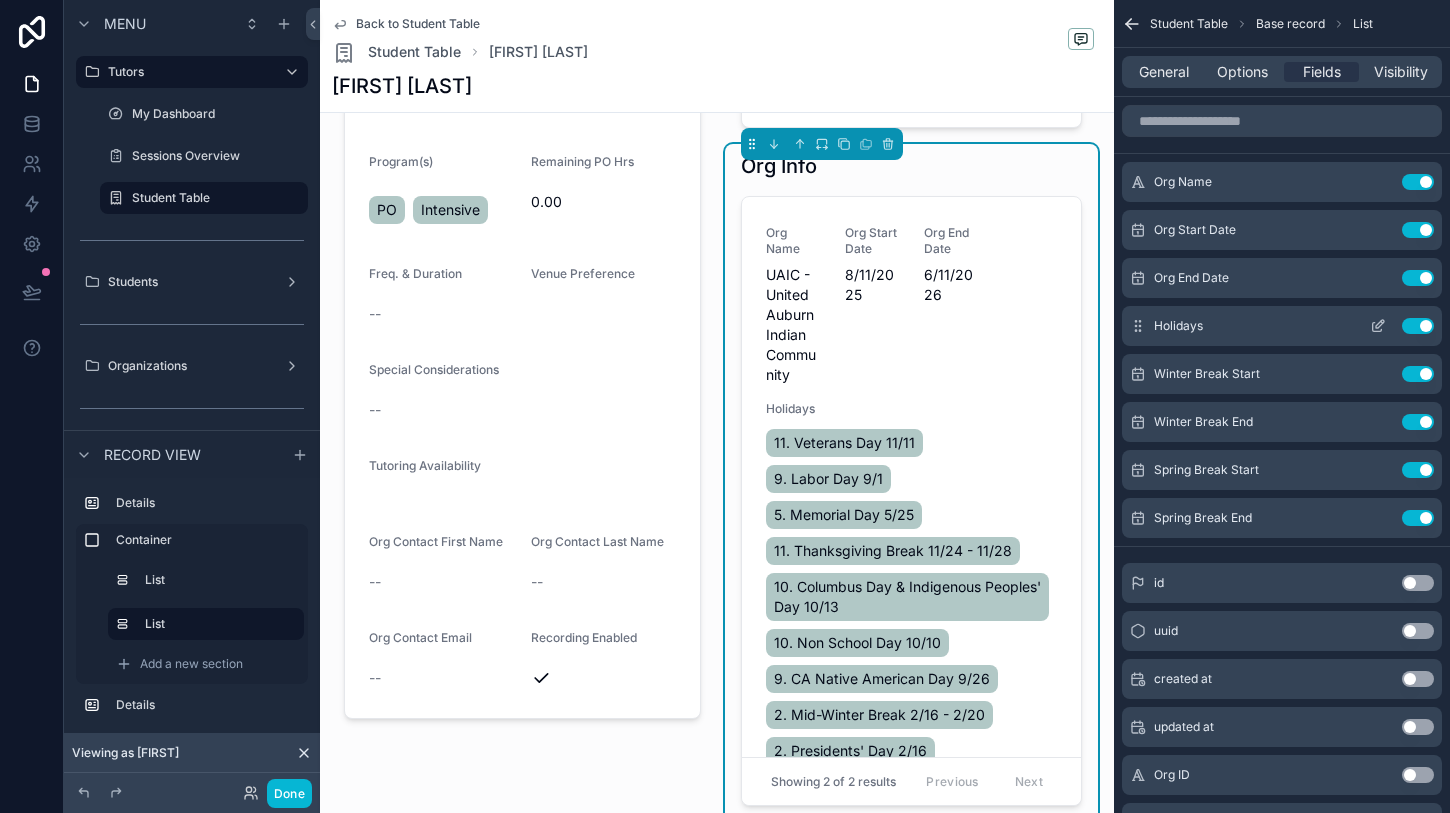 click 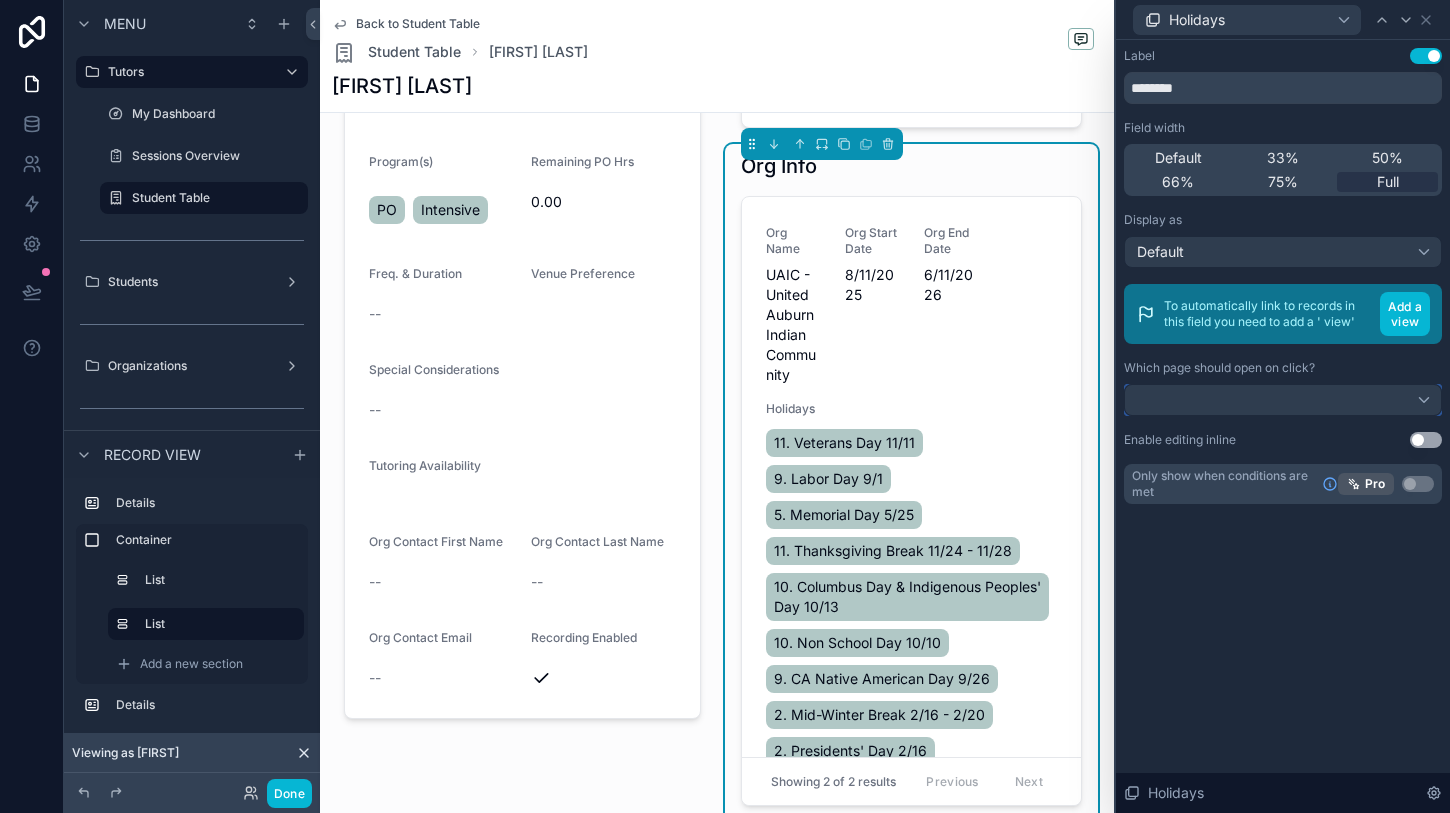click at bounding box center [1283, 400] 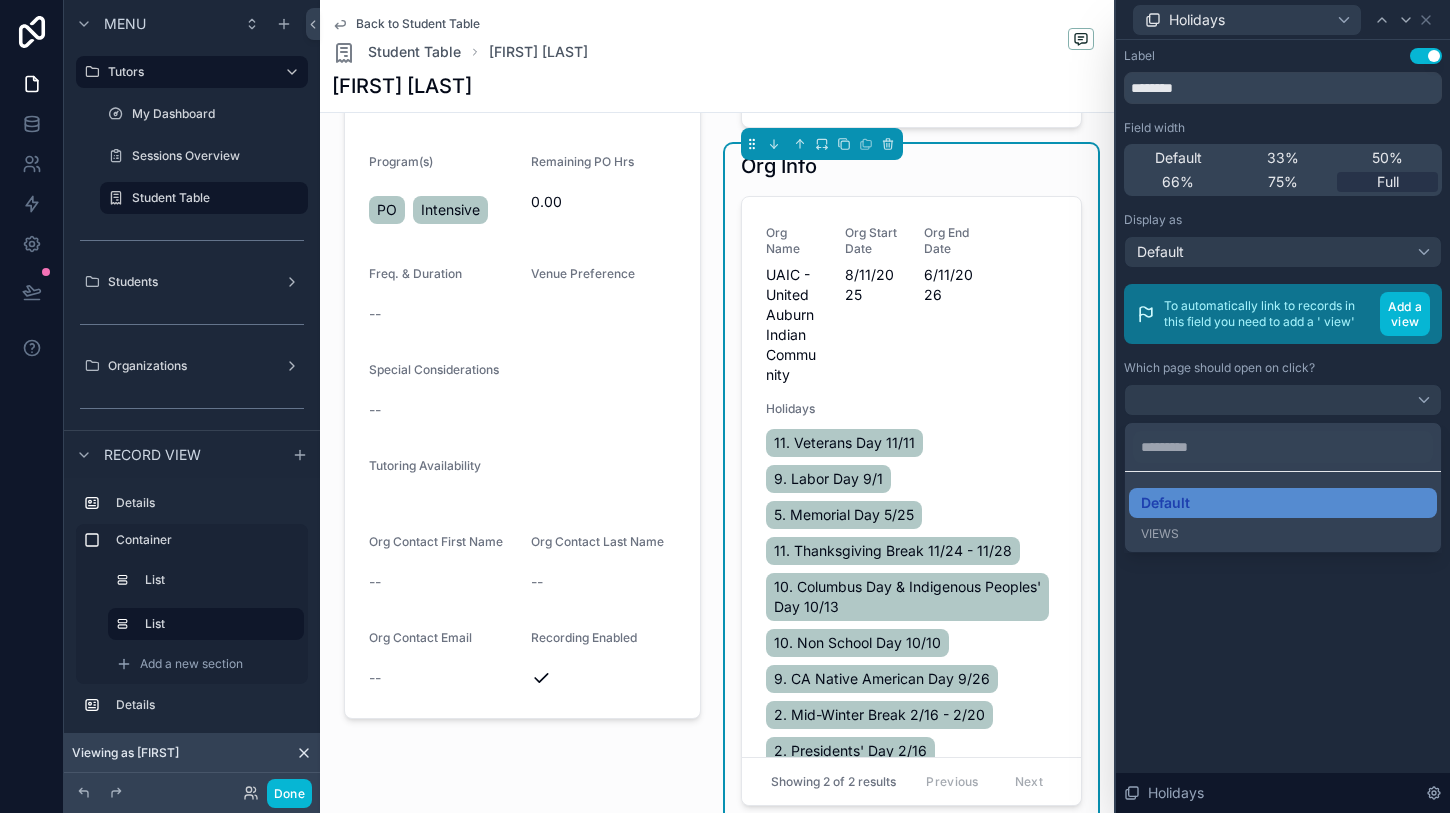 click at bounding box center [1283, 406] 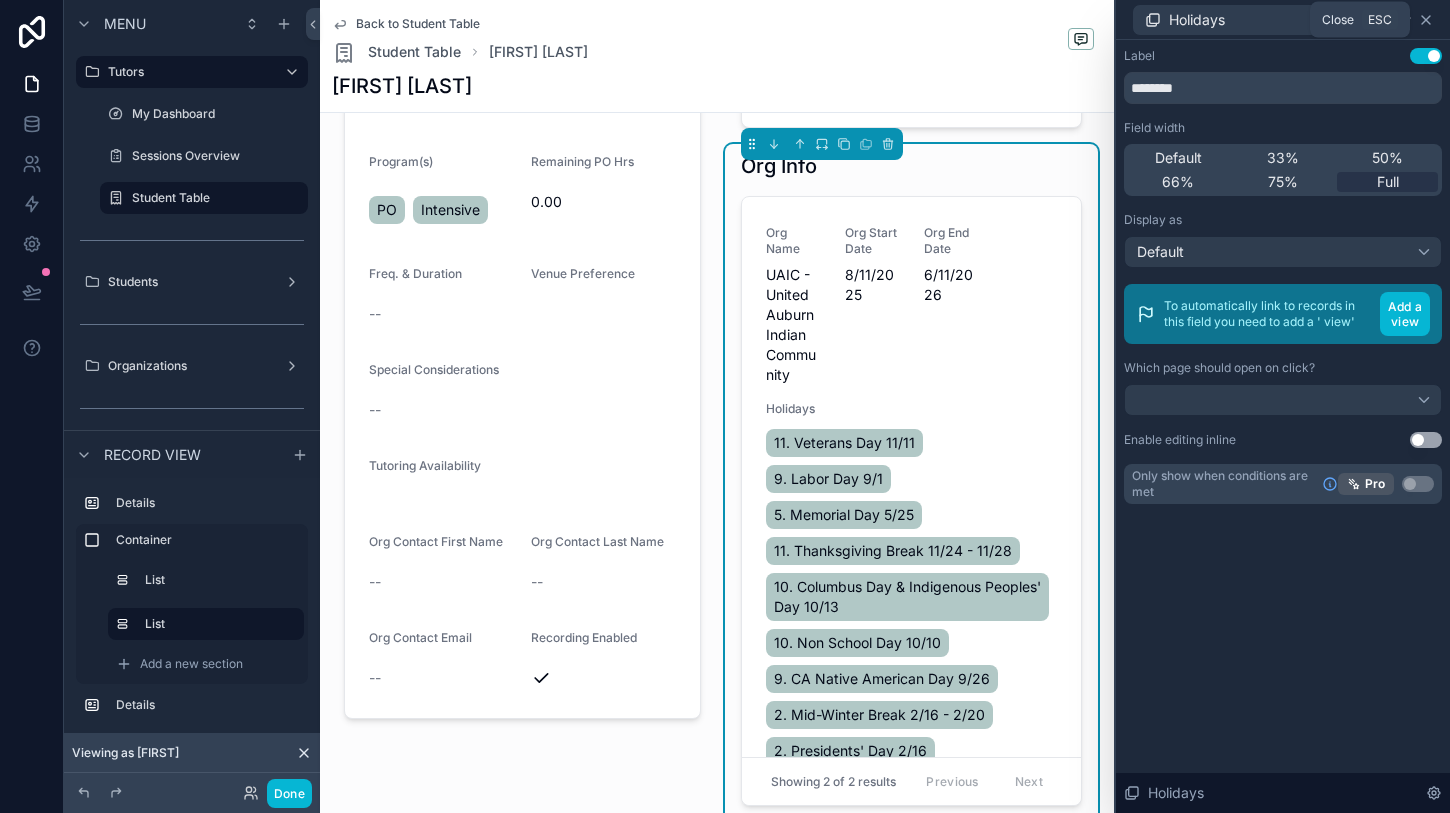 click 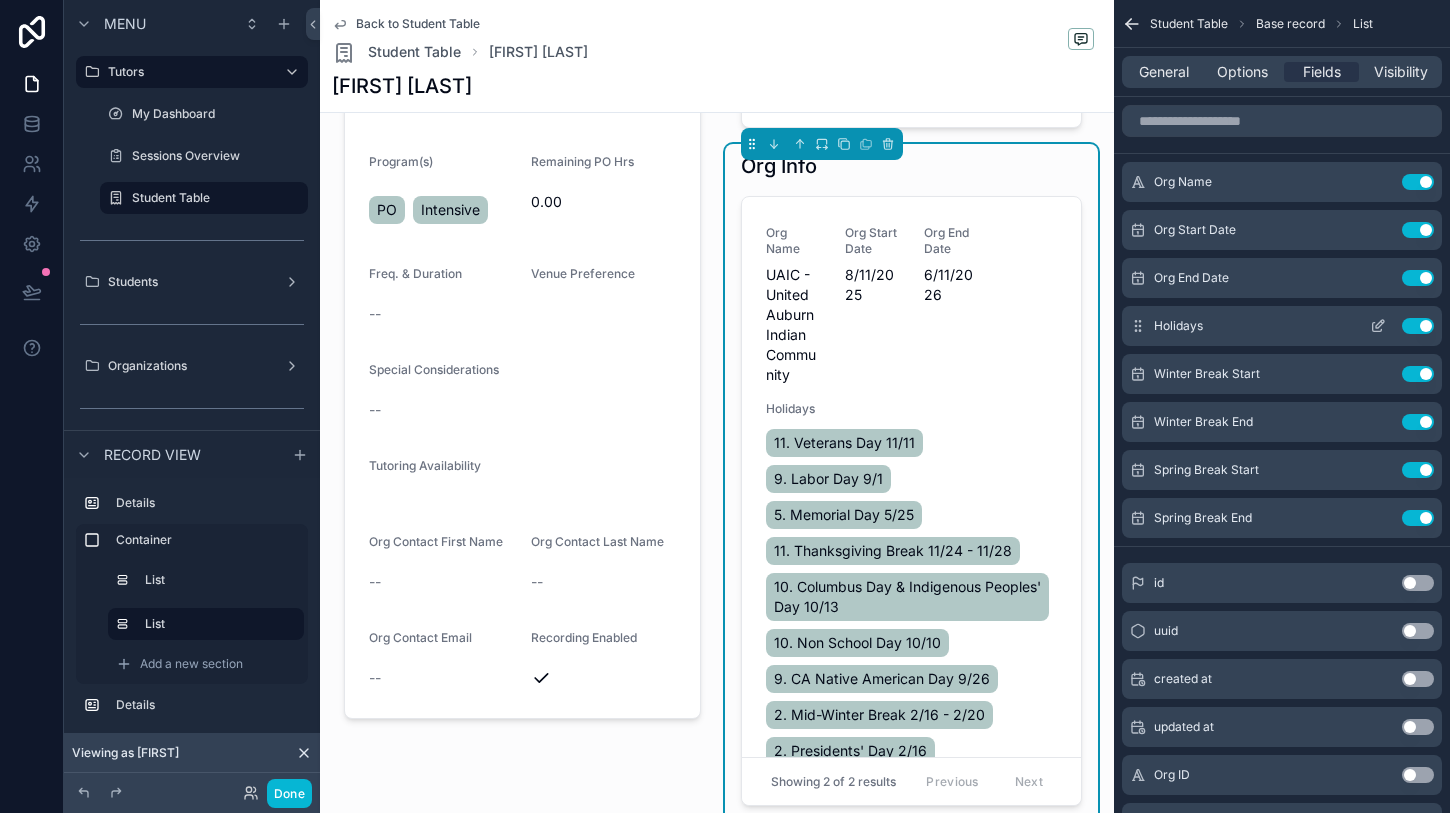 click 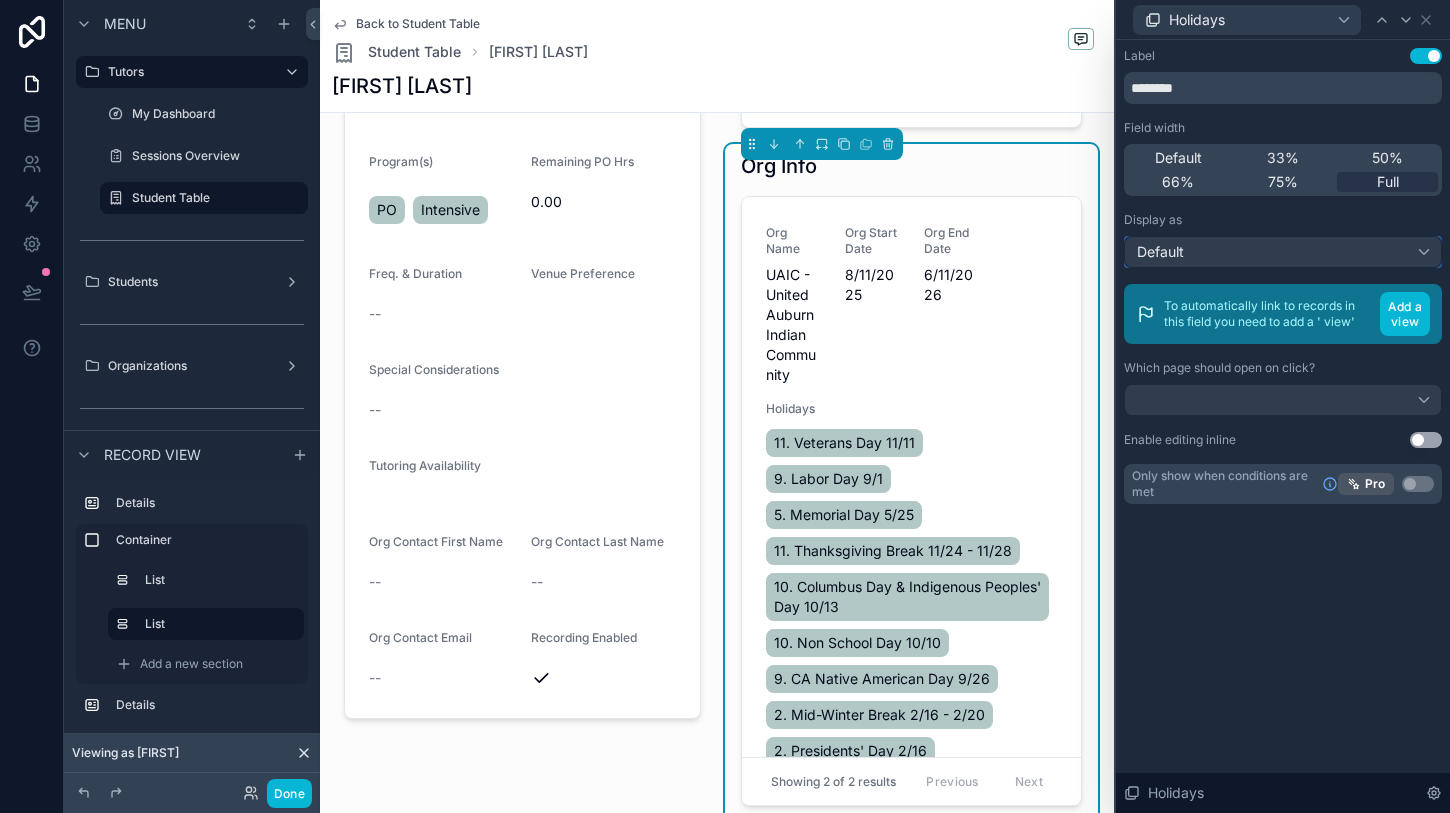click on "Default" at bounding box center [1283, 252] 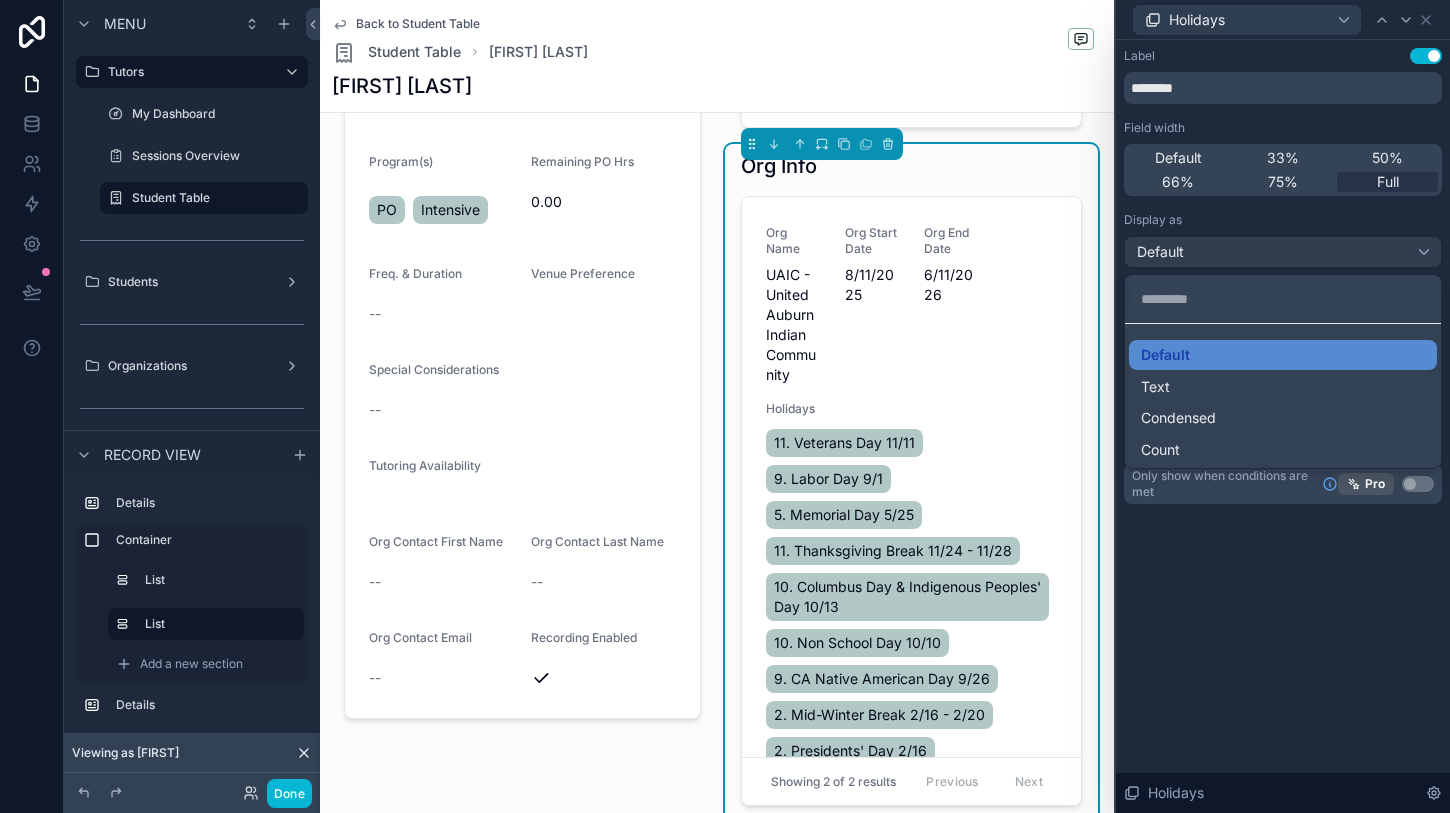click at bounding box center (1283, 406) 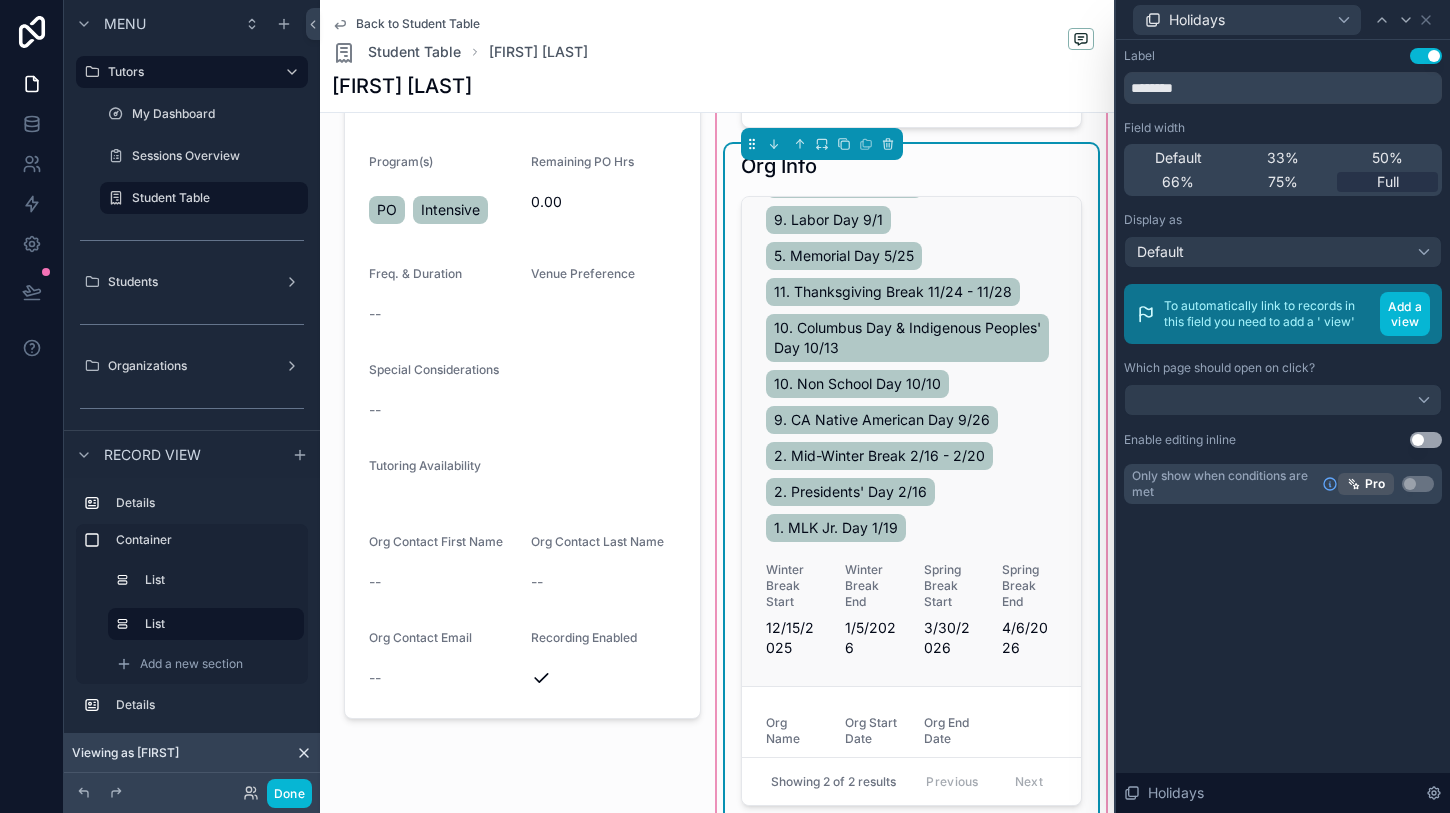 scroll, scrollTop: 341, scrollLeft: 0, axis: vertical 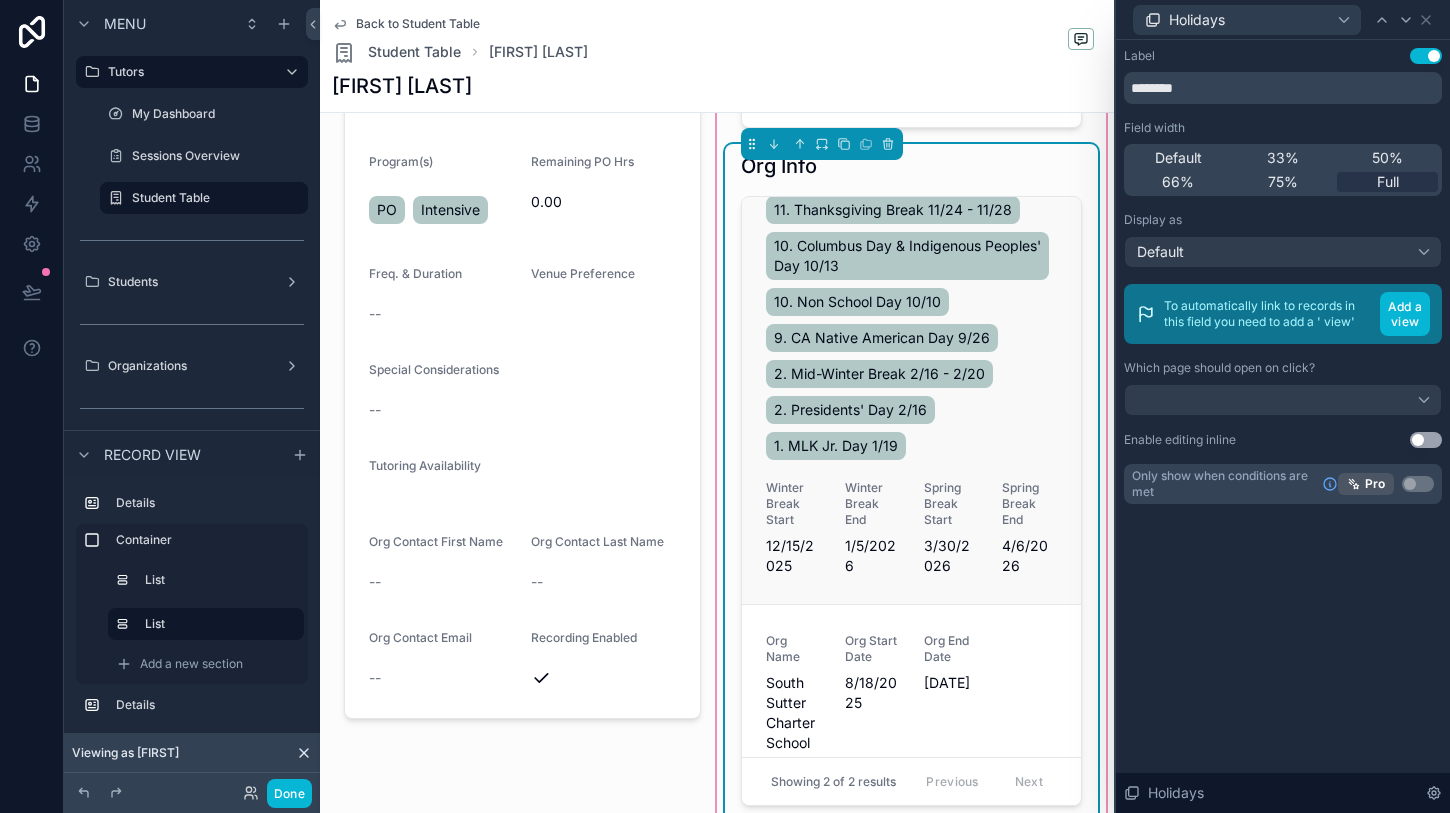 click on "2. Mid-Winter Break 2/16 - 2/20" at bounding box center (879, 374) 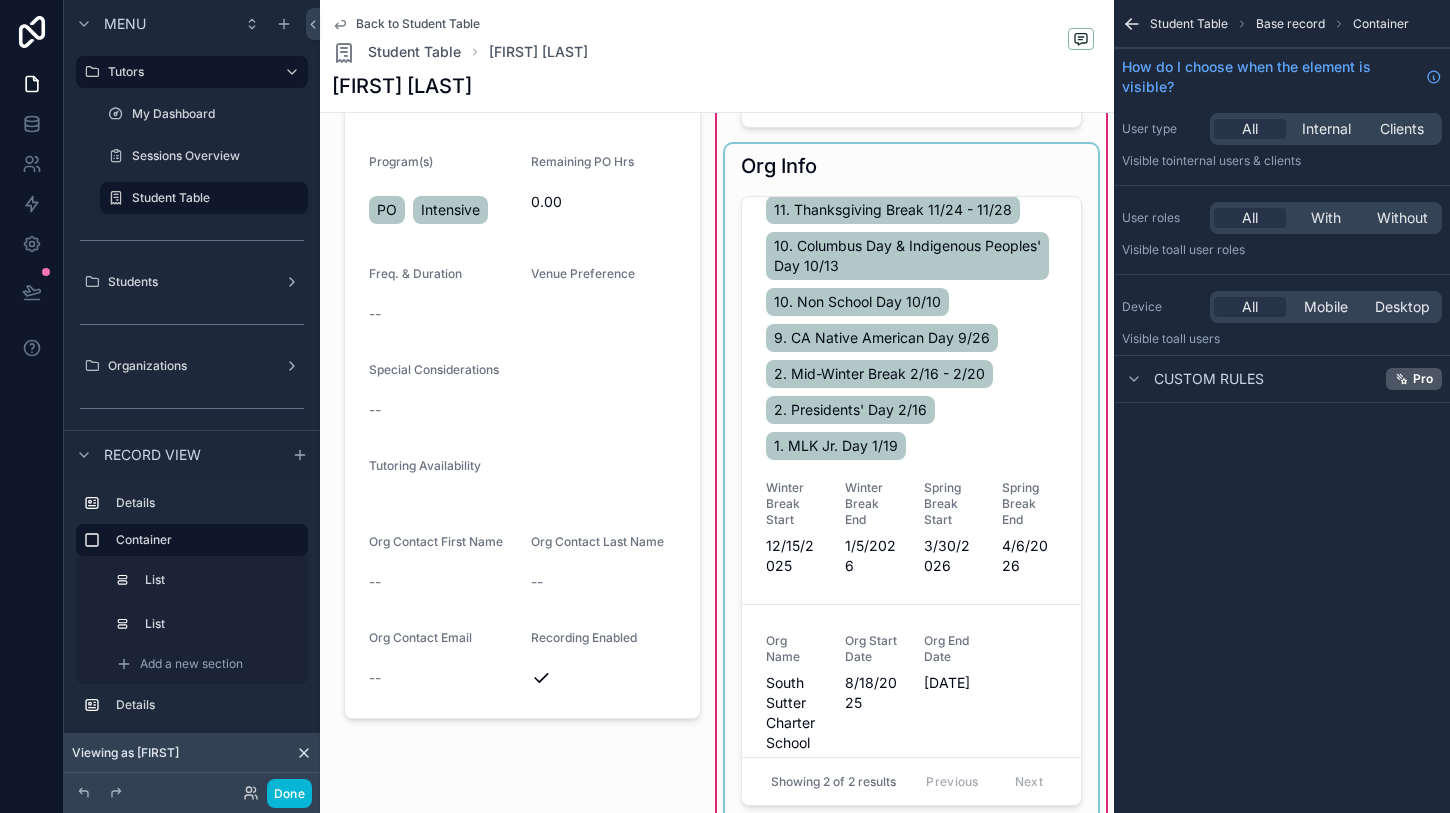 click at bounding box center (911, 483) 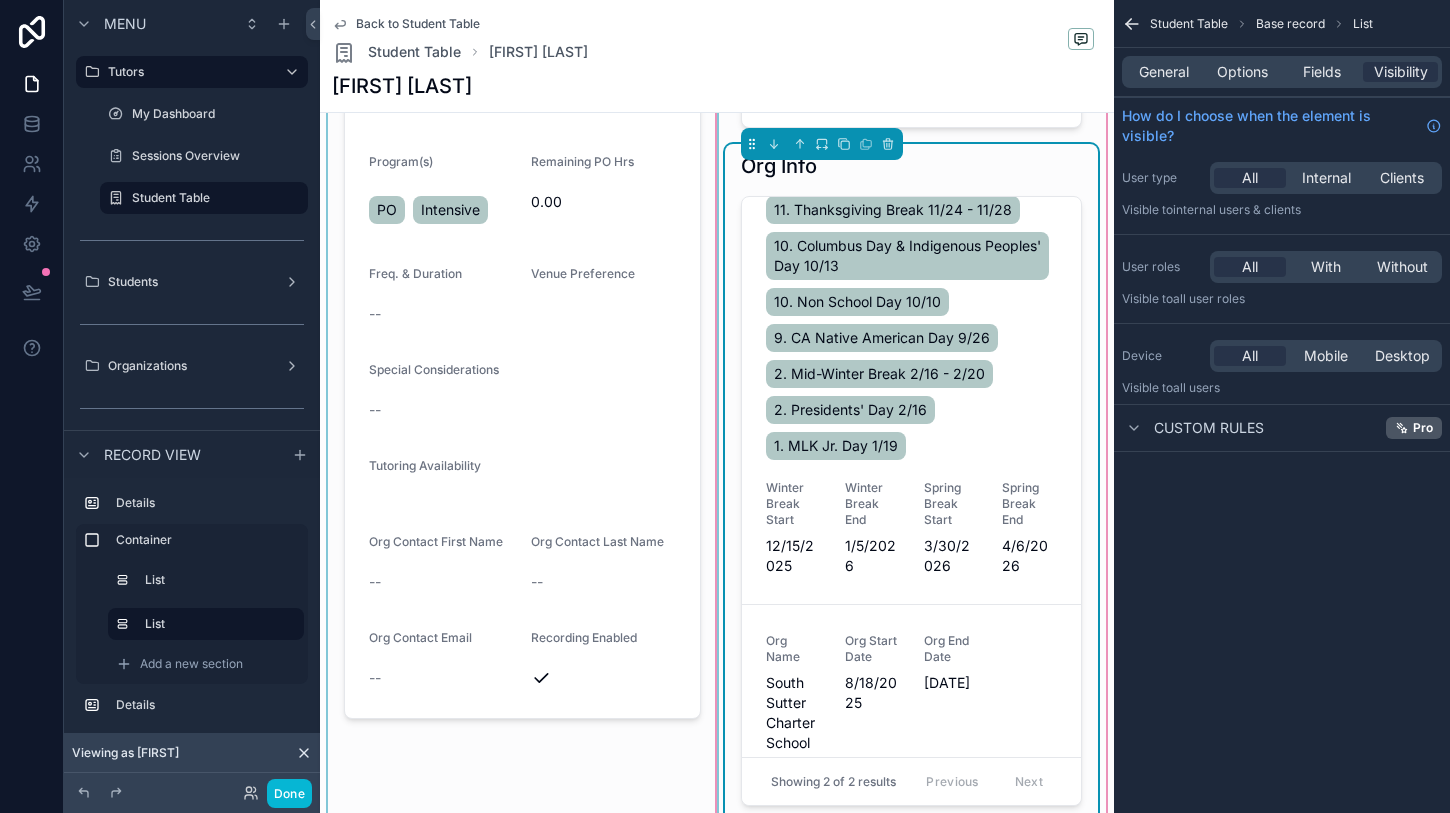 click at bounding box center [522, 372] 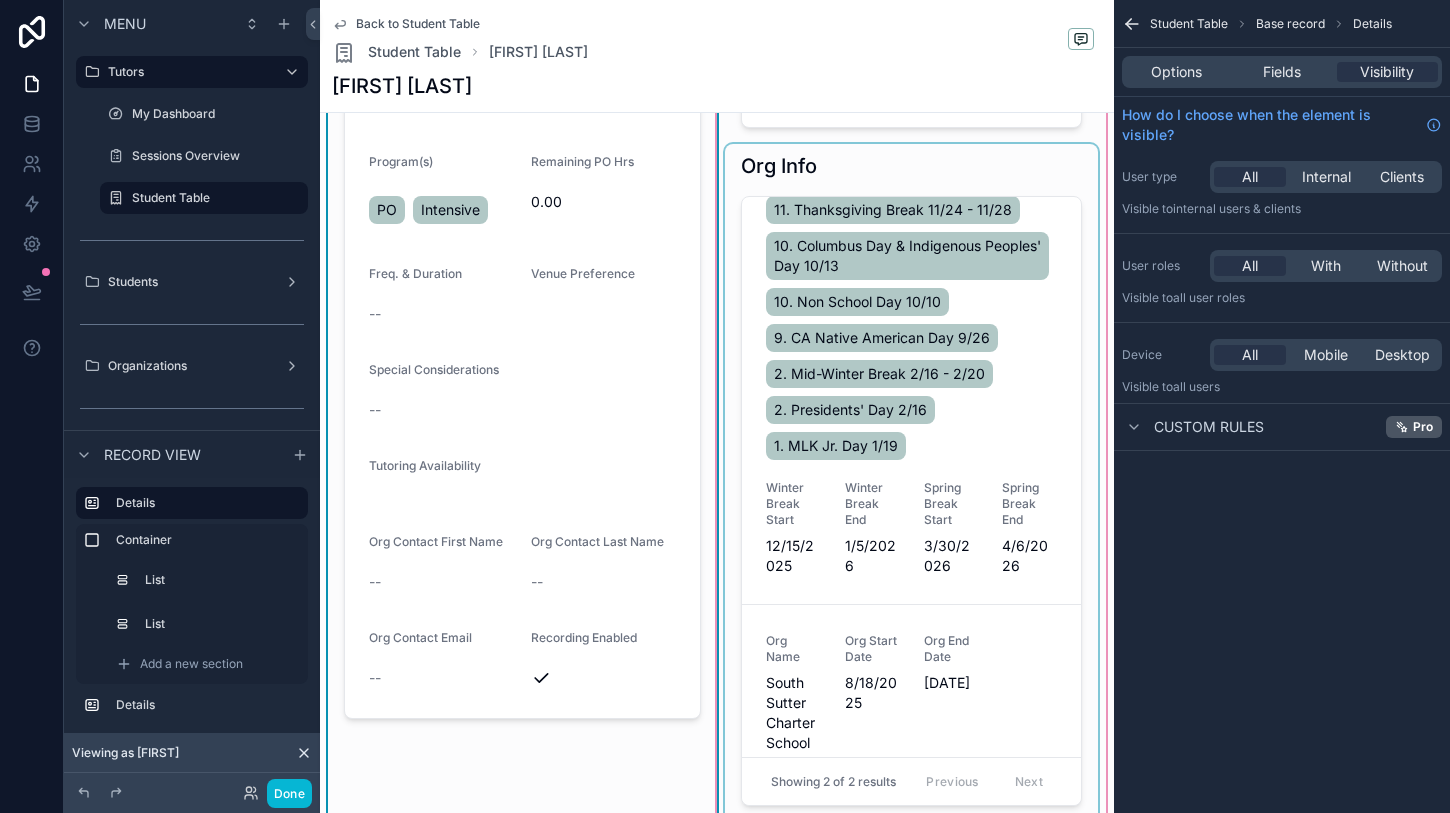 click at bounding box center (911, 372) 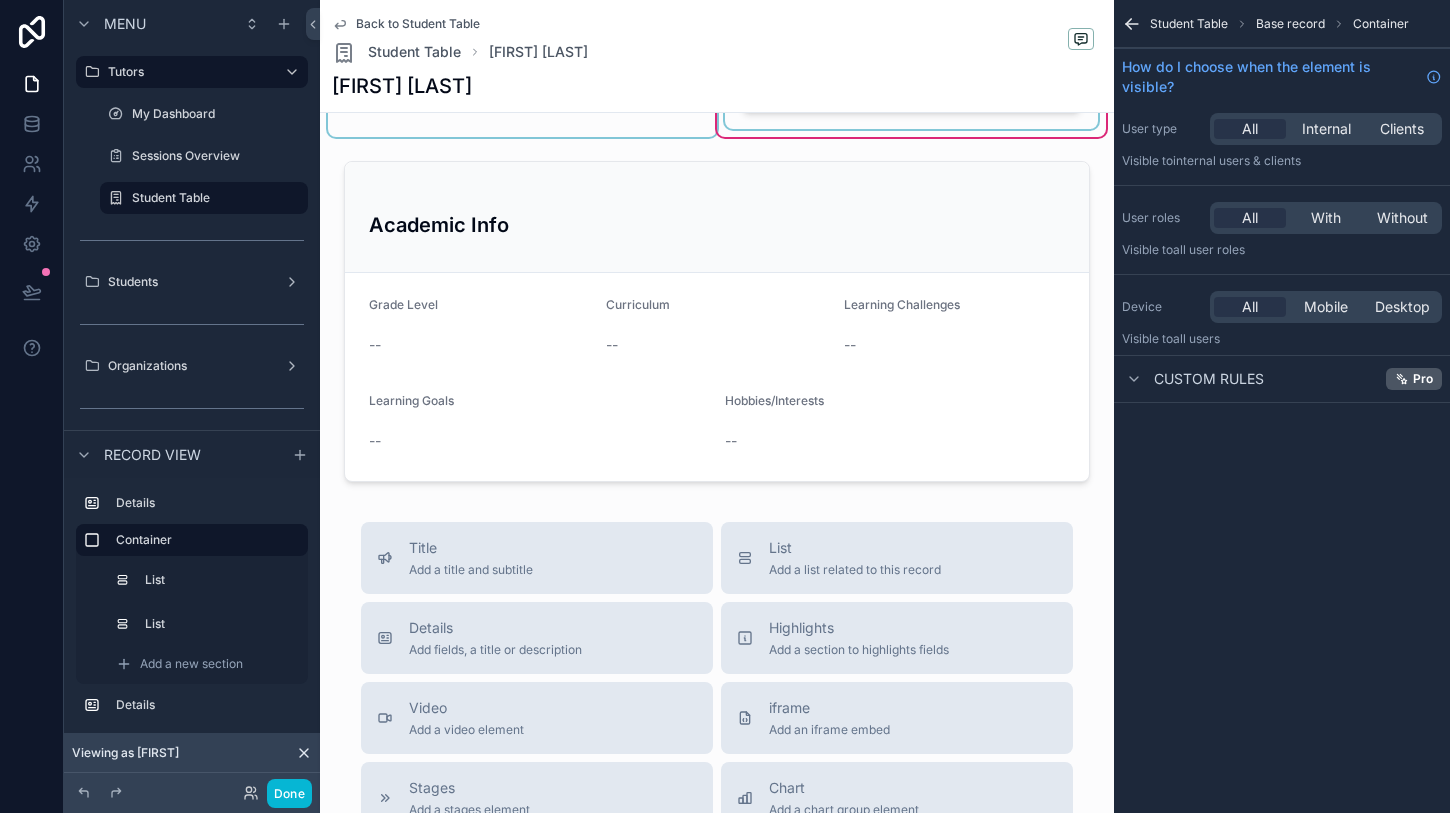 scroll, scrollTop: 918, scrollLeft: 0, axis: vertical 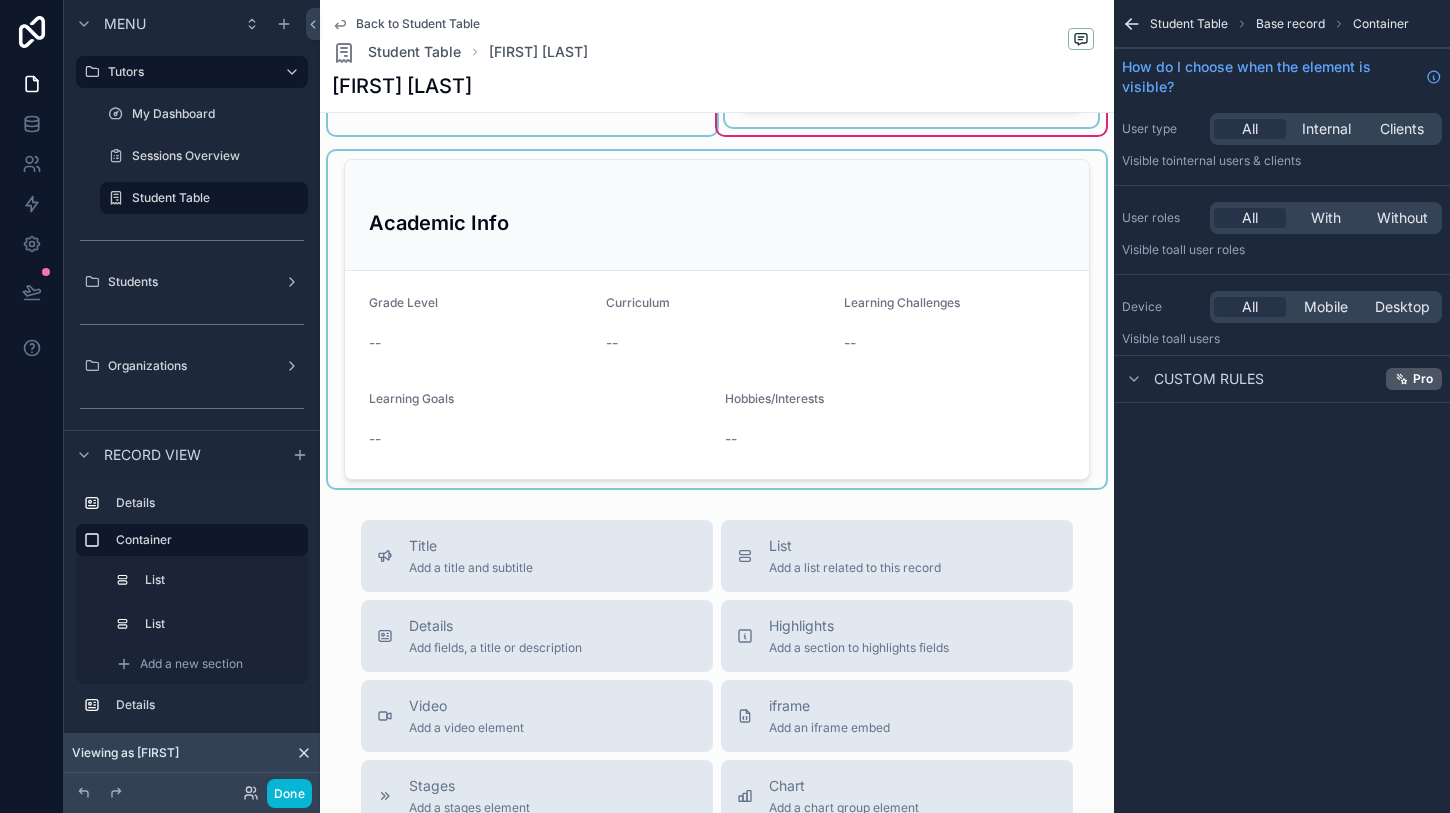 click at bounding box center (717, 319) 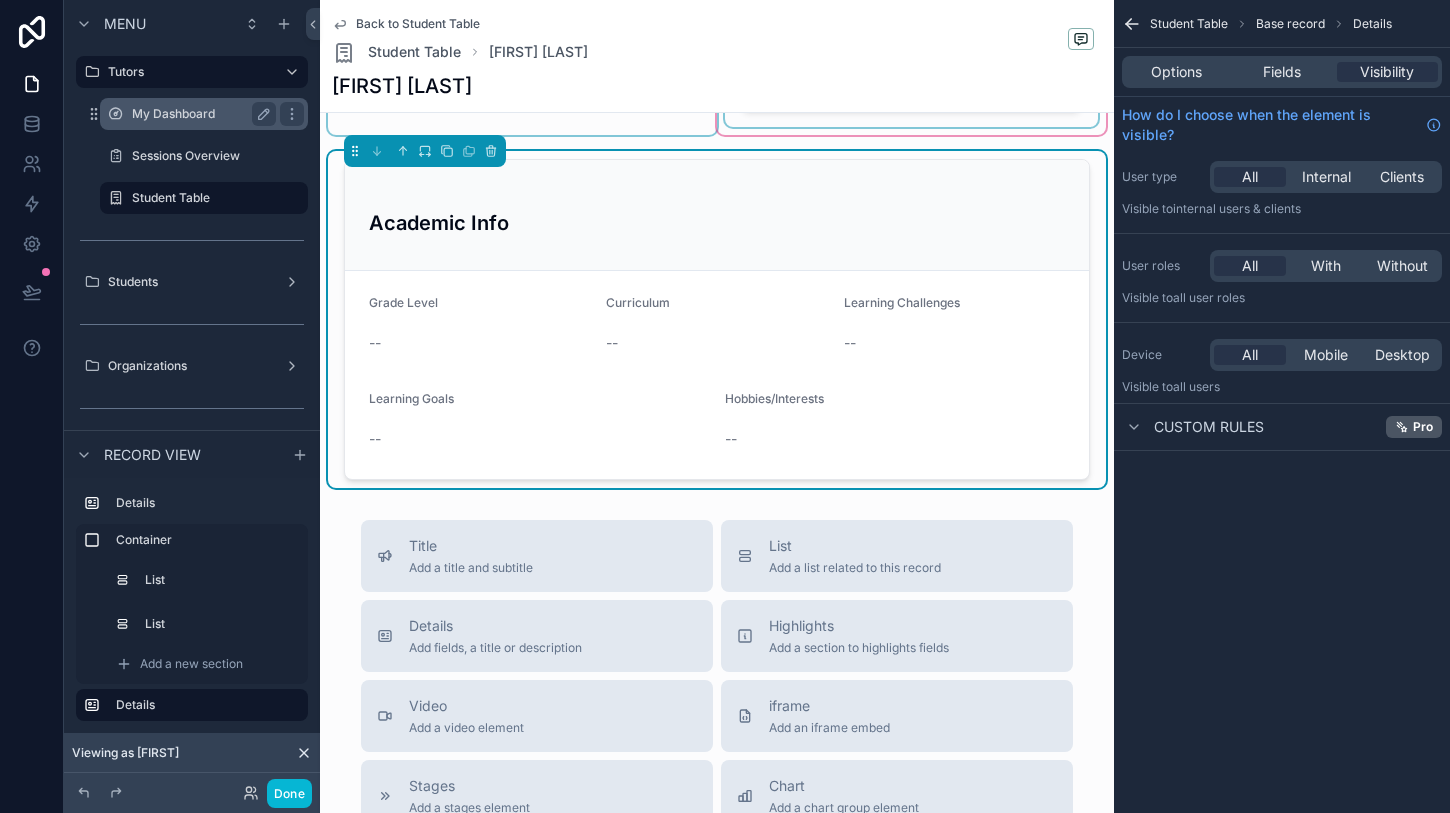 click on "My Dashboard" at bounding box center [200, 114] 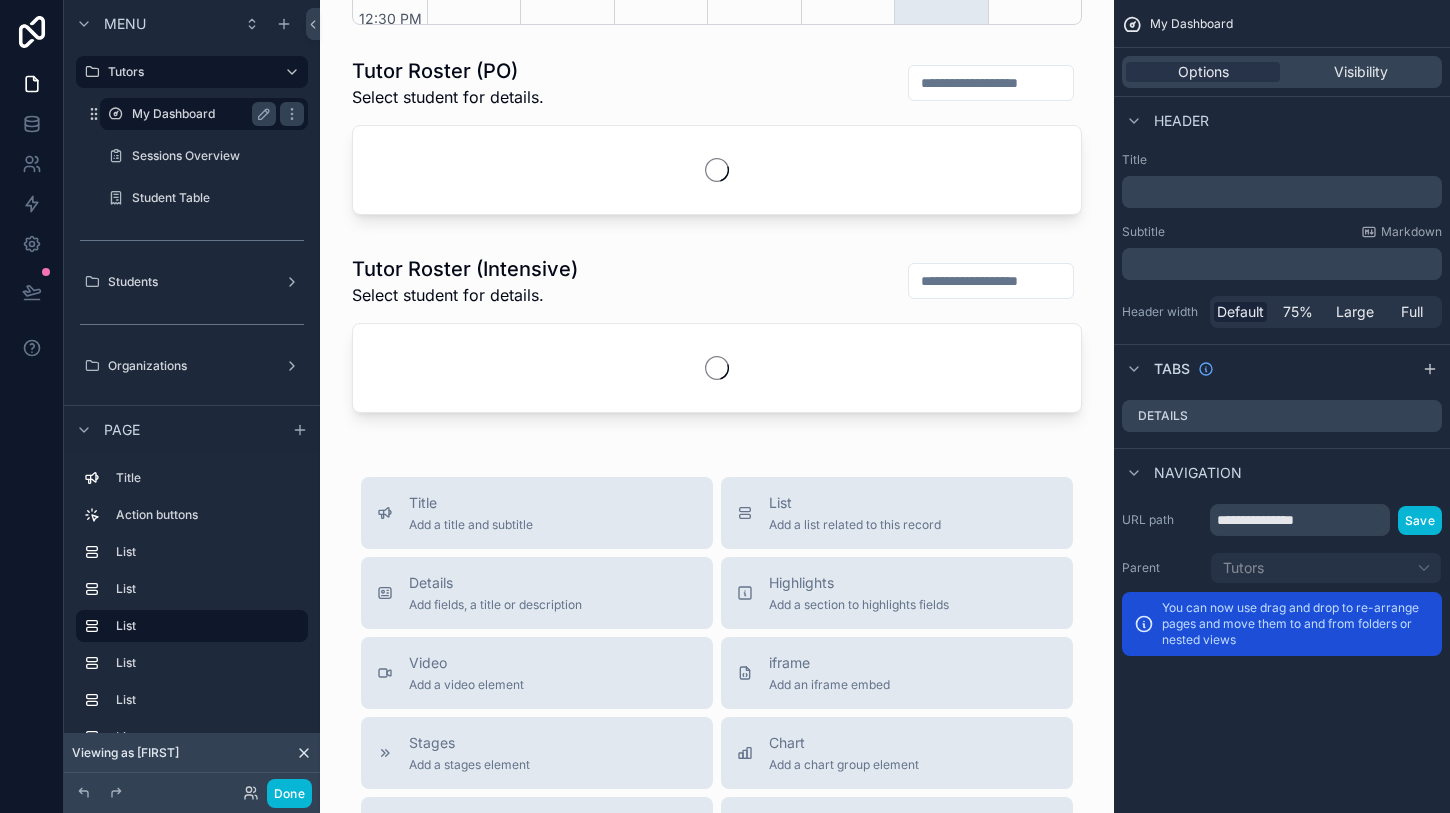 scroll, scrollTop: 560, scrollLeft: 0, axis: vertical 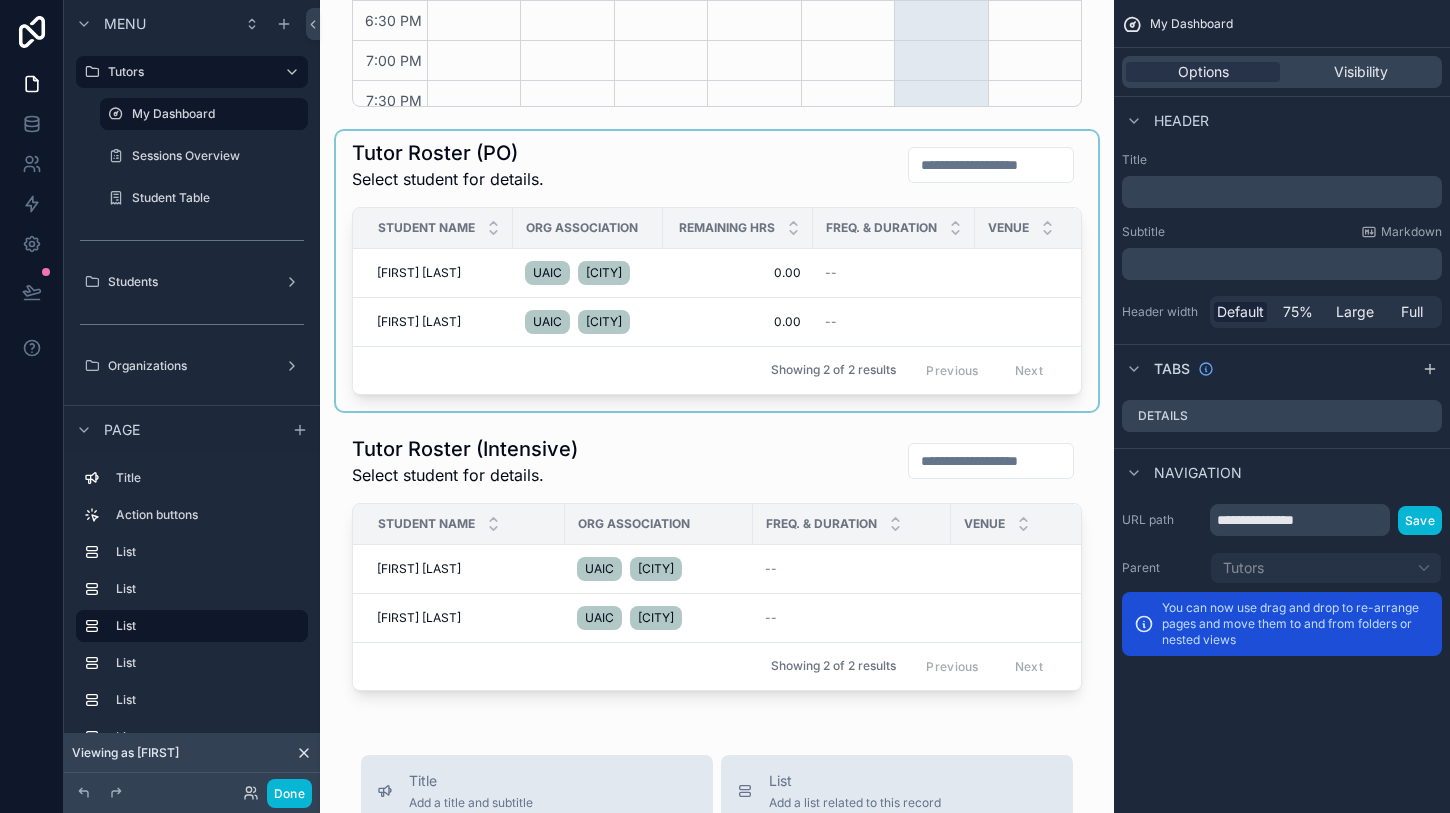 click at bounding box center [717, 271] 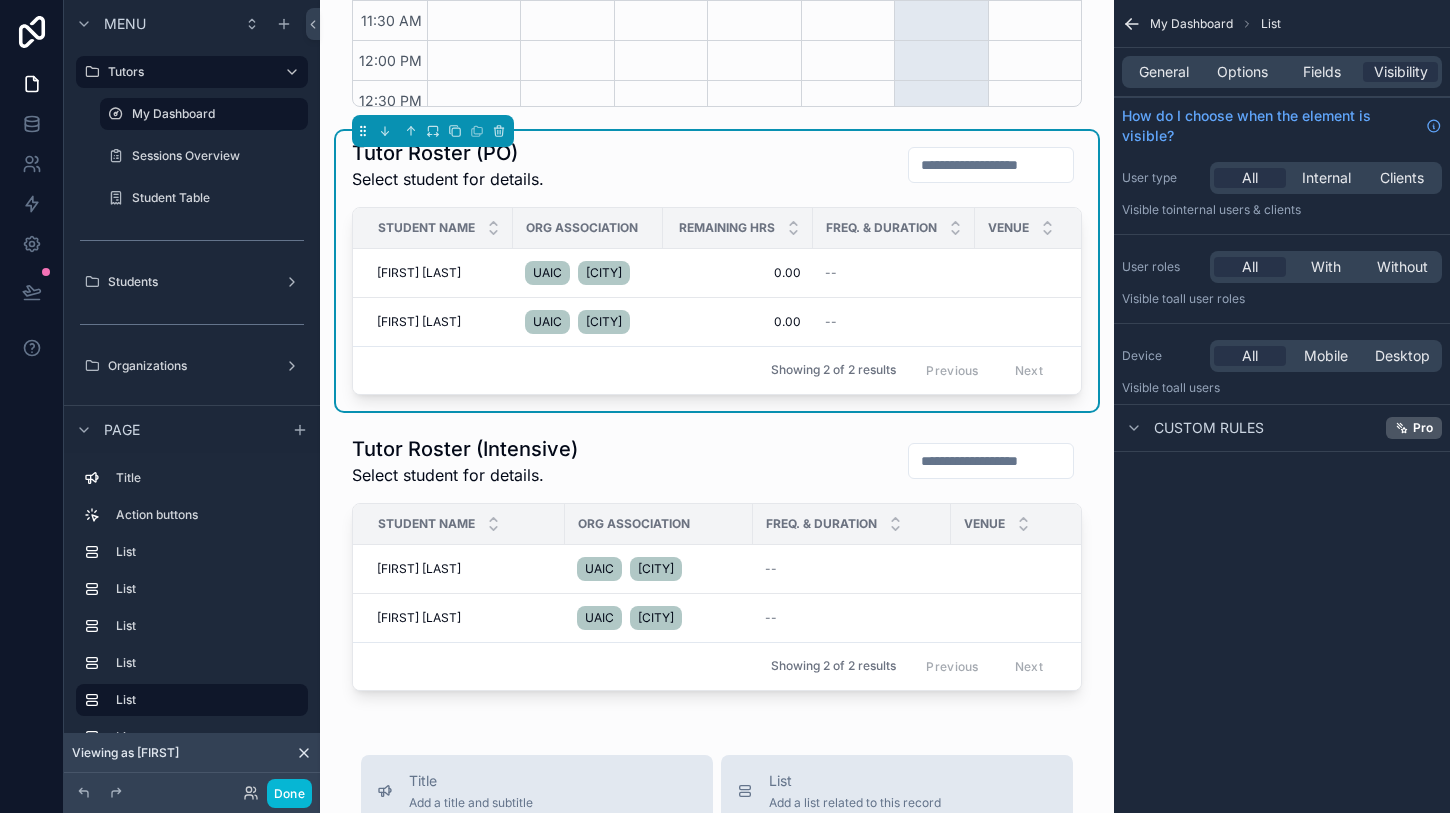 scroll, scrollTop: 560, scrollLeft: 0, axis: vertical 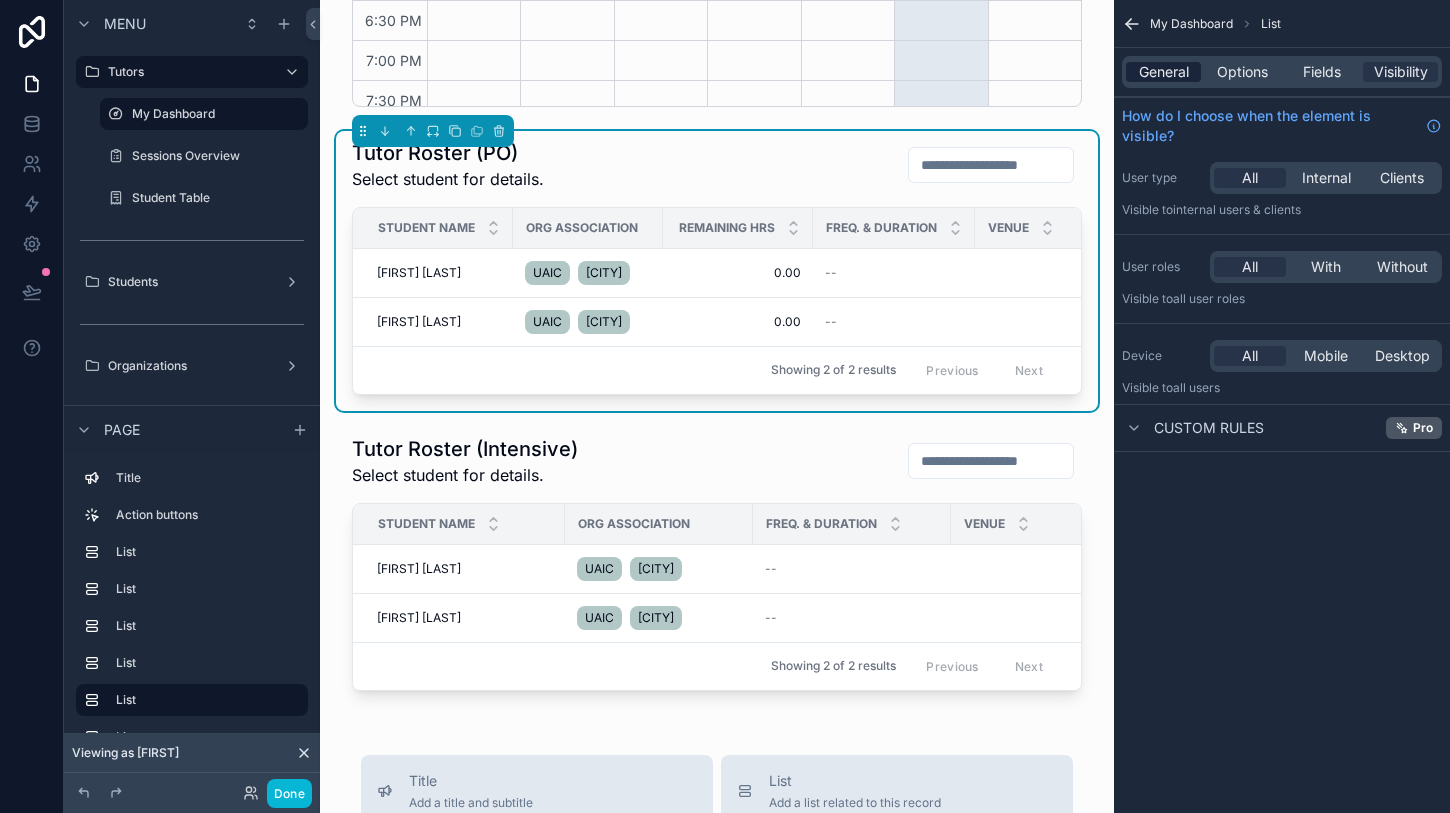 click on "General" at bounding box center (1164, 72) 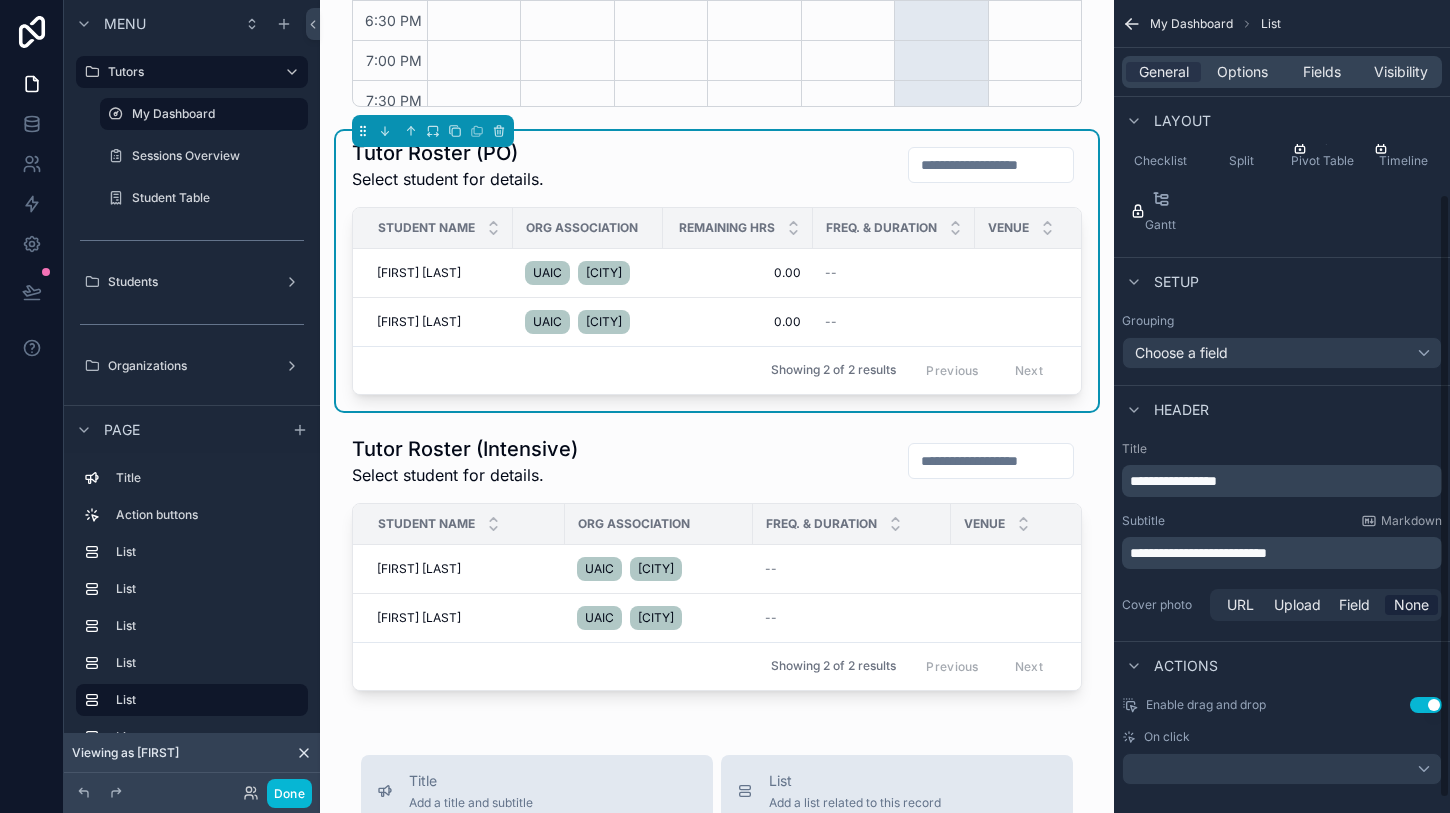 scroll, scrollTop: 280, scrollLeft: 0, axis: vertical 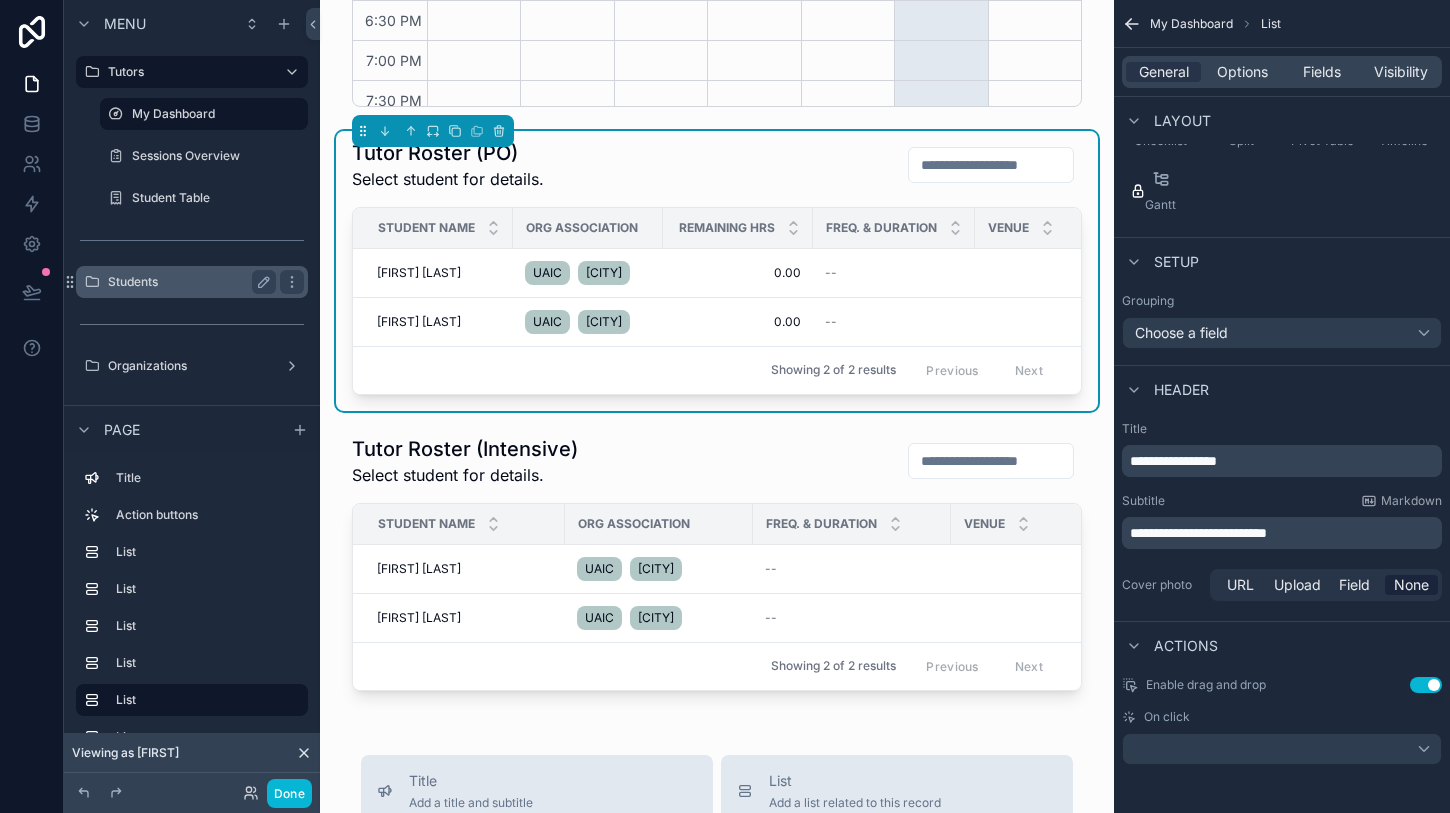 click on "Students" at bounding box center [188, 282] 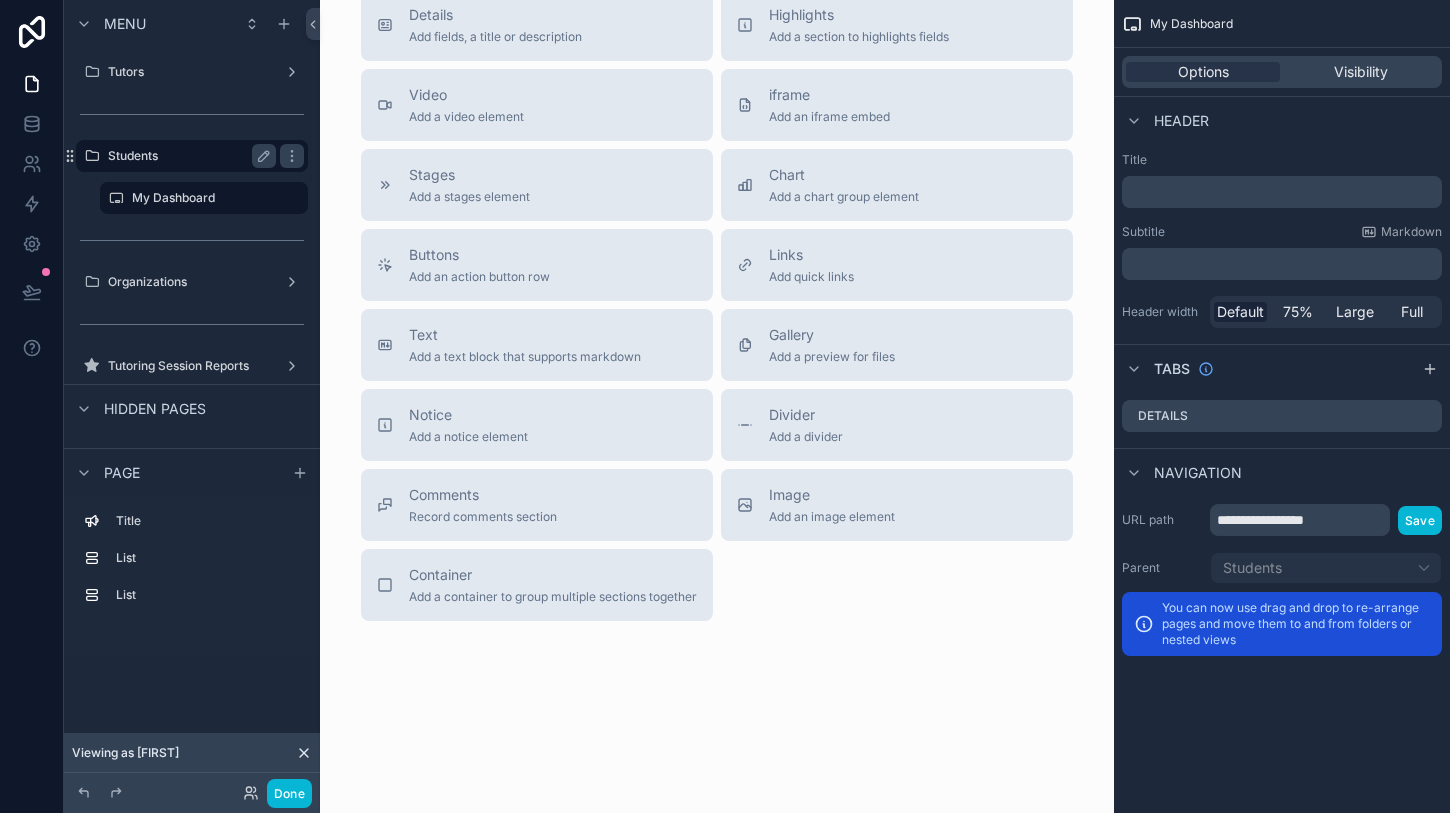 scroll, scrollTop: 0, scrollLeft: 0, axis: both 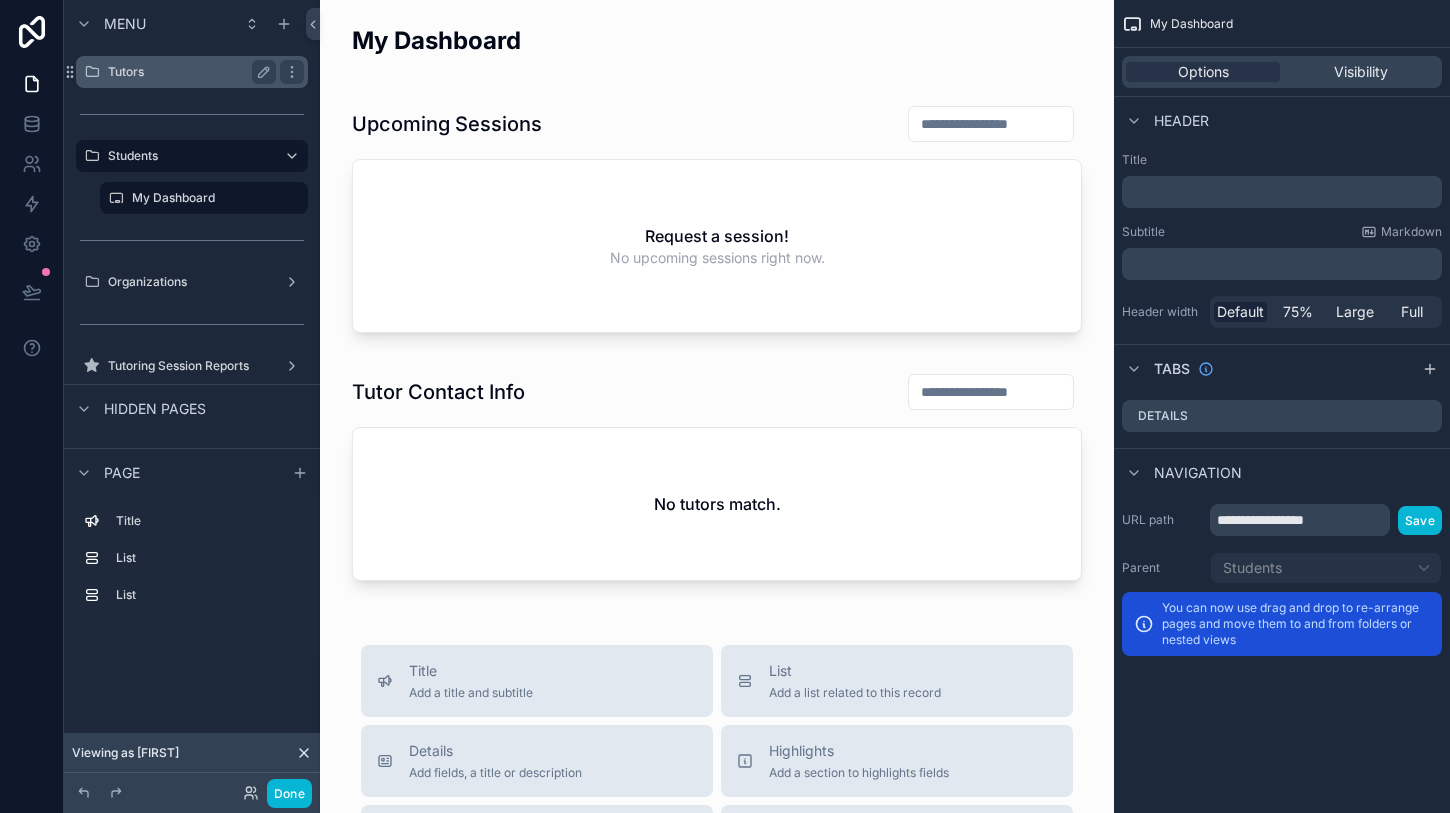 click on "Tutors" at bounding box center [192, 72] 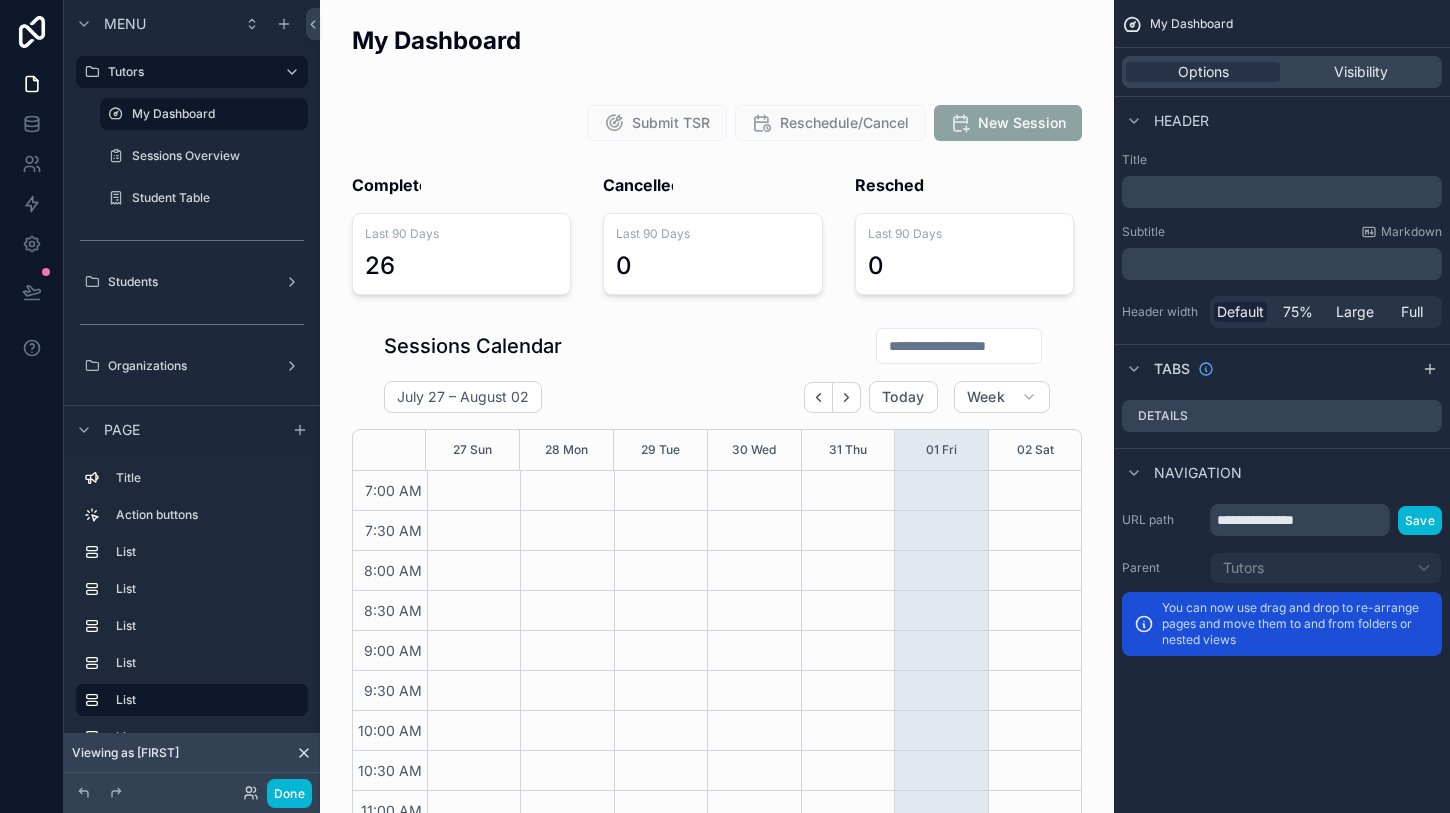scroll, scrollTop: 560, scrollLeft: 0, axis: vertical 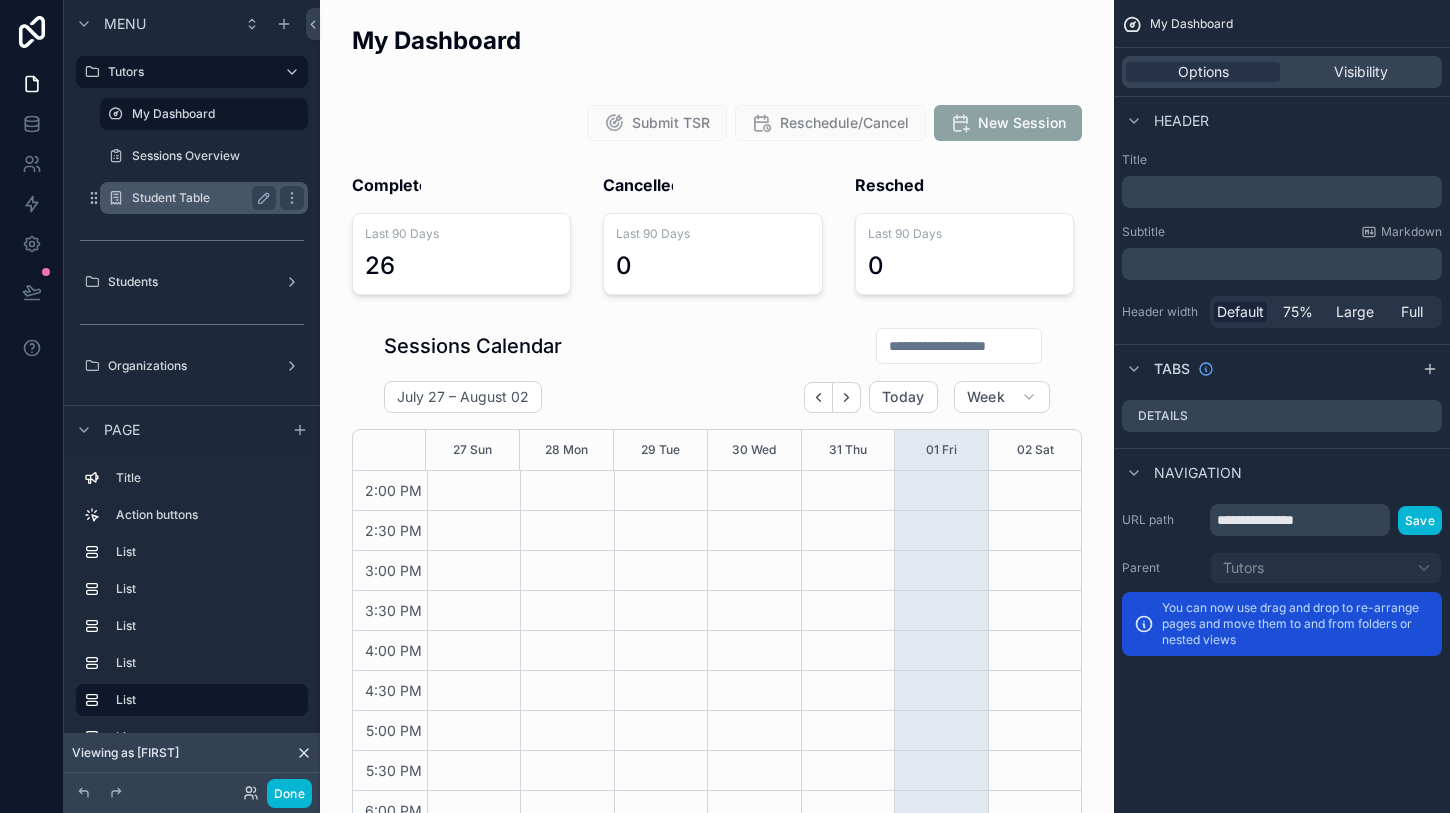click on "Student Table" at bounding box center (200, 198) 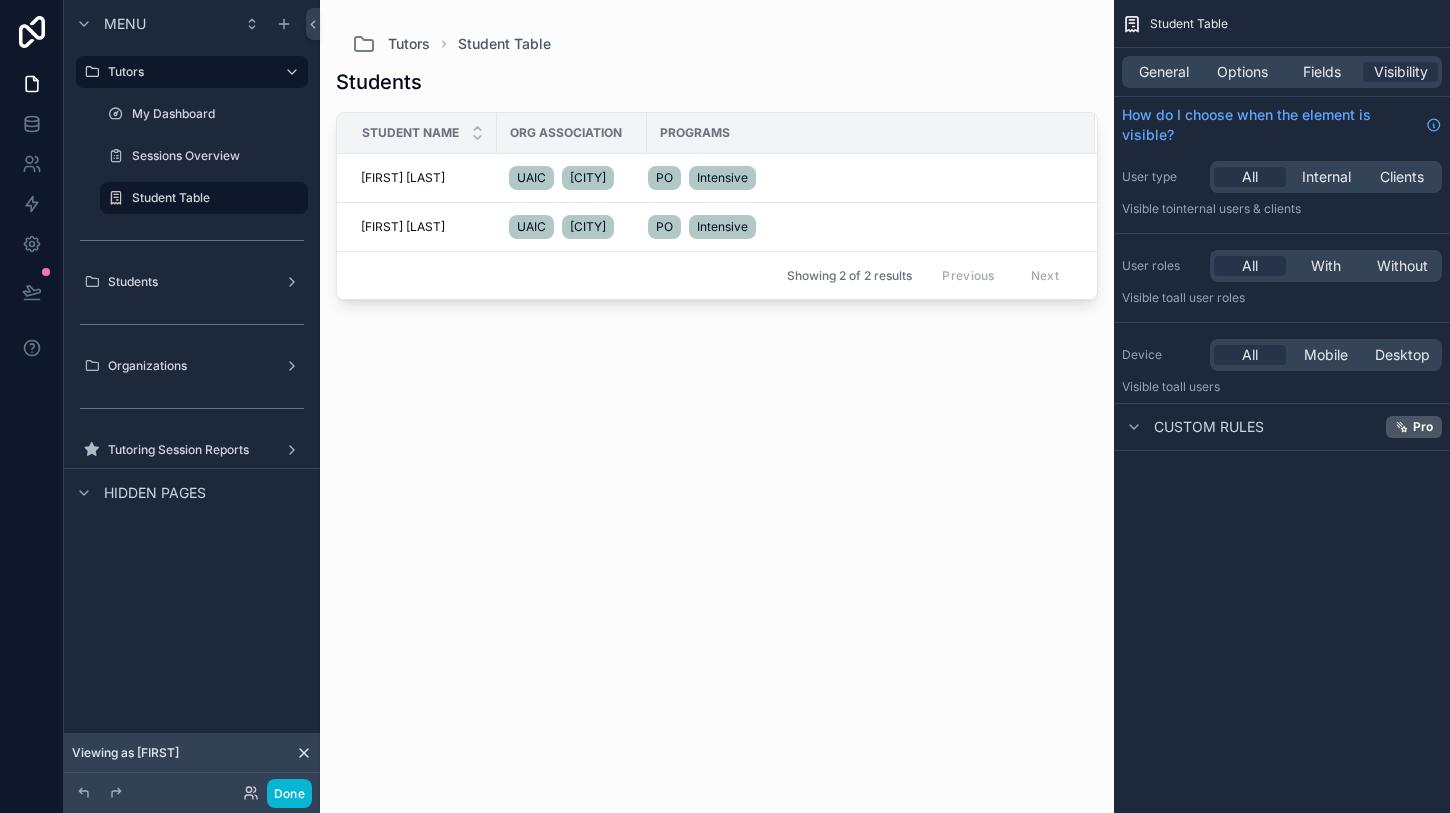 click at bounding box center (717, 394) 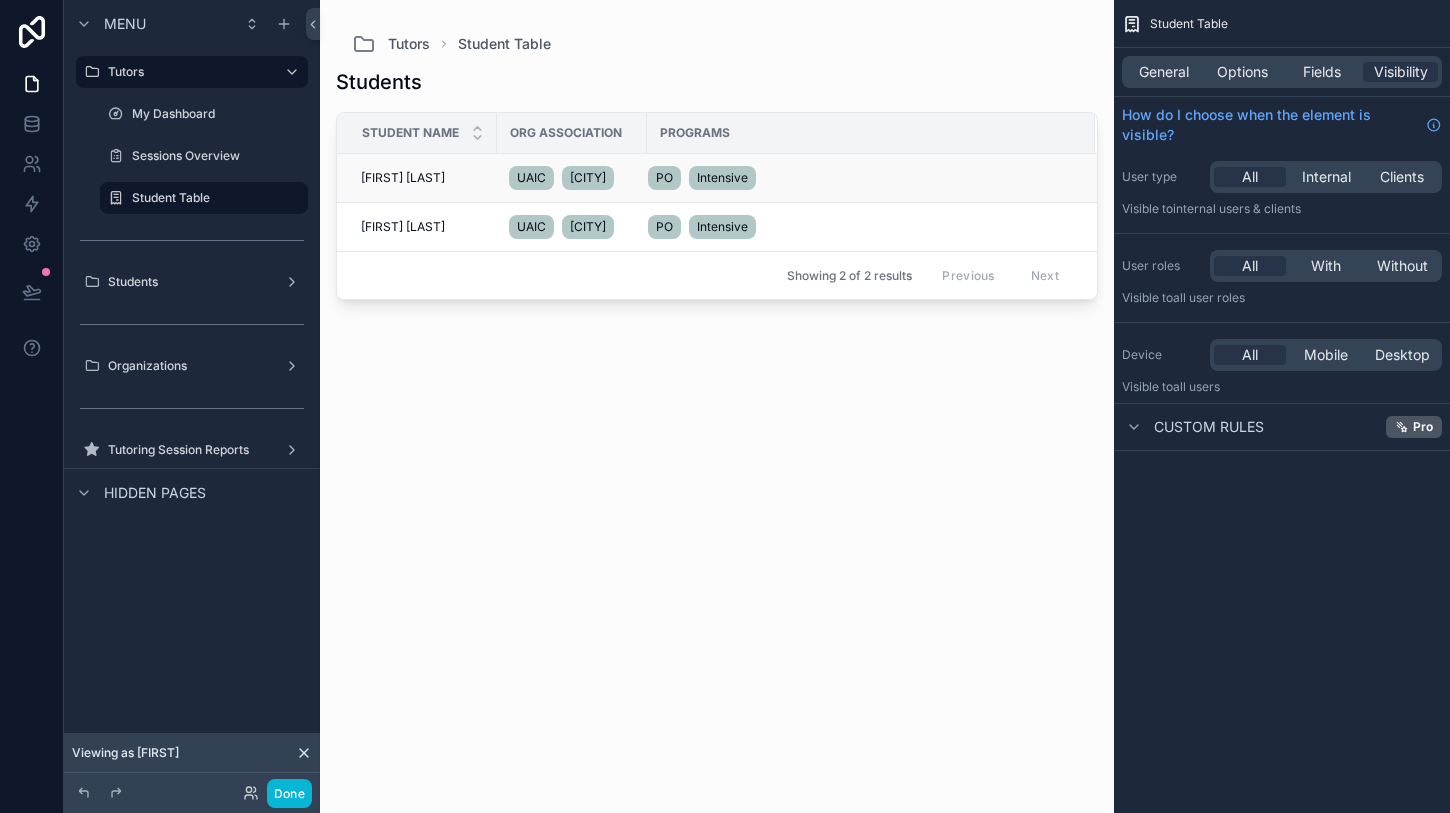 click on "[FIRST] [LAST]" at bounding box center [403, 178] 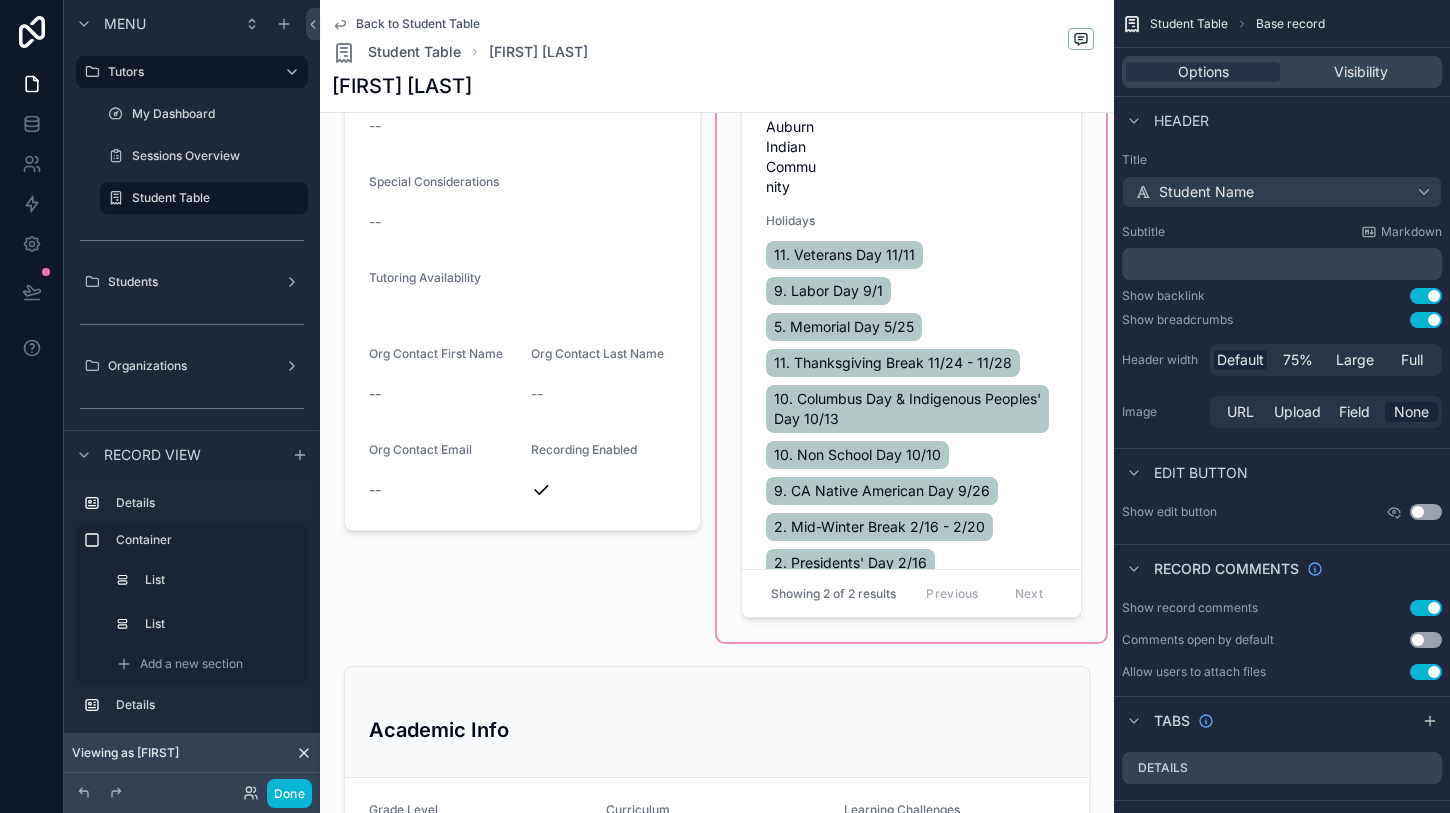 scroll, scrollTop: 418, scrollLeft: 0, axis: vertical 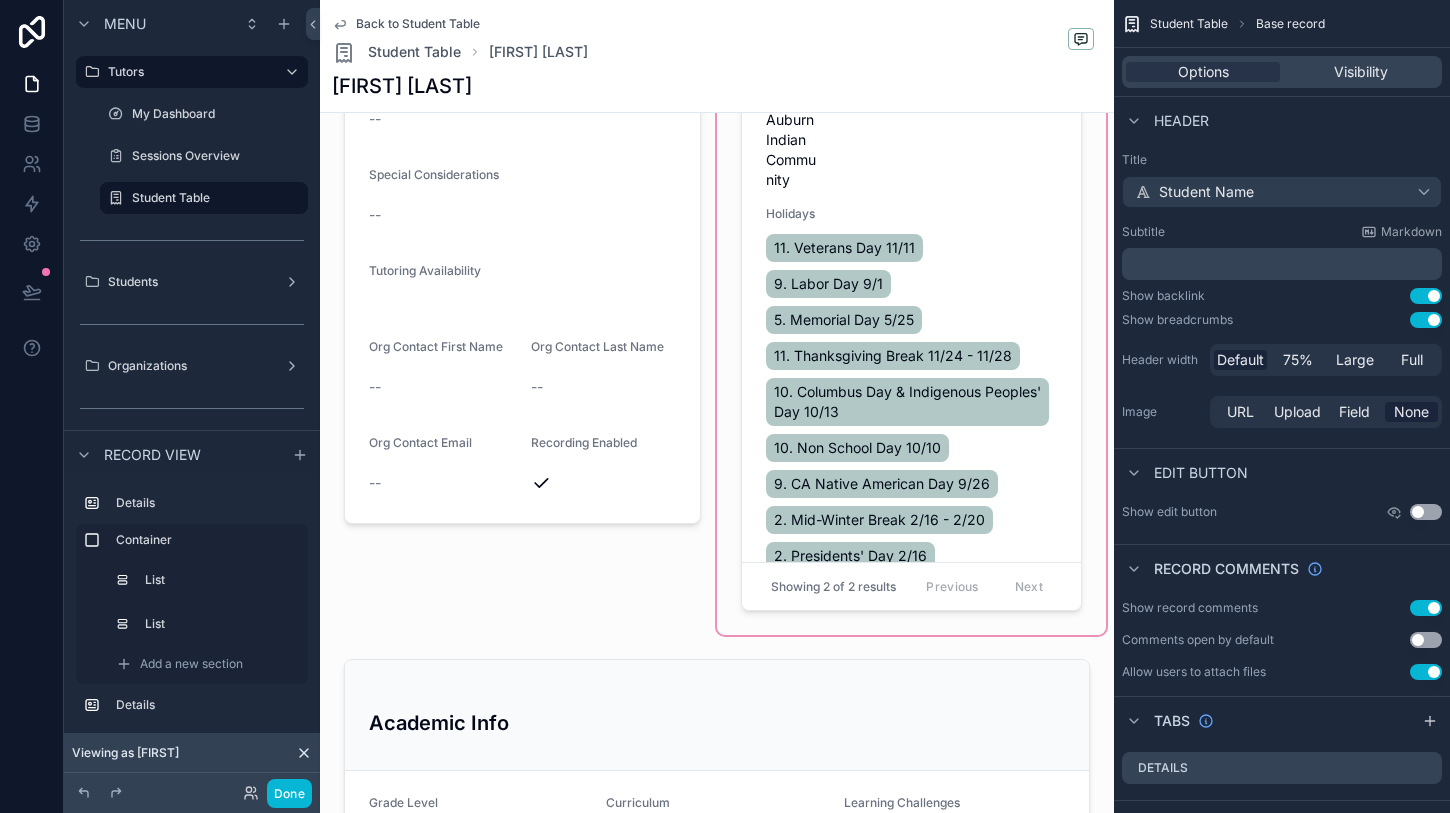 click at bounding box center [911, 177] 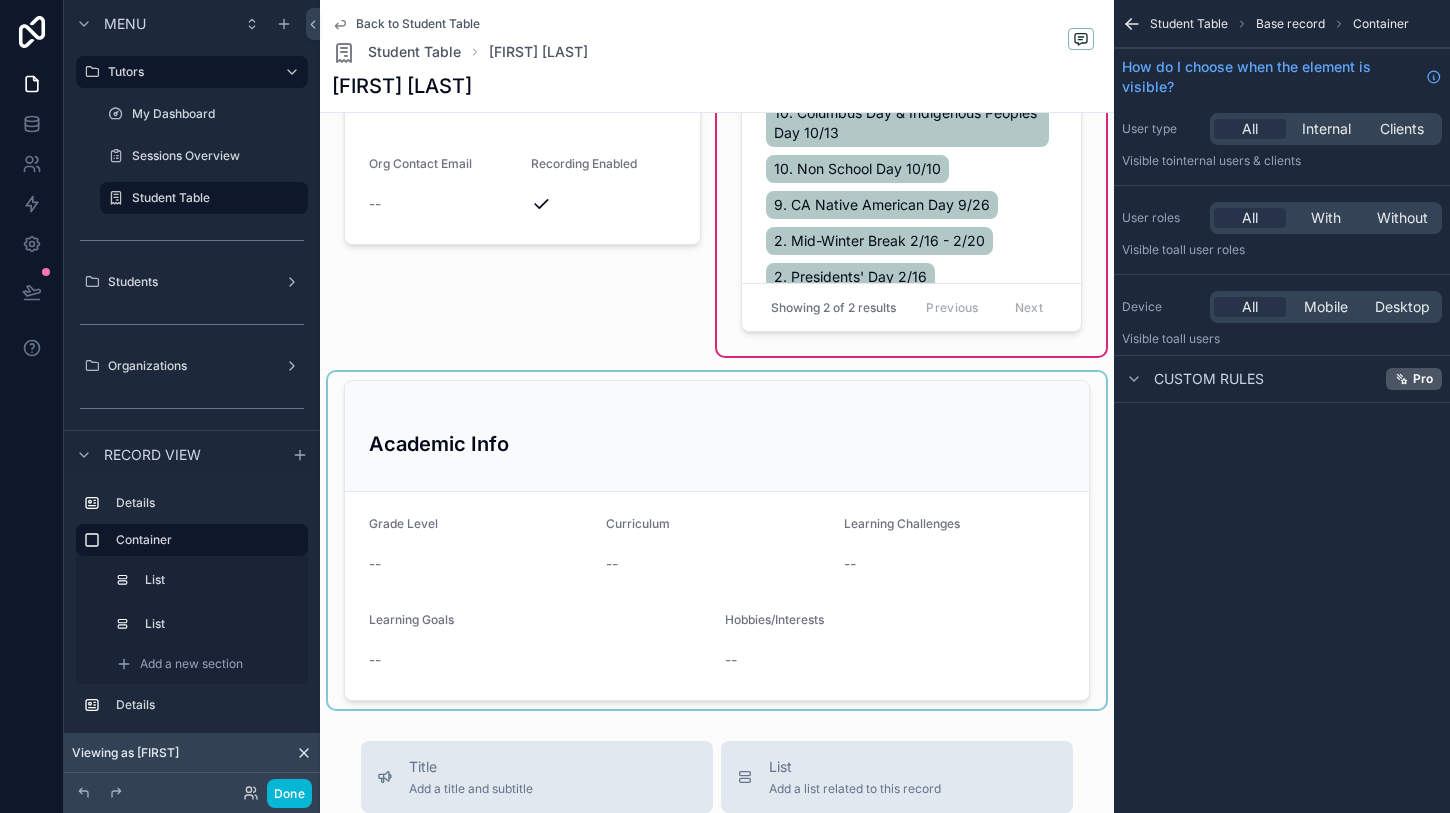 scroll, scrollTop: 486, scrollLeft: 0, axis: vertical 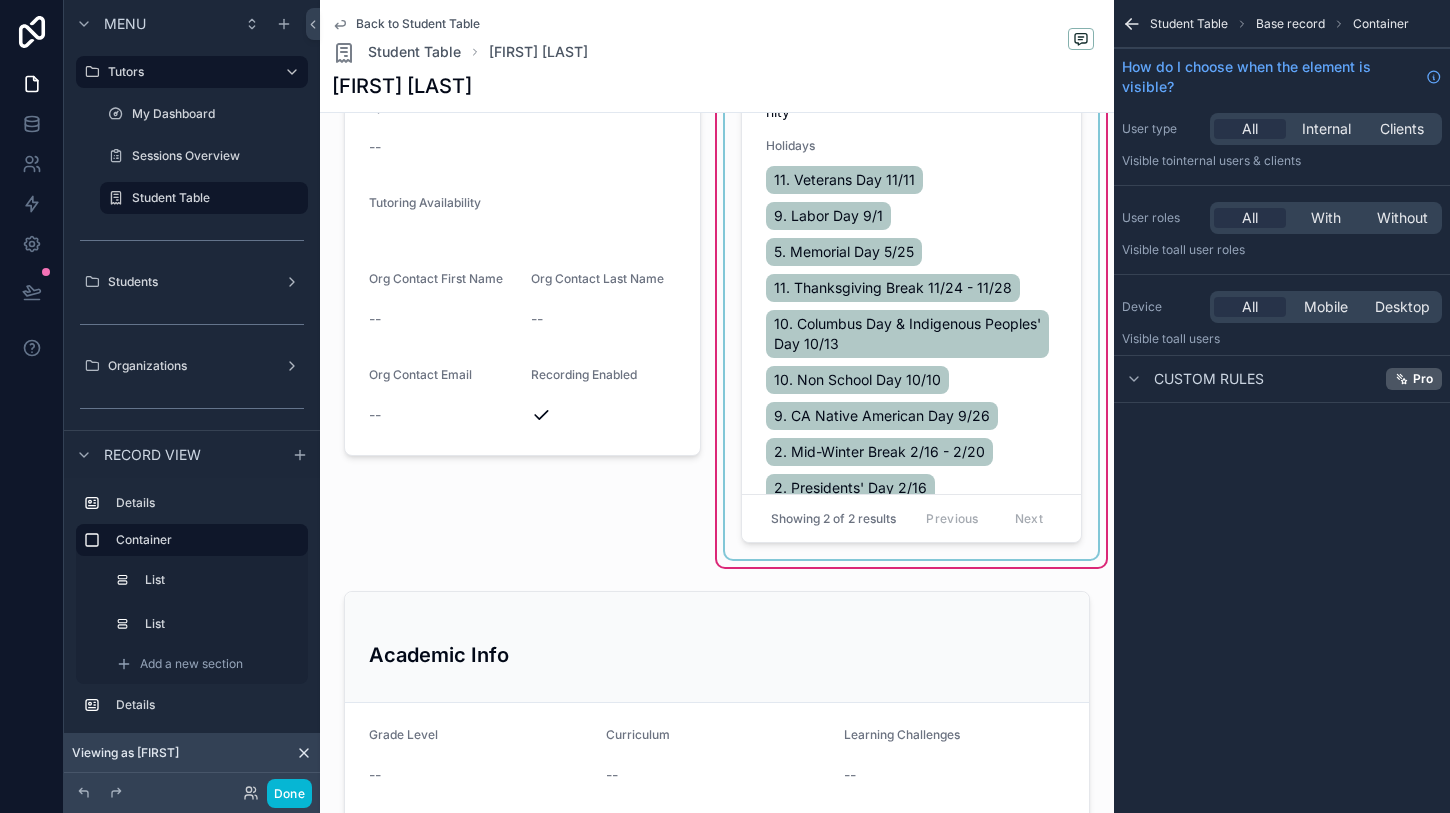 click at bounding box center (911, 220) 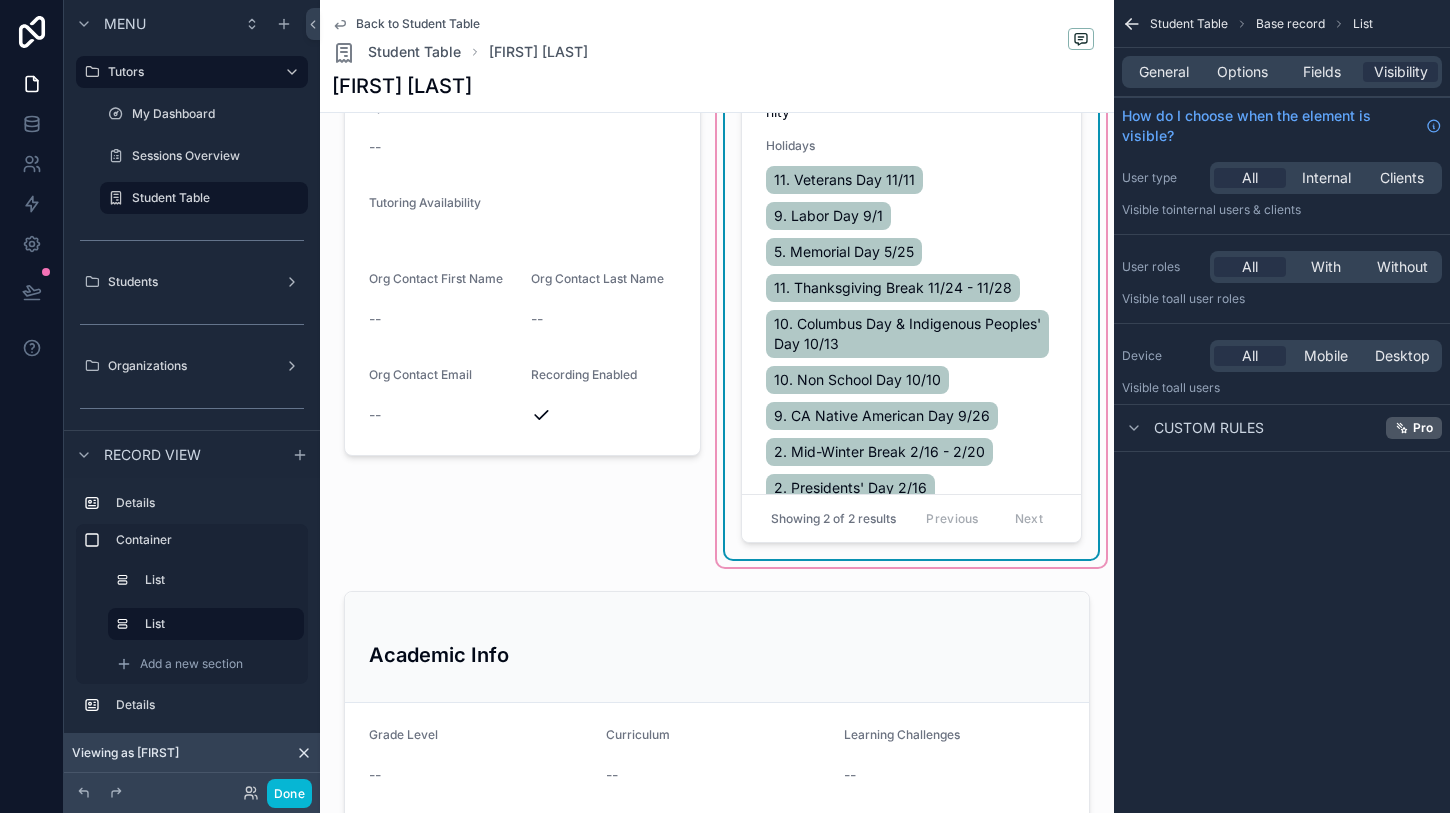 click on "11. Veterans Day 11/11 9. Labor Day 9/1 5. Memorial Day 5/25 11. Thanksgiving Break 11/24 - 11/28 10. Columbus Day & Indigenous Peoples' Day 10/13 10. Non School Day 10/10 9. CA Native American Day 9/26 2. Mid-Winter Break 2/16 - 2/20 2. Presidents' Day 2/16 1. MLK Jr. Day 1/19" at bounding box center [911, 352] 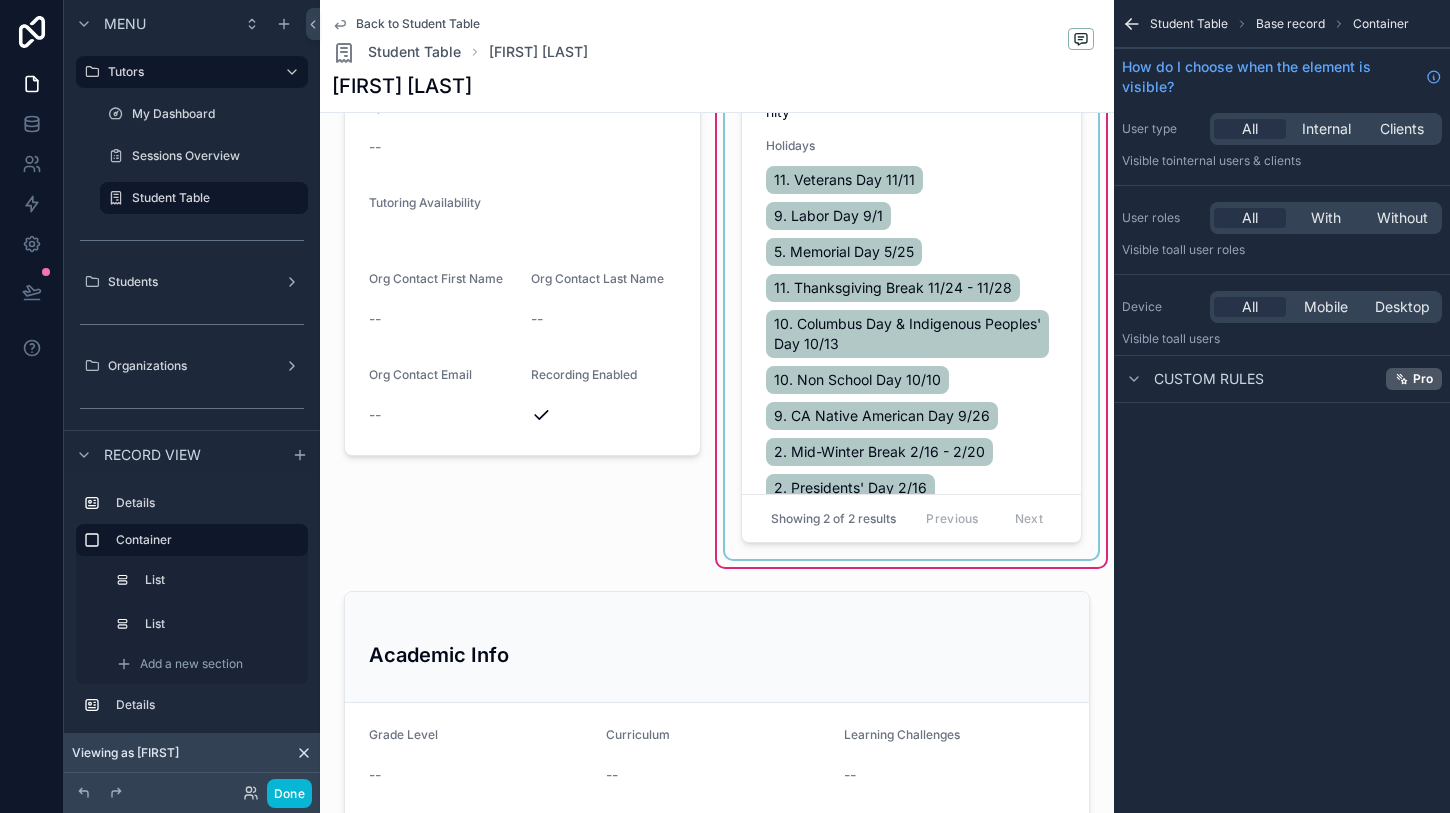 click at bounding box center (911, 220) 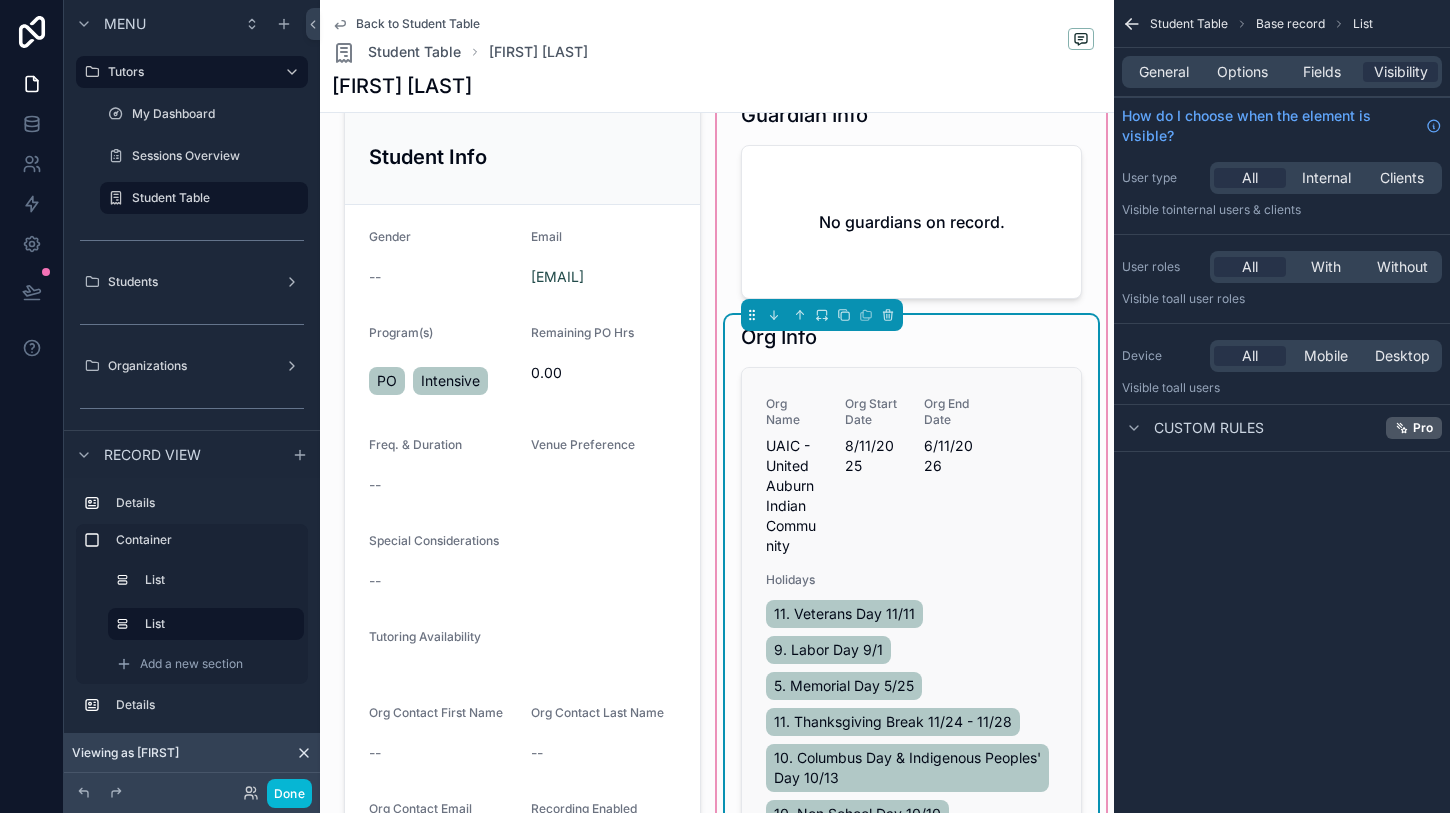 scroll, scrollTop: 41, scrollLeft: 0, axis: vertical 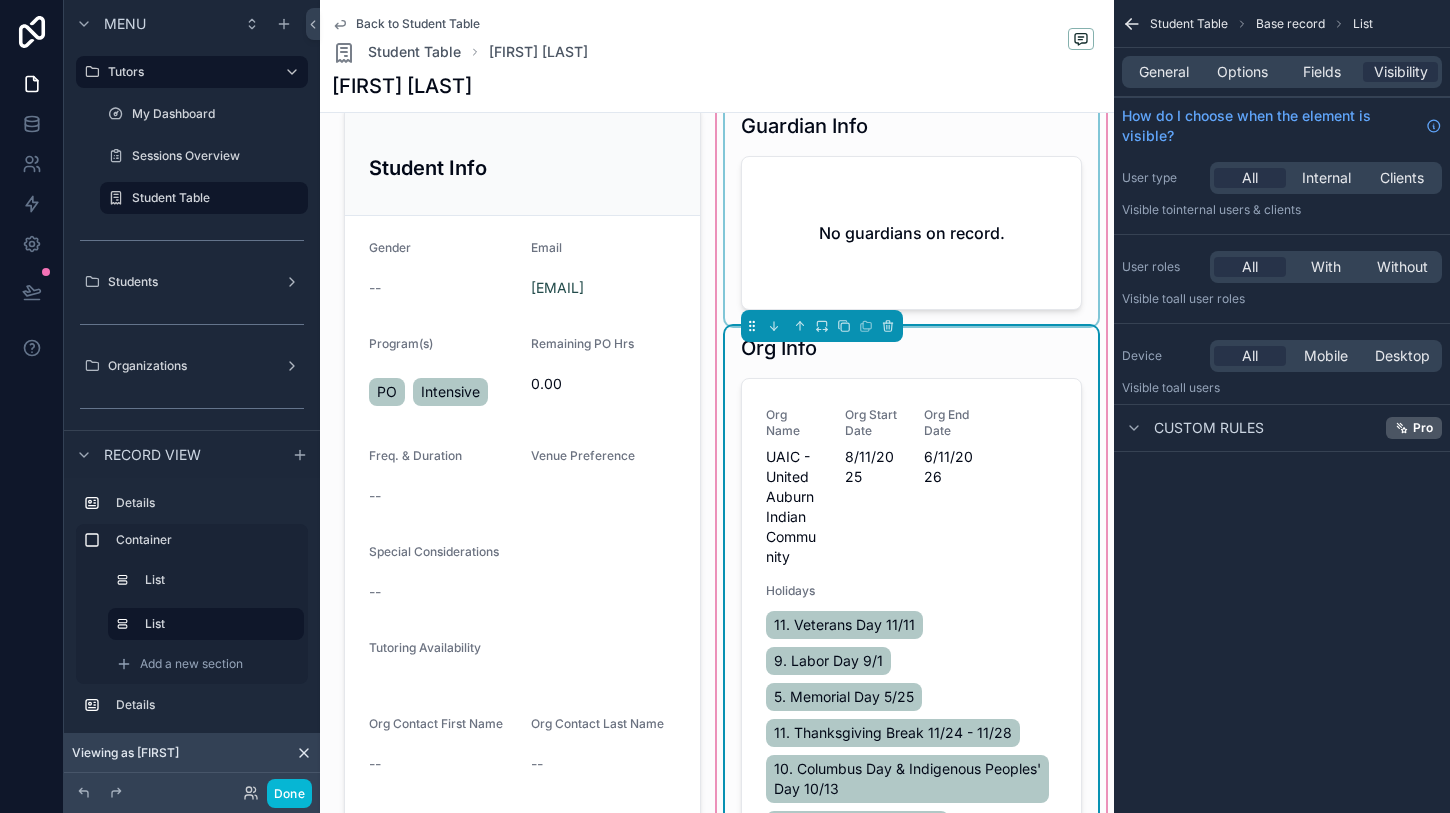 click at bounding box center (911, 215) 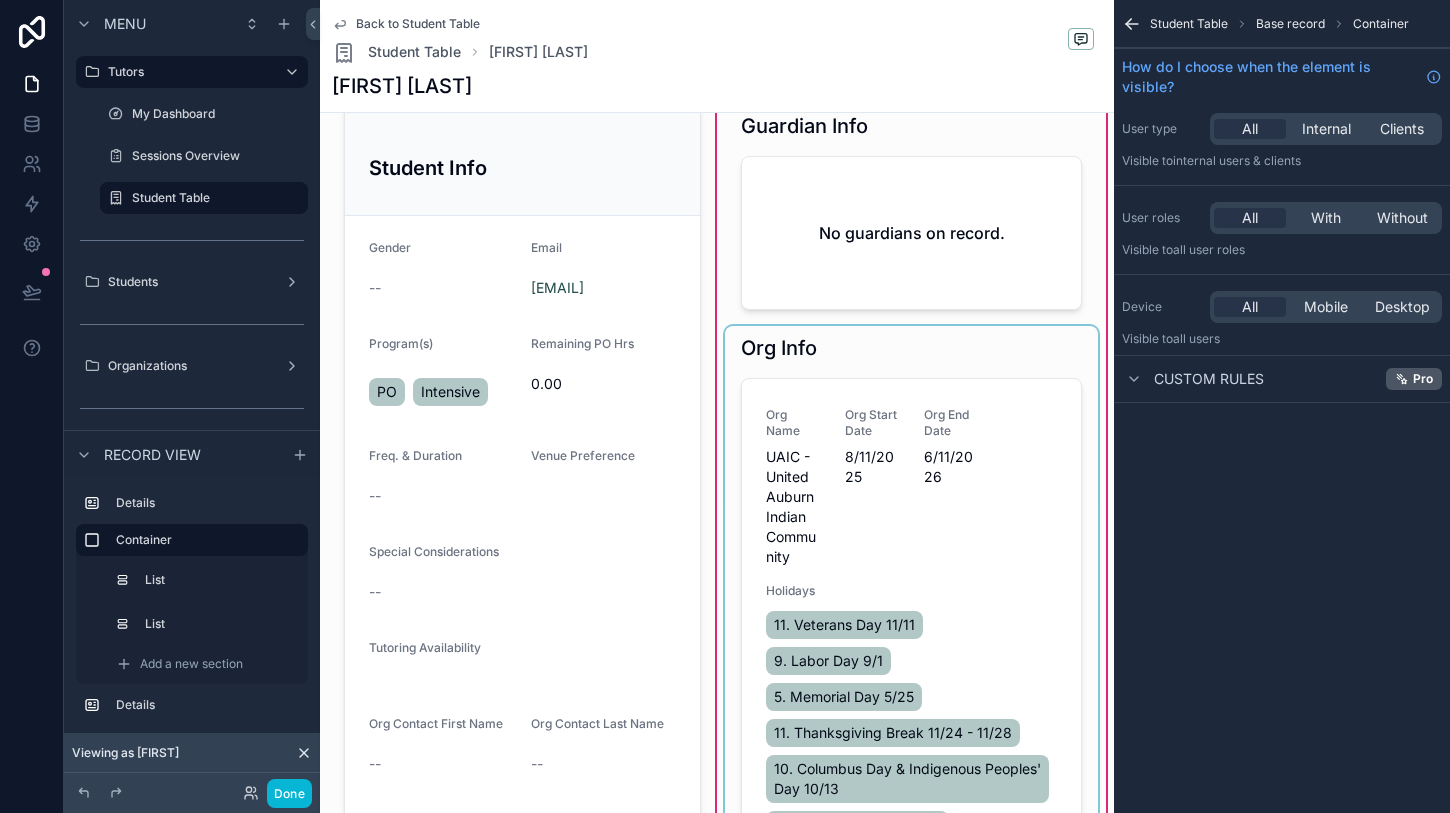 click at bounding box center (911, 665) 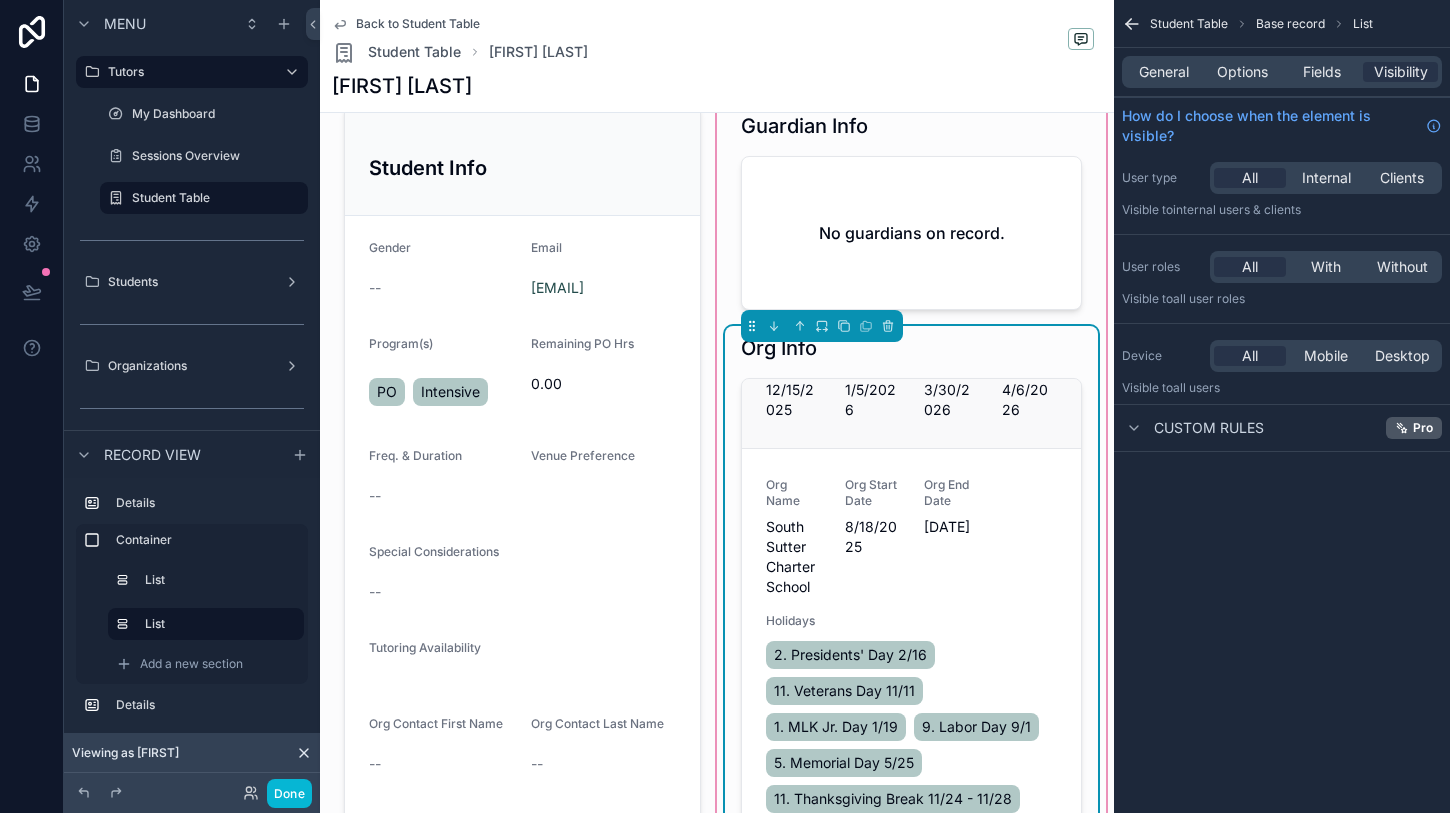 scroll, scrollTop: 697, scrollLeft: 0, axis: vertical 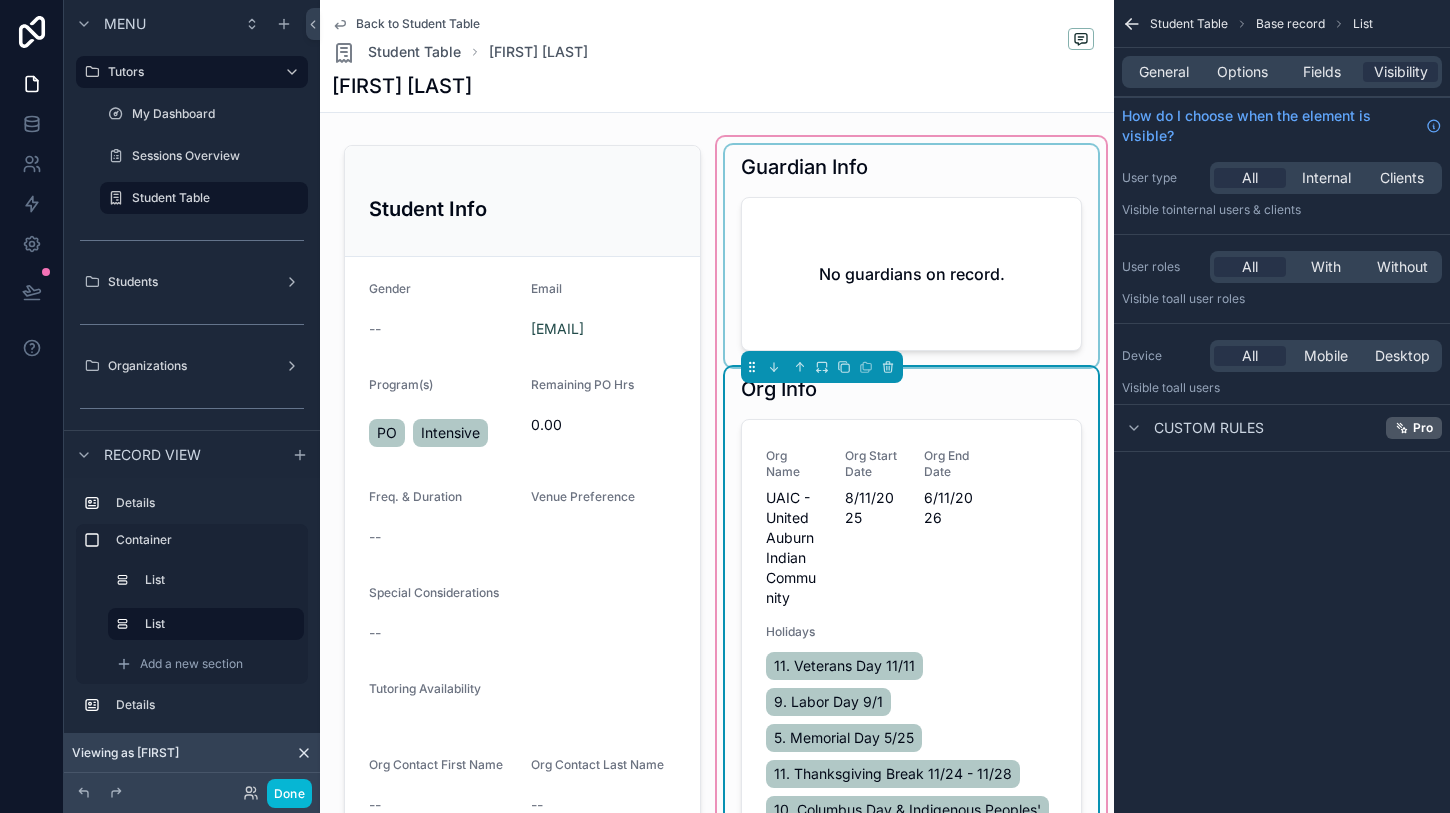 click at bounding box center [911, 256] 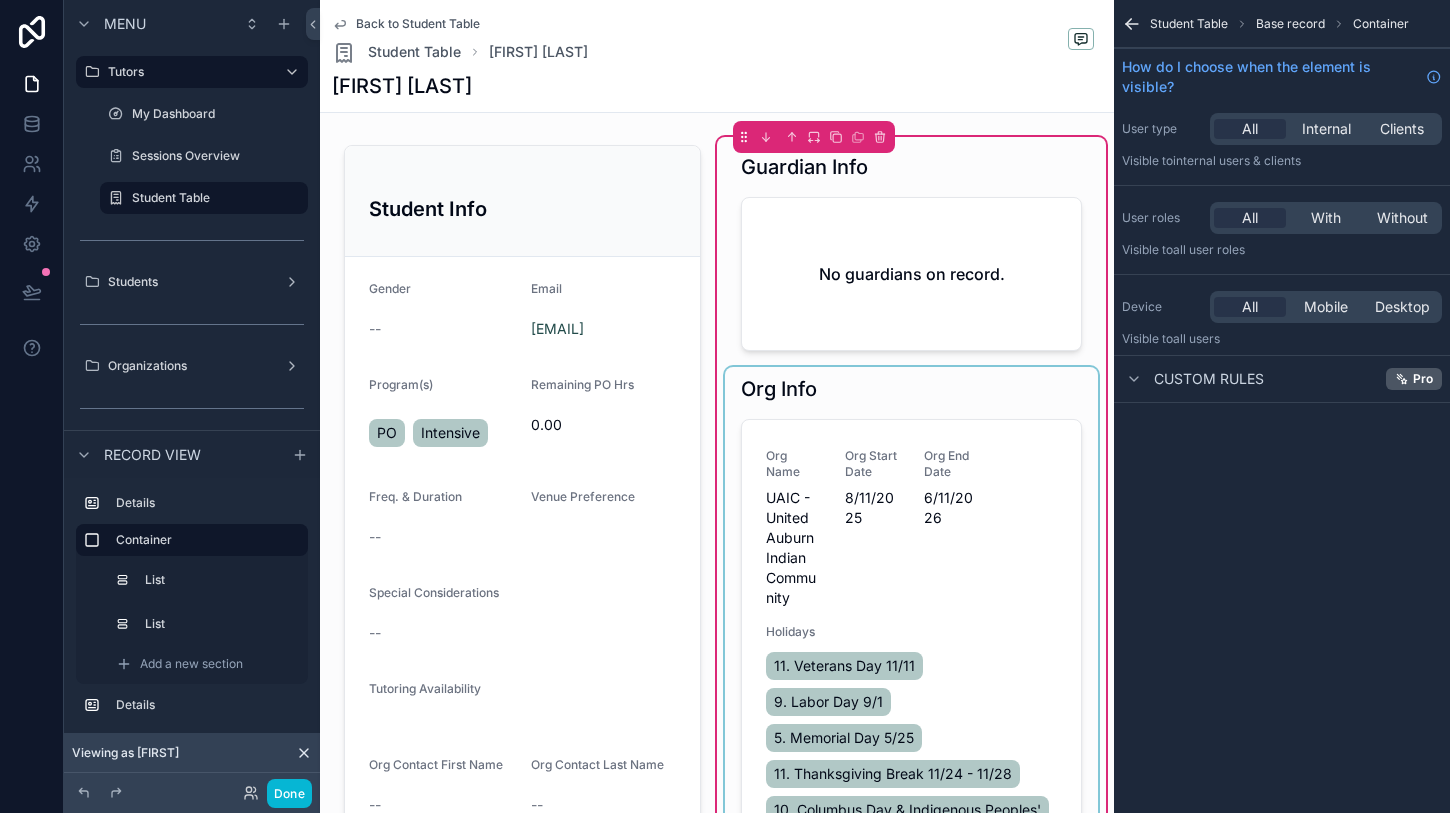click at bounding box center (911, 706) 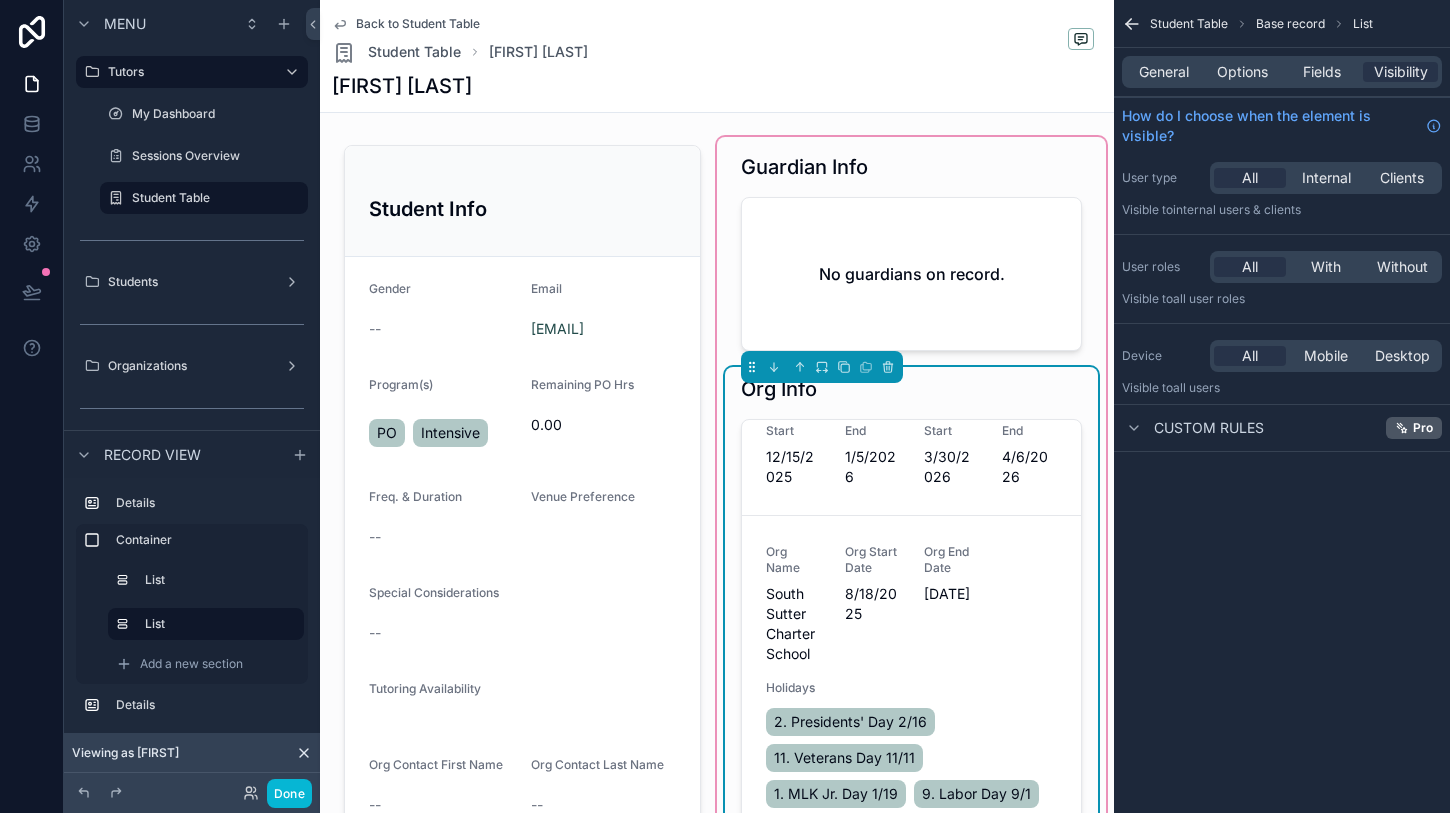 scroll, scrollTop: 697, scrollLeft: 0, axis: vertical 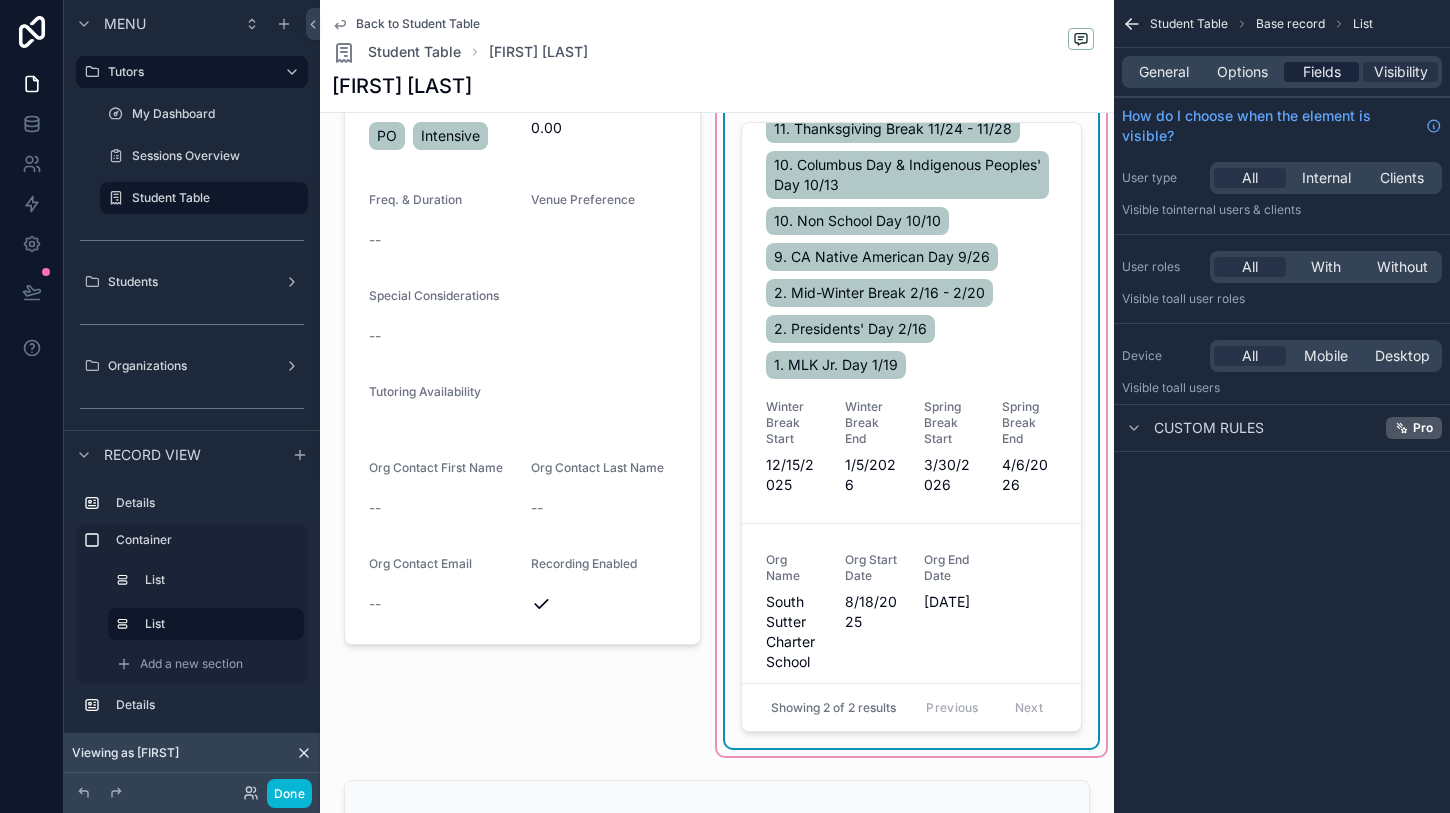 click on "Fields" at bounding box center (1322, 72) 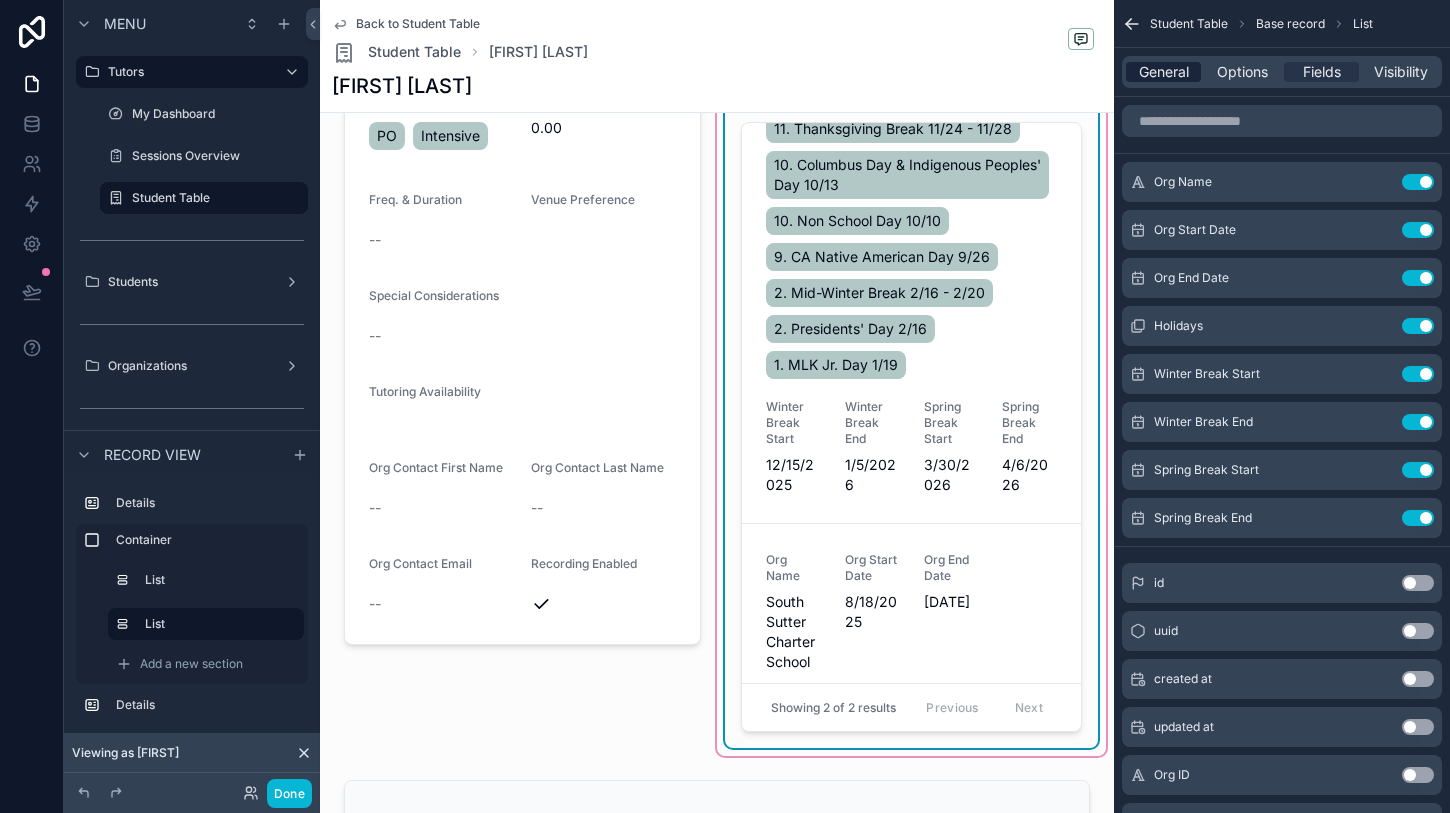 click on "General" at bounding box center (1164, 72) 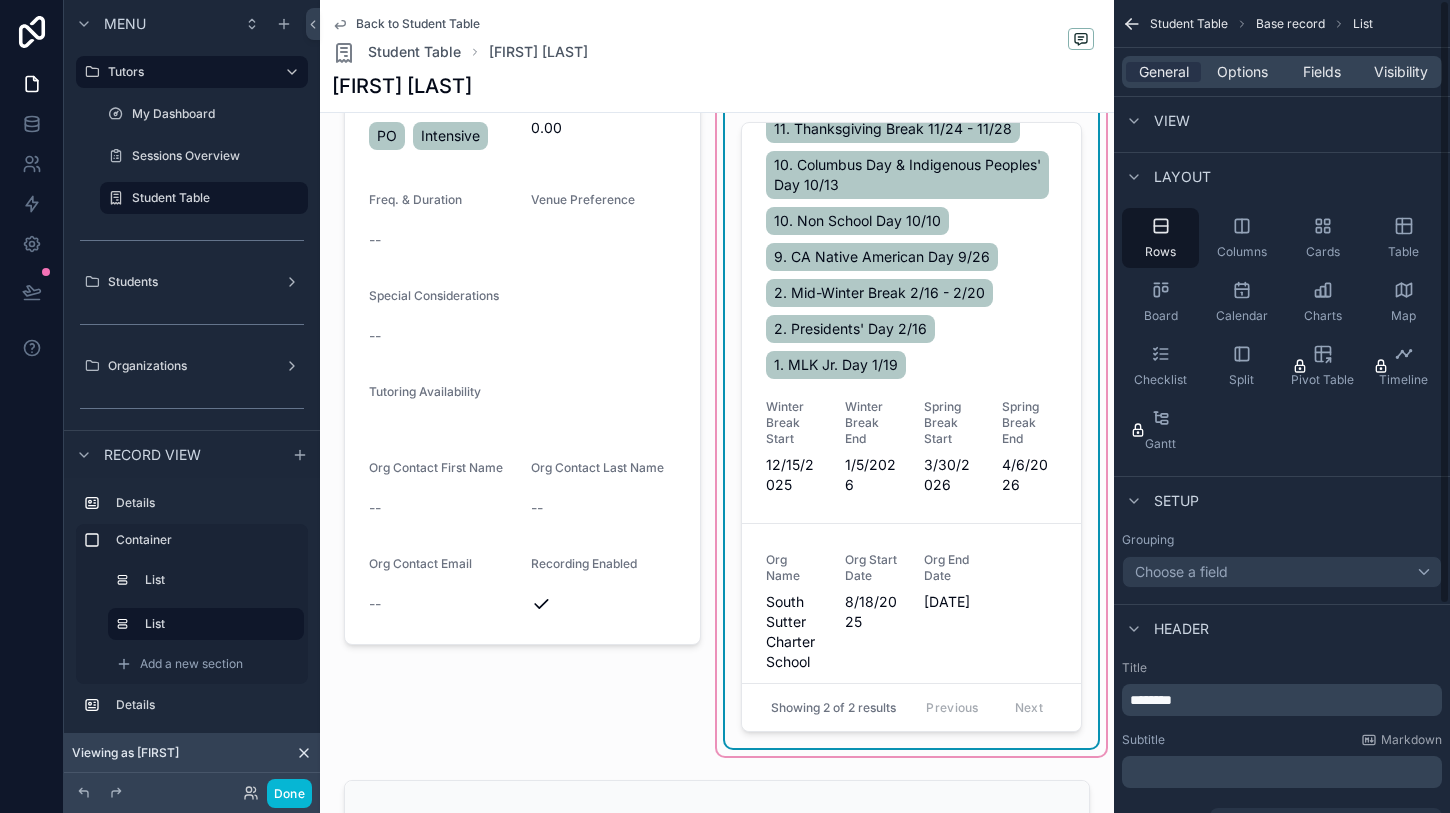 scroll, scrollTop: 0, scrollLeft: 0, axis: both 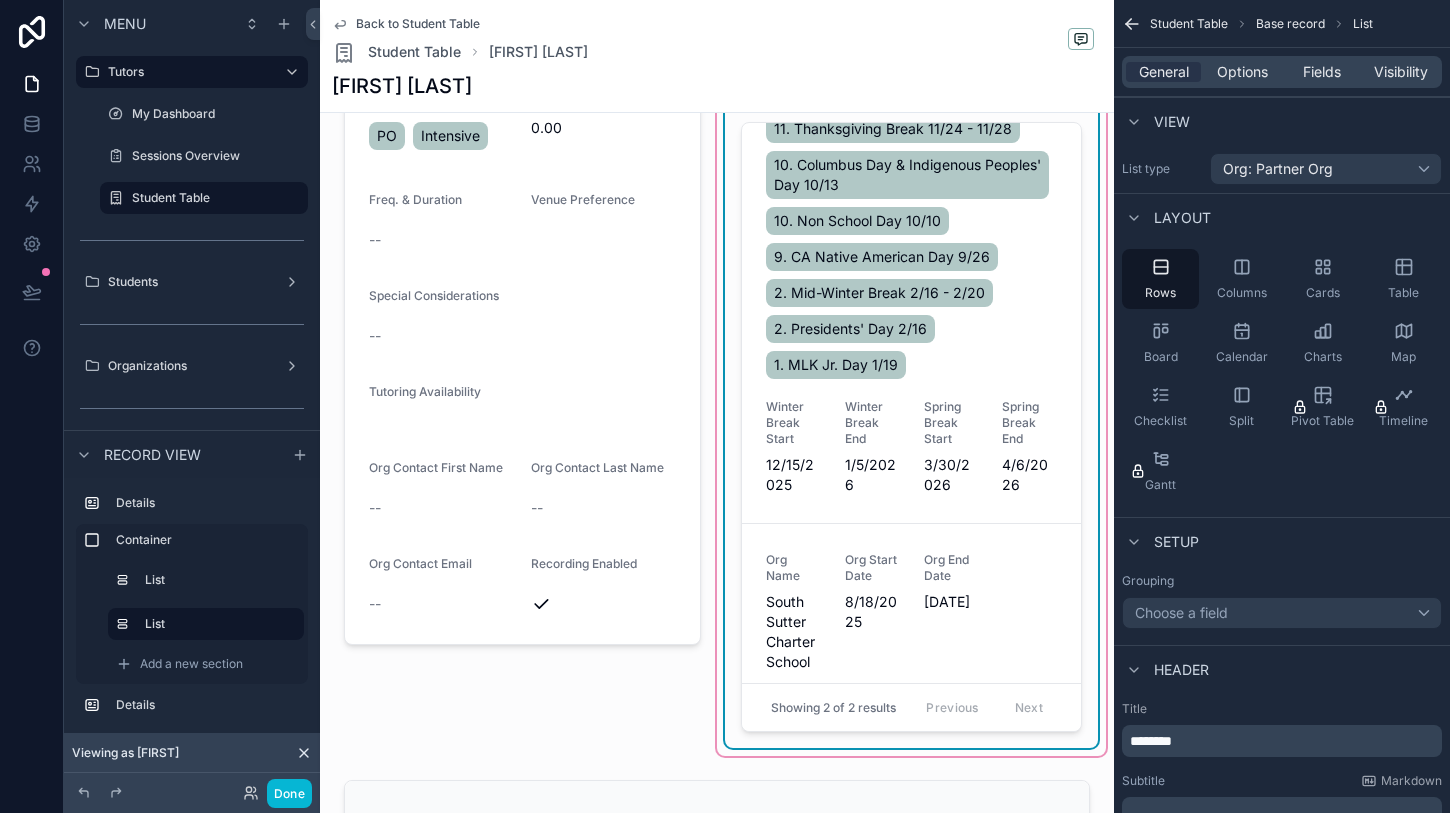 click on "General Options Fields Visibility" at bounding box center [1282, 72] 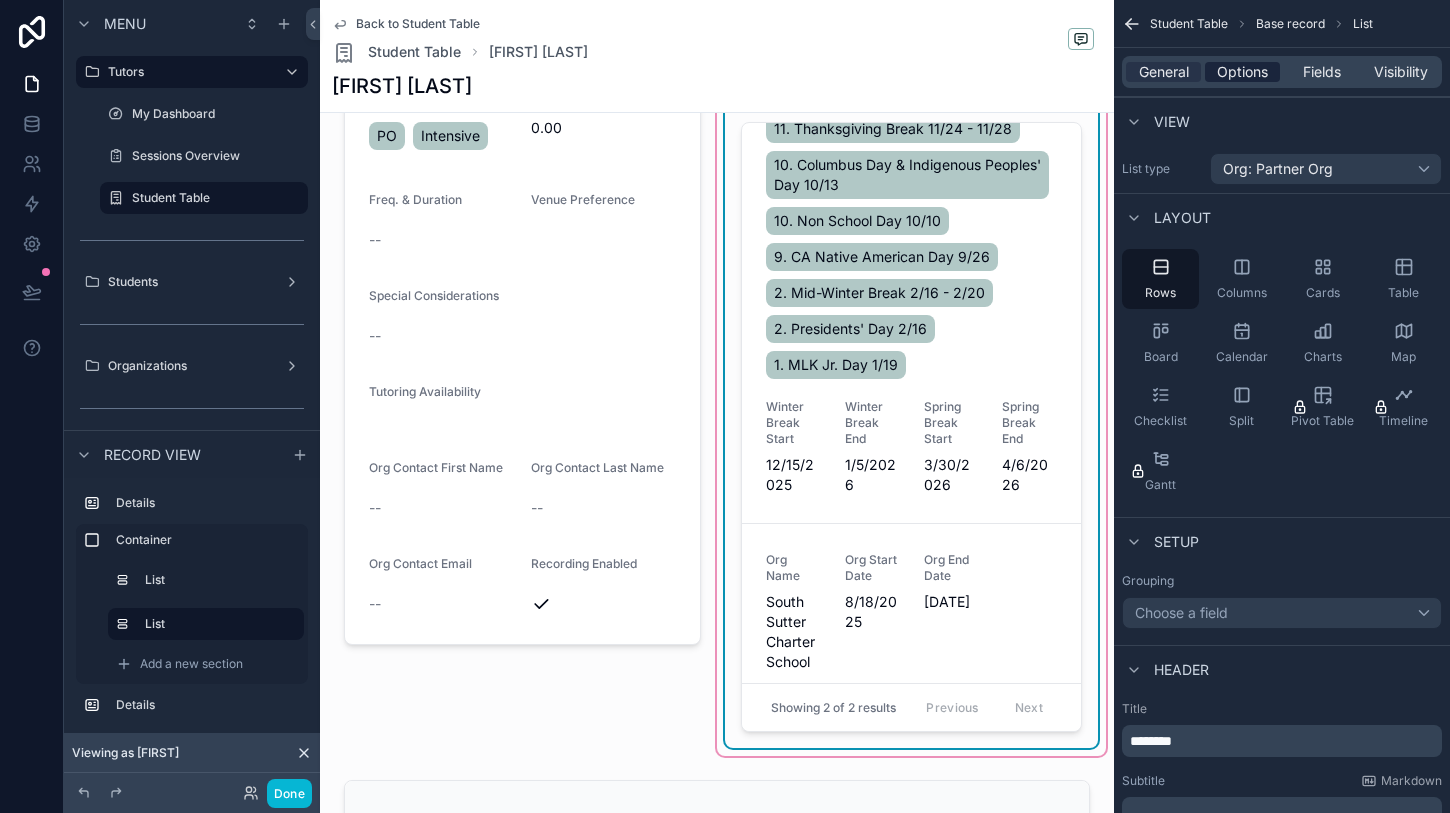 click on "Options" at bounding box center [1242, 72] 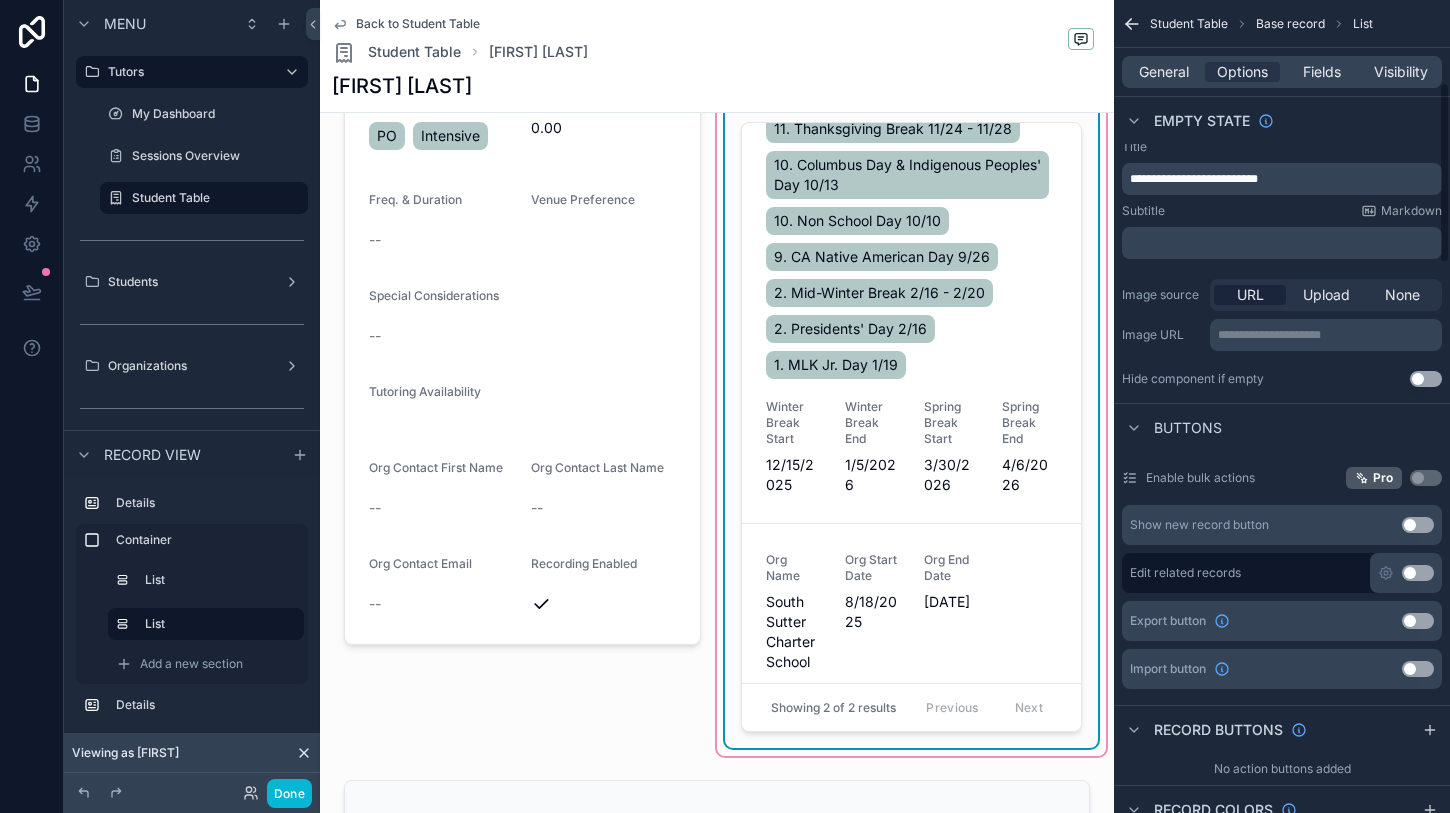 scroll, scrollTop: 0, scrollLeft: 0, axis: both 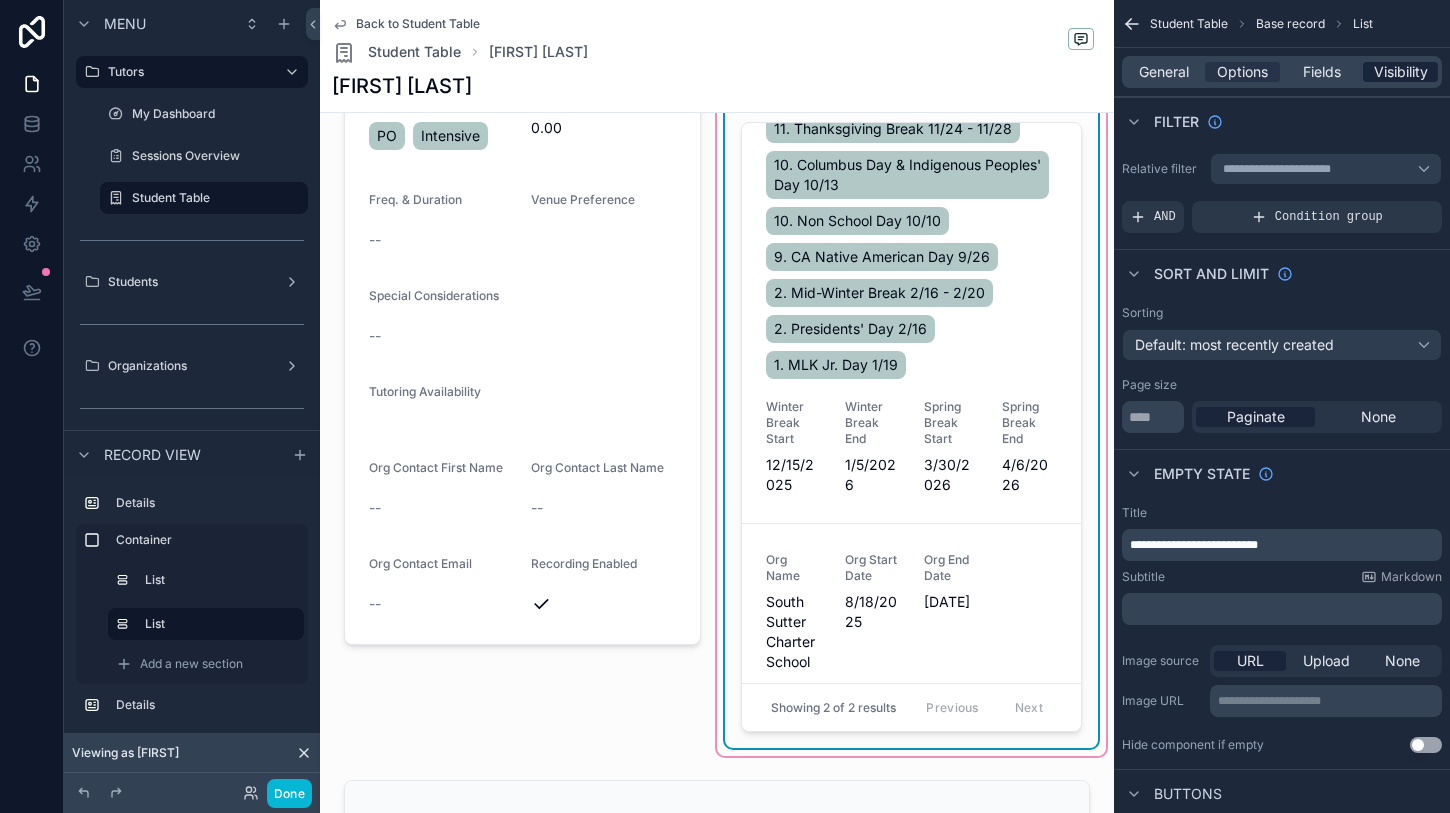 click on "Visibility" at bounding box center (1401, 72) 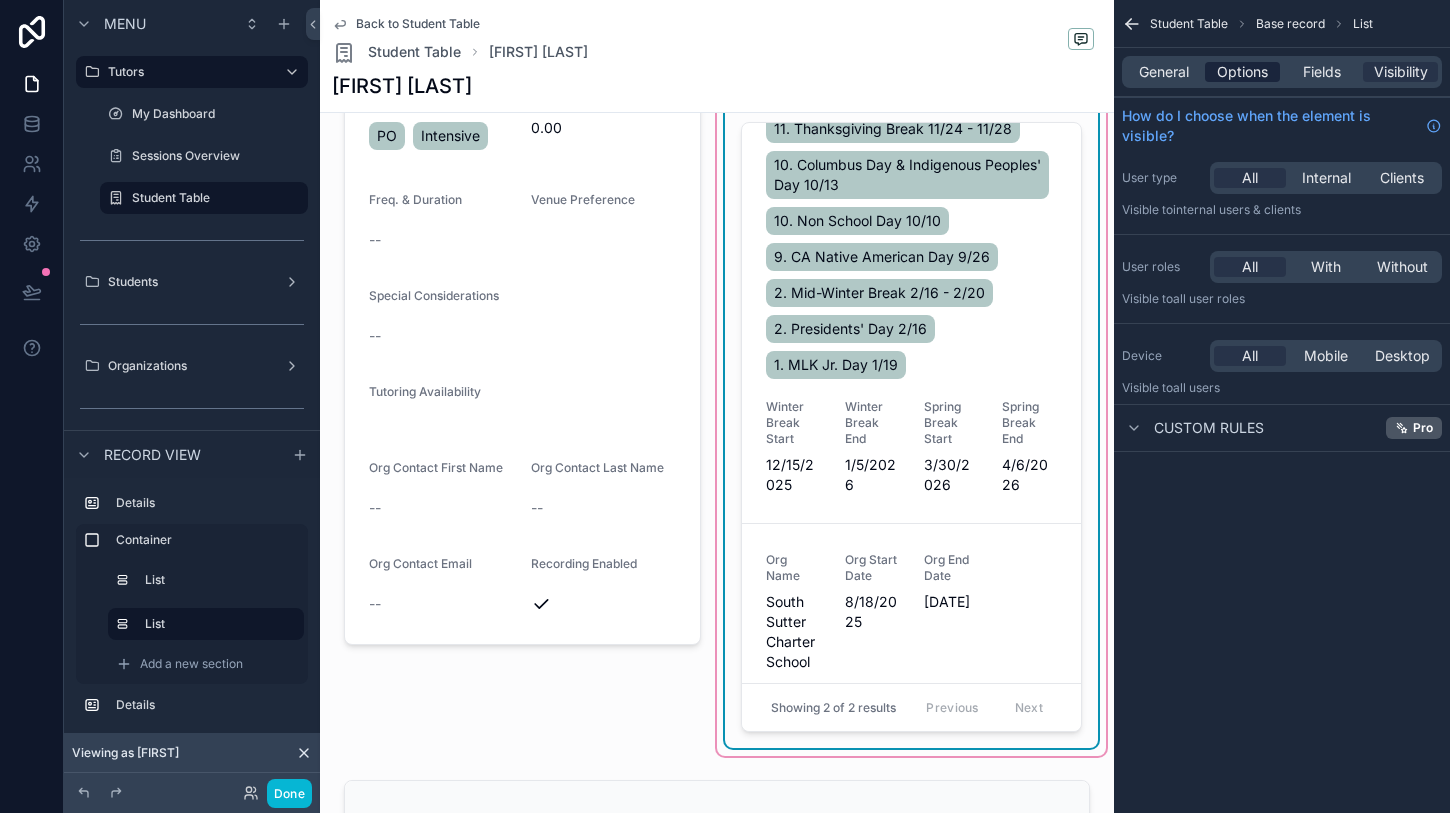 click on "Options" at bounding box center [1242, 72] 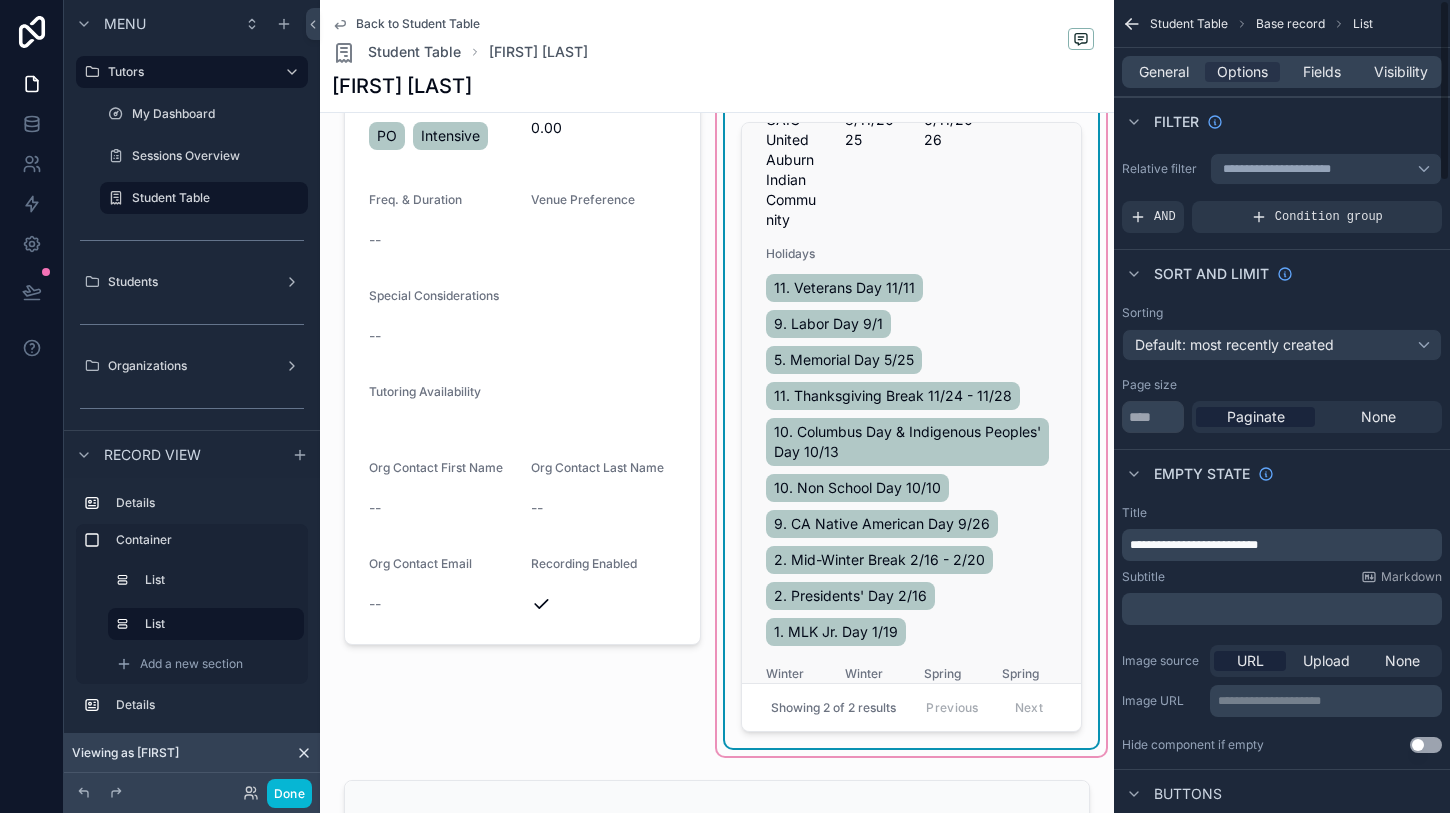 scroll, scrollTop: 0, scrollLeft: 0, axis: both 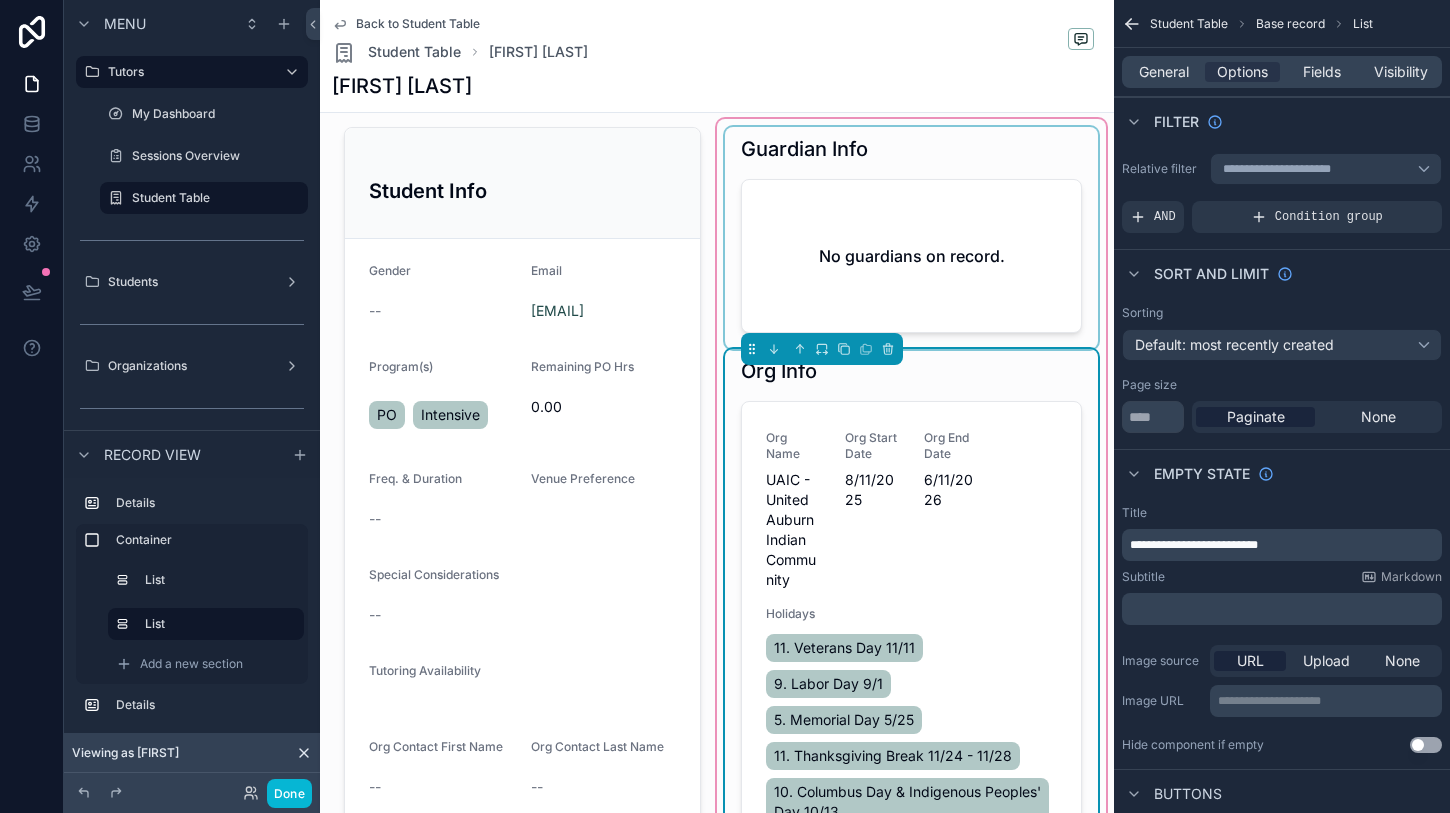 click at bounding box center [911, 238] 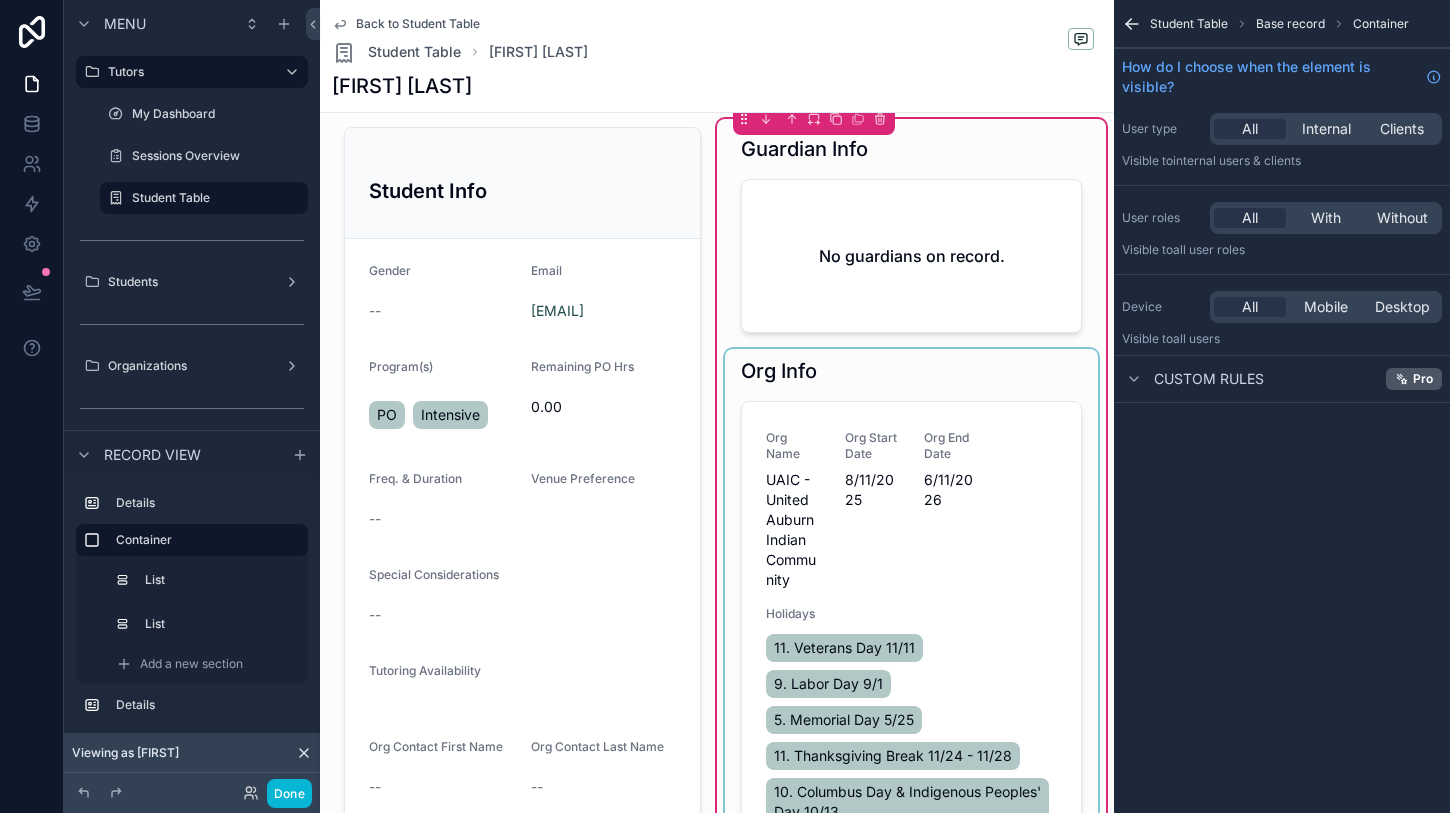 click at bounding box center [911, 688] 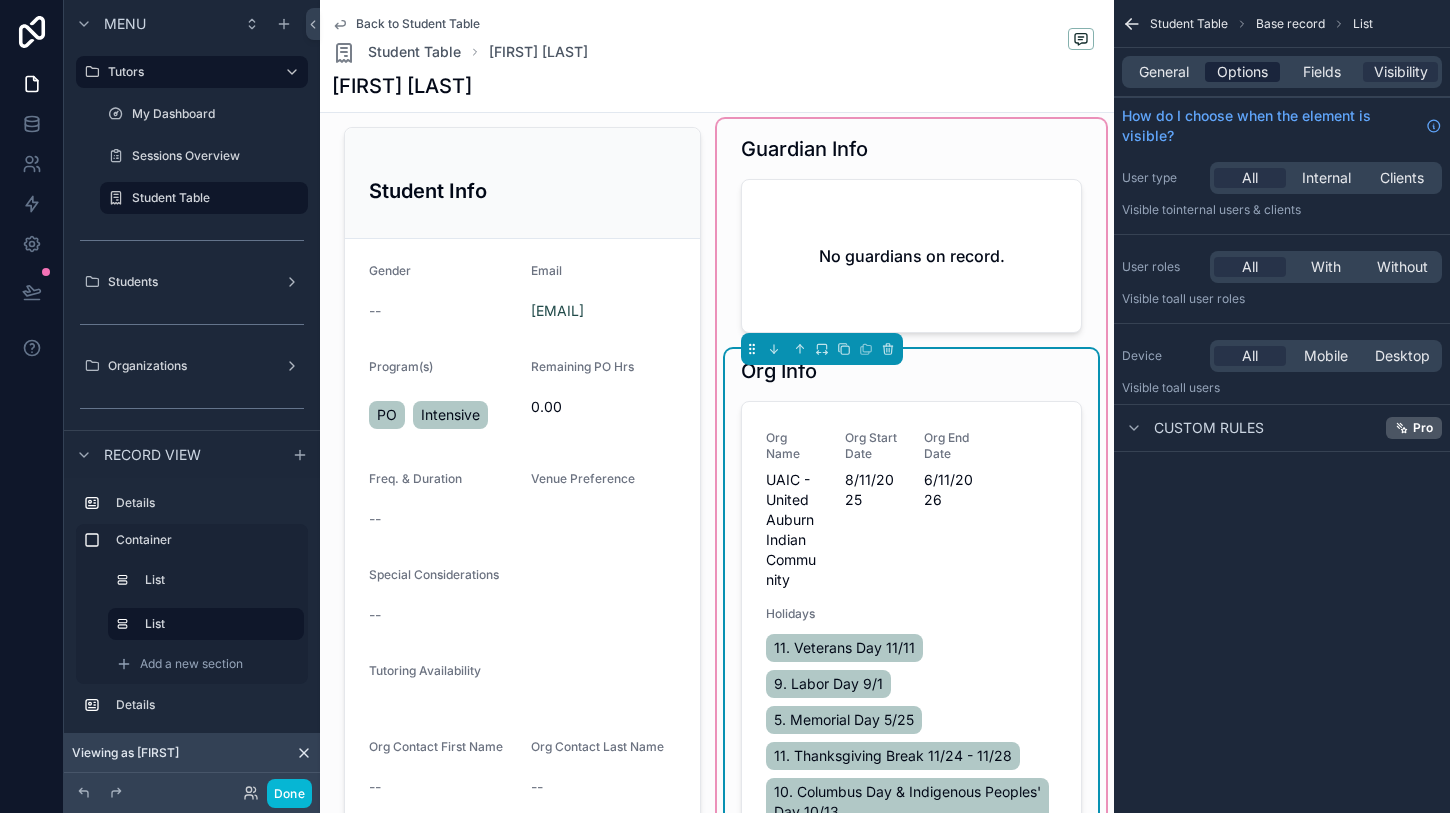 click on "Options" at bounding box center (1242, 72) 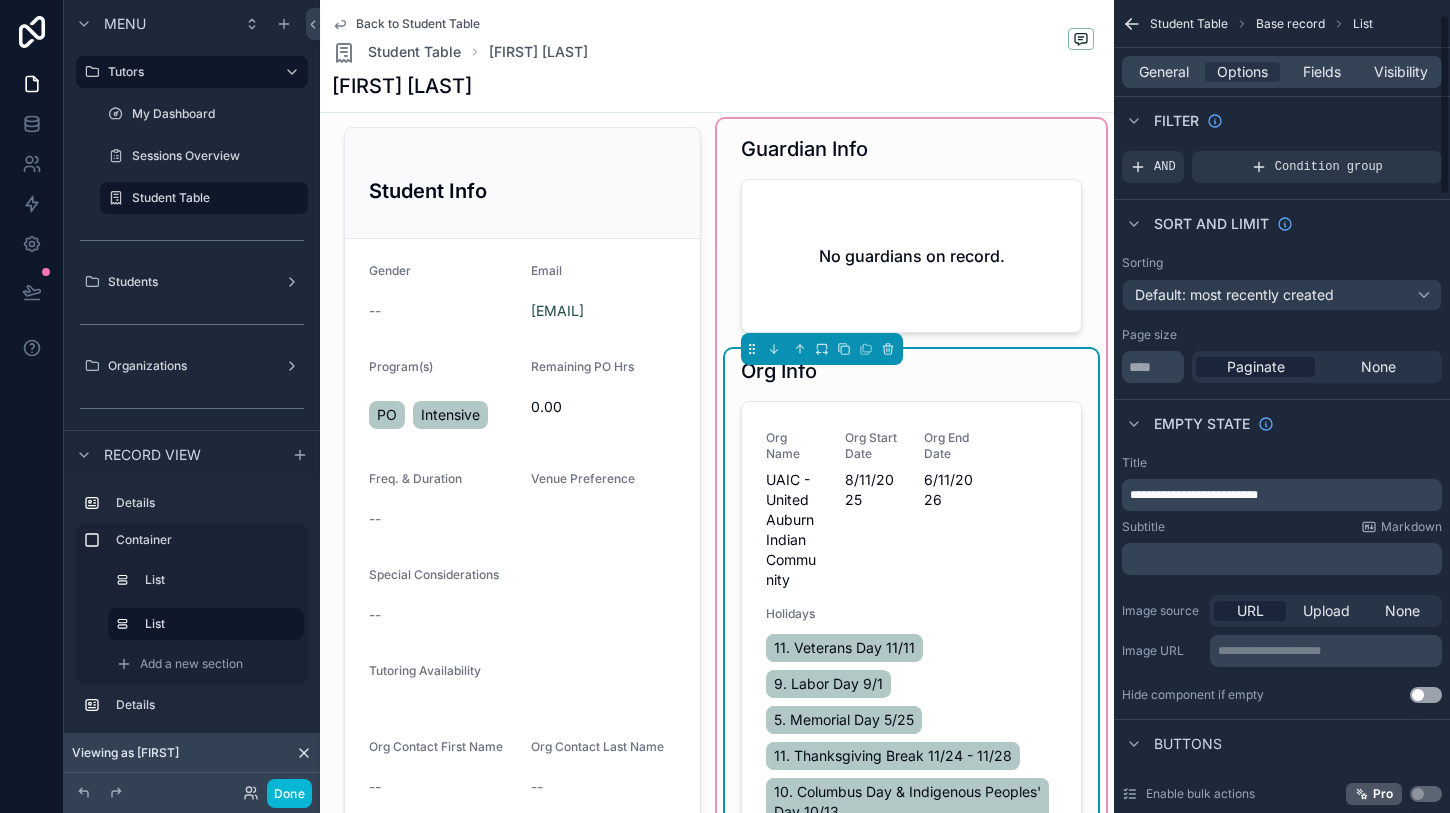 scroll, scrollTop: 31, scrollLeft: 0, axis: vertical 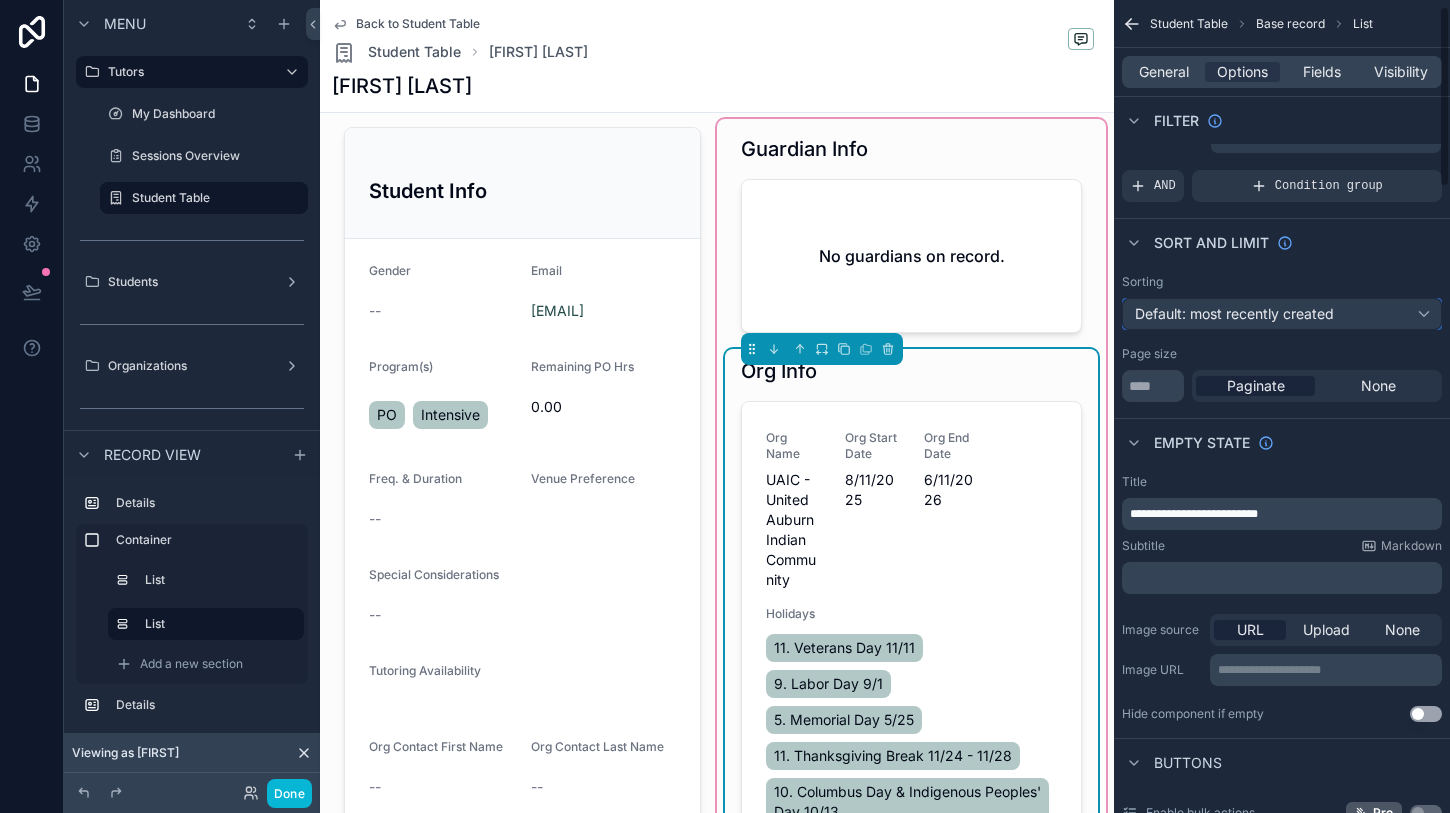 click on "Default: most recently created" at bounding box center [1234, 313] 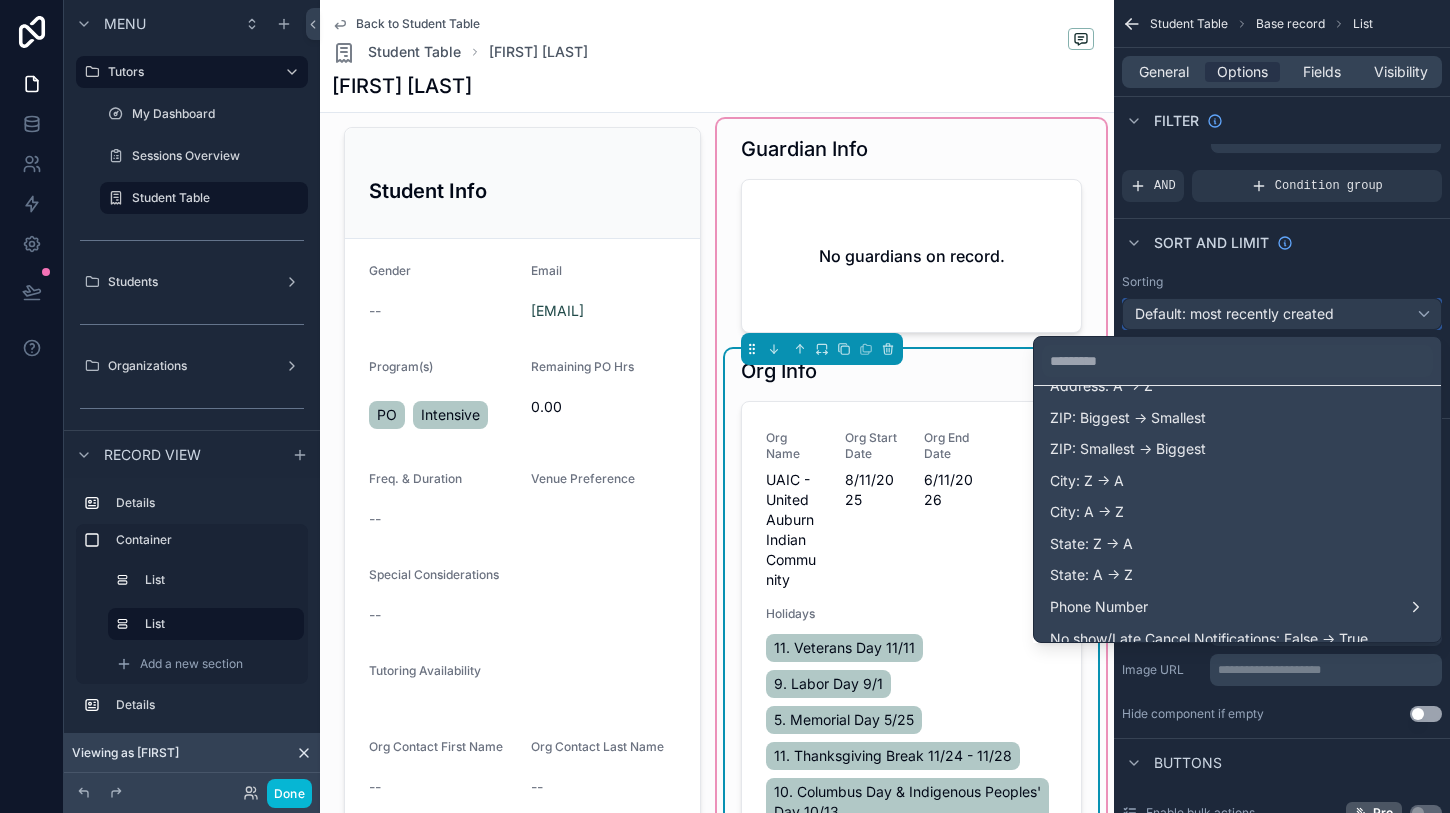 scroll, scrollTop: 1715, scrollLeft: 0, axis: vertical 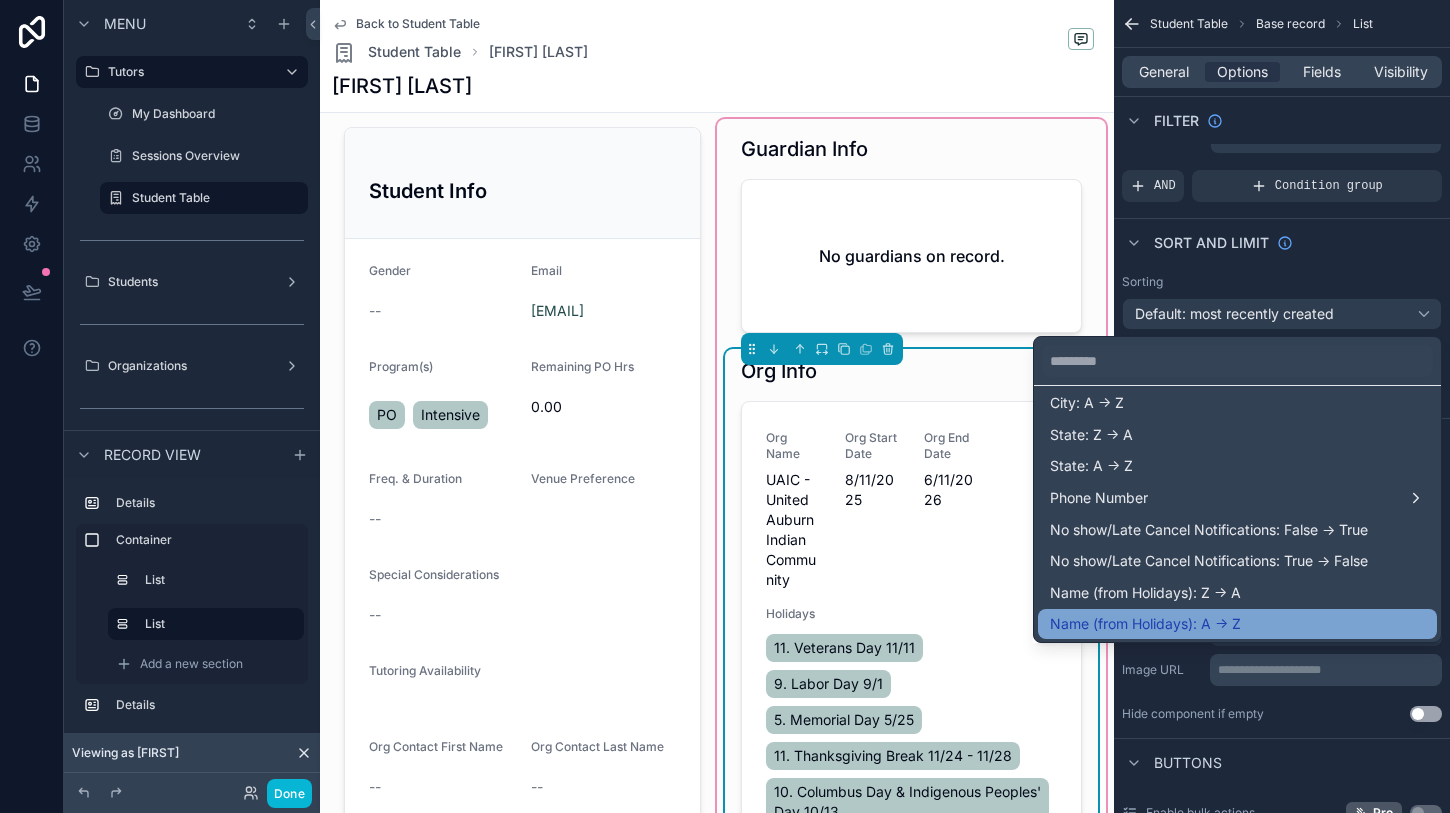 click on "Name (from Holidays): A -> Z" at bounding box center [1145, 624] 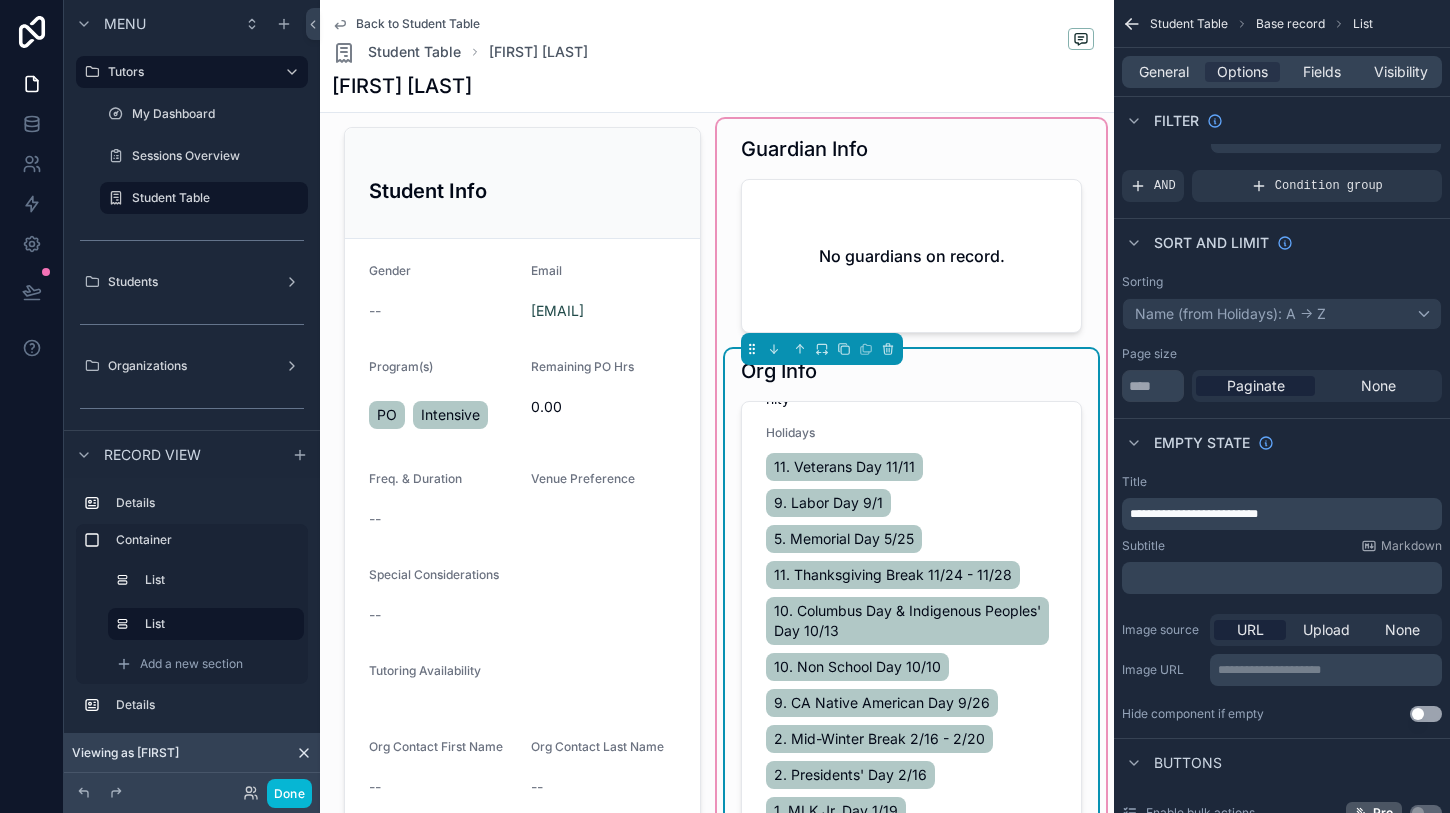 scroll, scrollTop: 697, scrollLeft: 0, axis: vertical 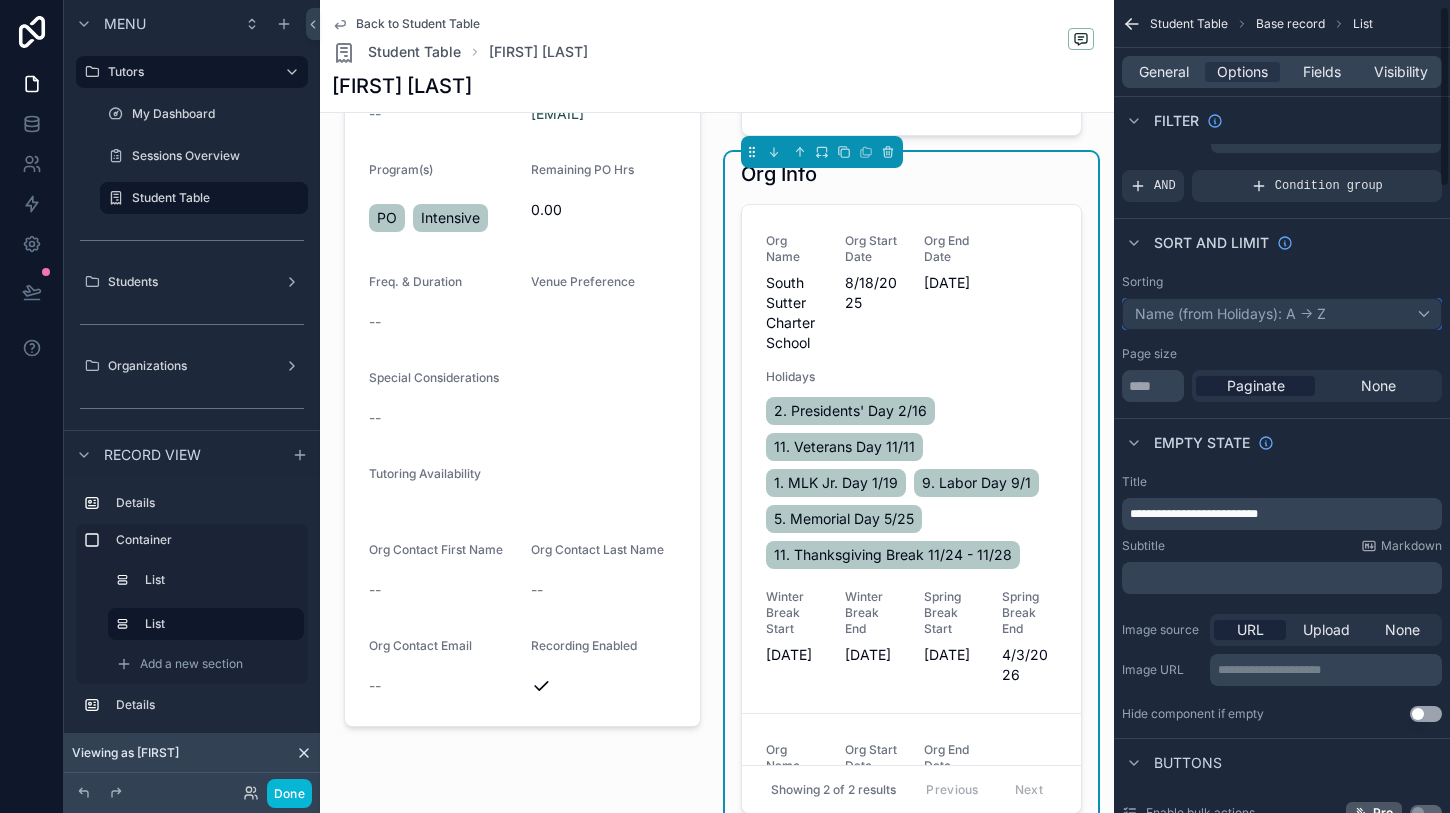 click on "Name (from Holidays): A -> Z" at bounding box center [1282, 314] 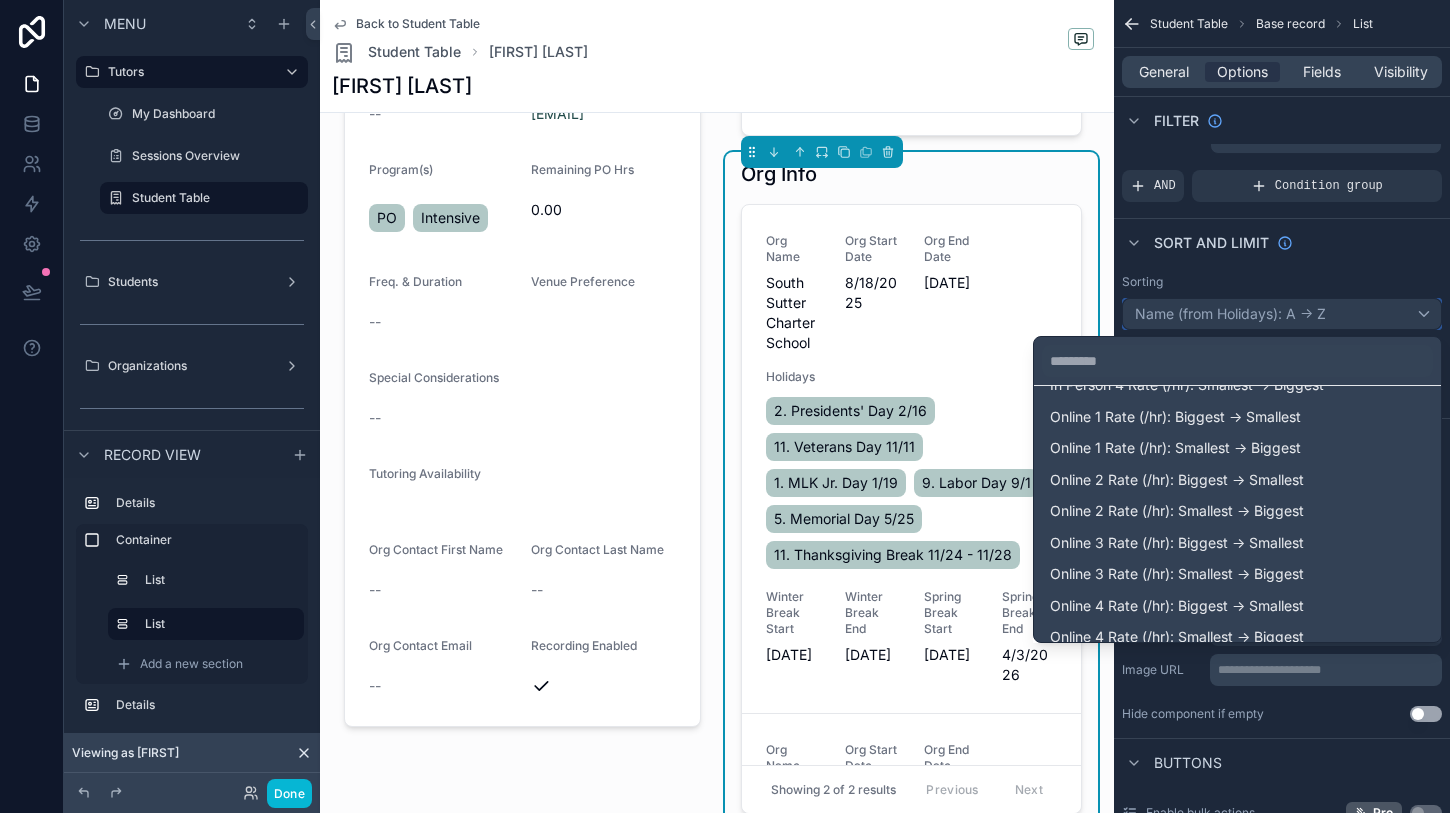 scroll, scrollTop: 1715, scrollLeft: 0, axis: vertical 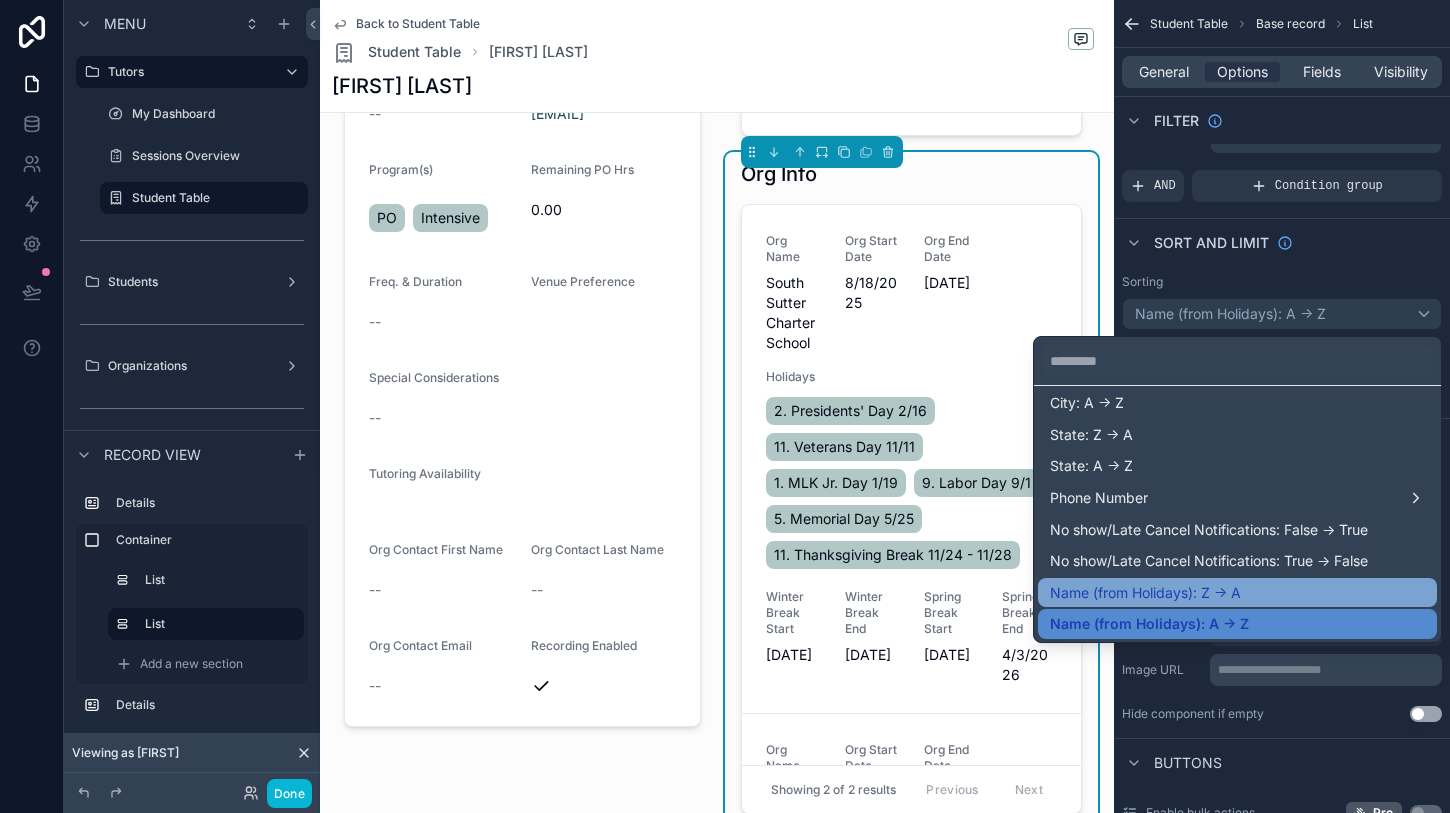 click on "Name (from Holidays): Z -> A" at bounding box center (1145, 593) 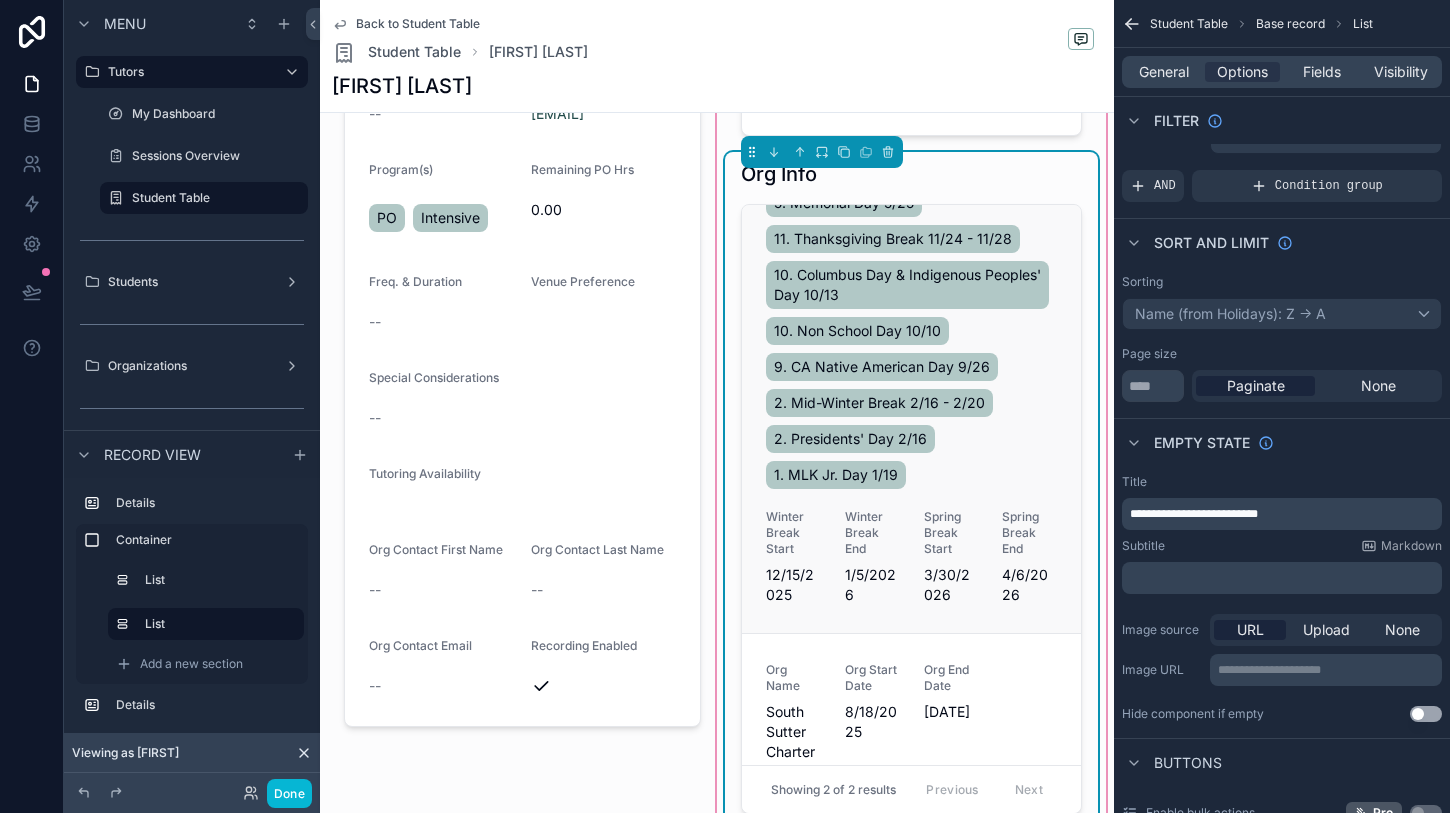 scroll, scrollTop: 343, scrollLeft: 0, axis: vertical 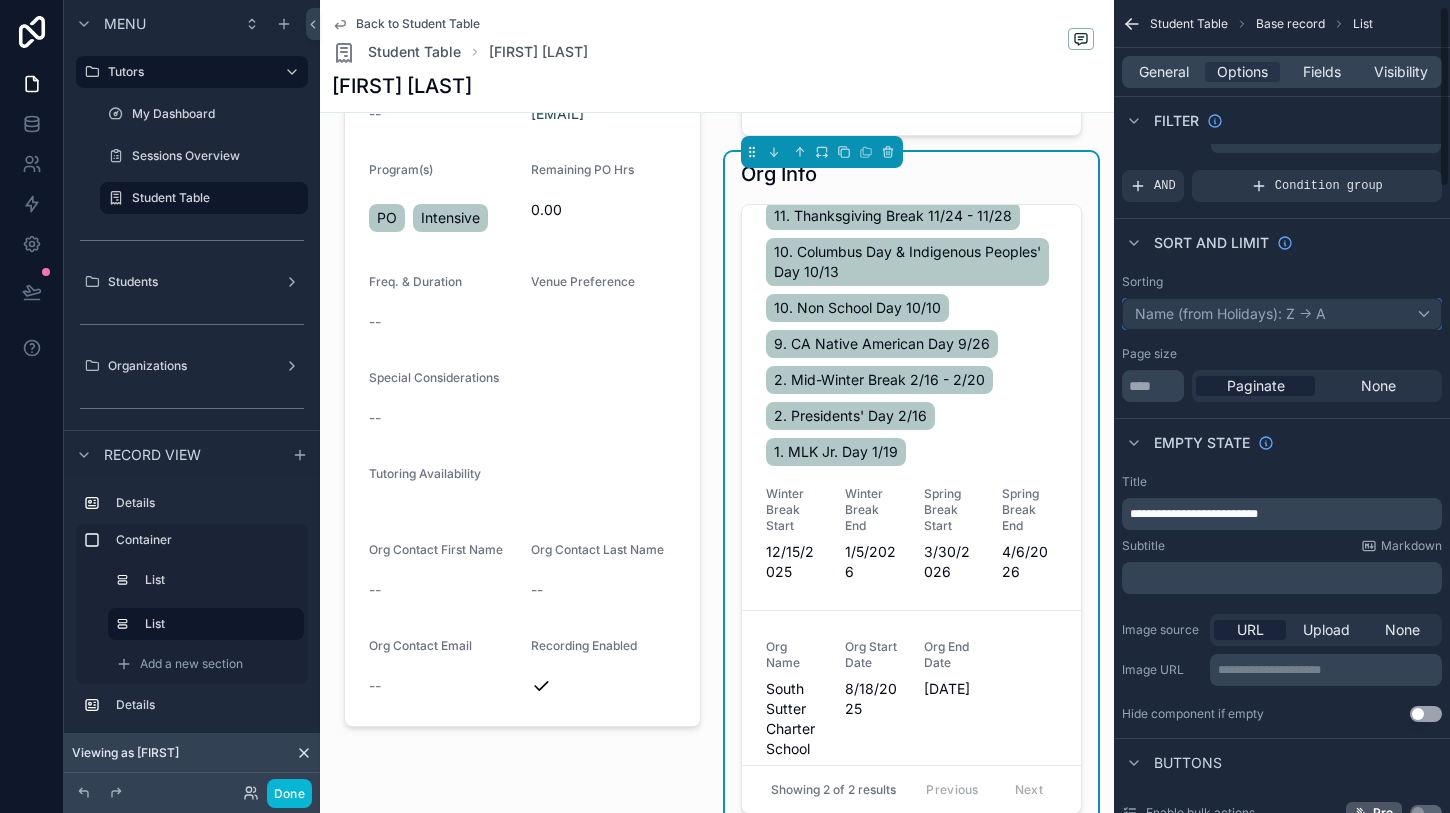click on "Name (from Holidays): Z -> A" at bounding box center (1282, 314) 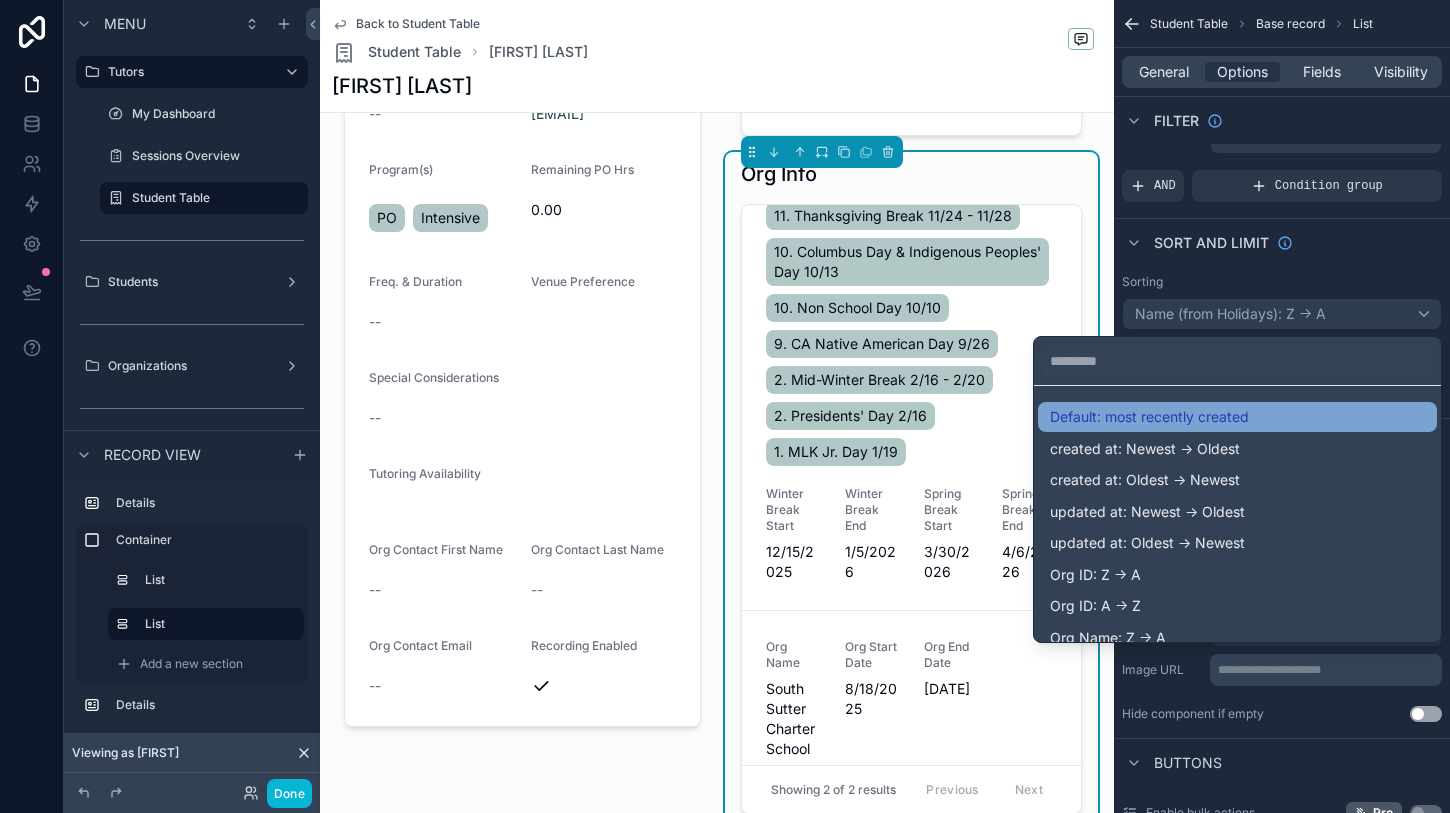 click on "Default: most recently created" at bounding box center (1237, 417) 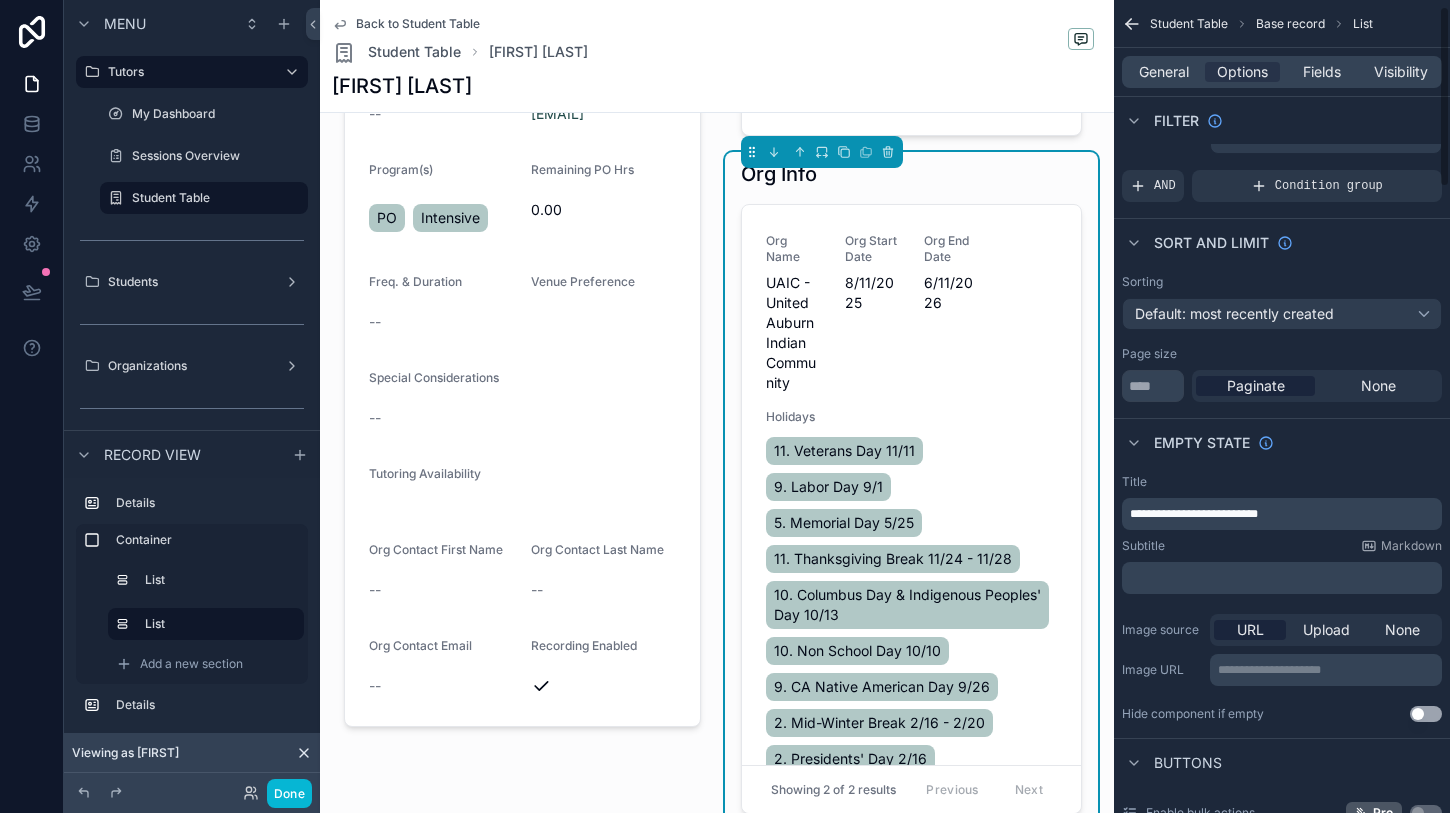 click on "Sorting Default: most recently created Page size ** Paginate None" at bounding box center (1282, 338) 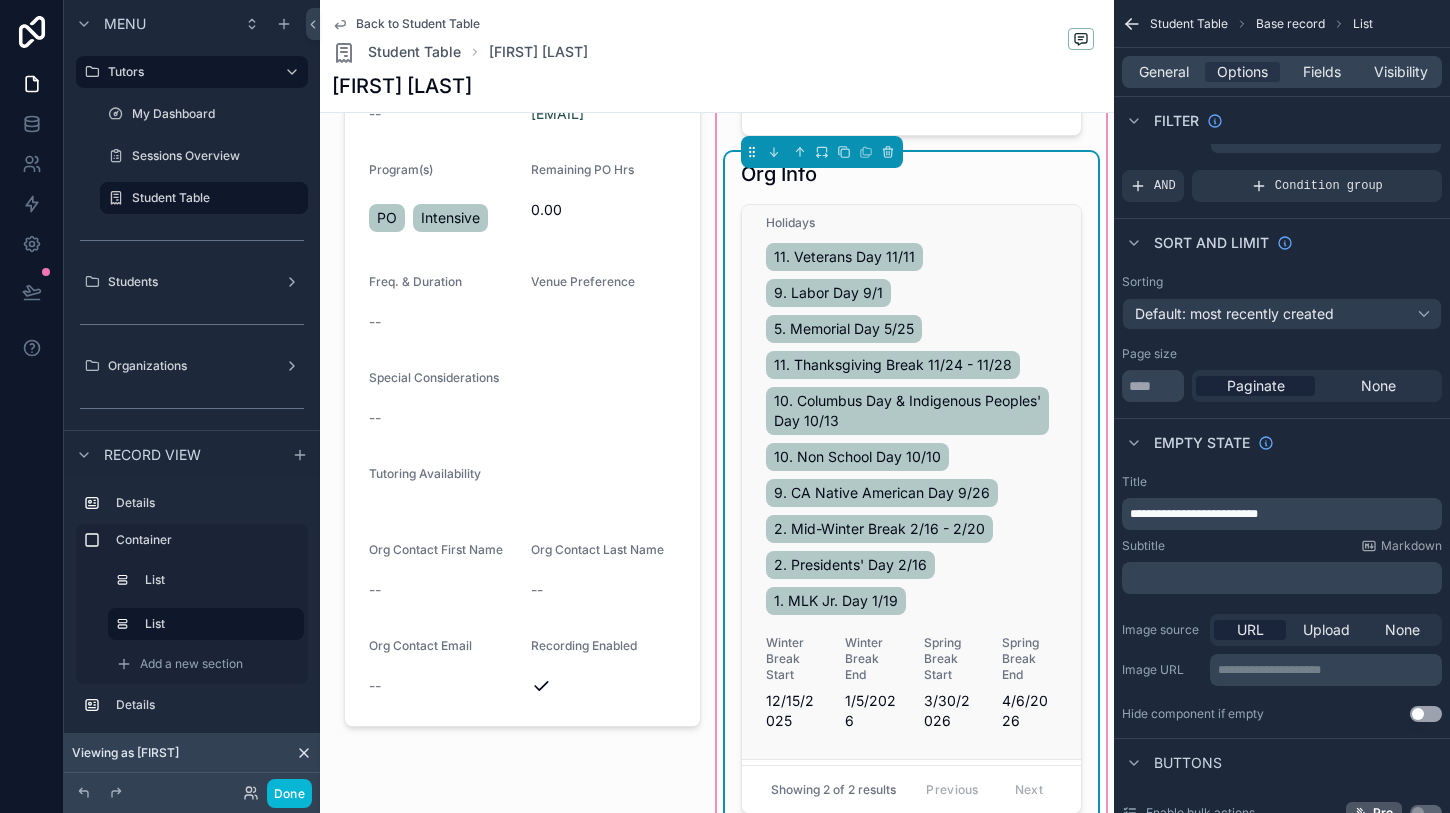 scroll, scrollTop: 206, scrollLeft: 0, axis: vertical 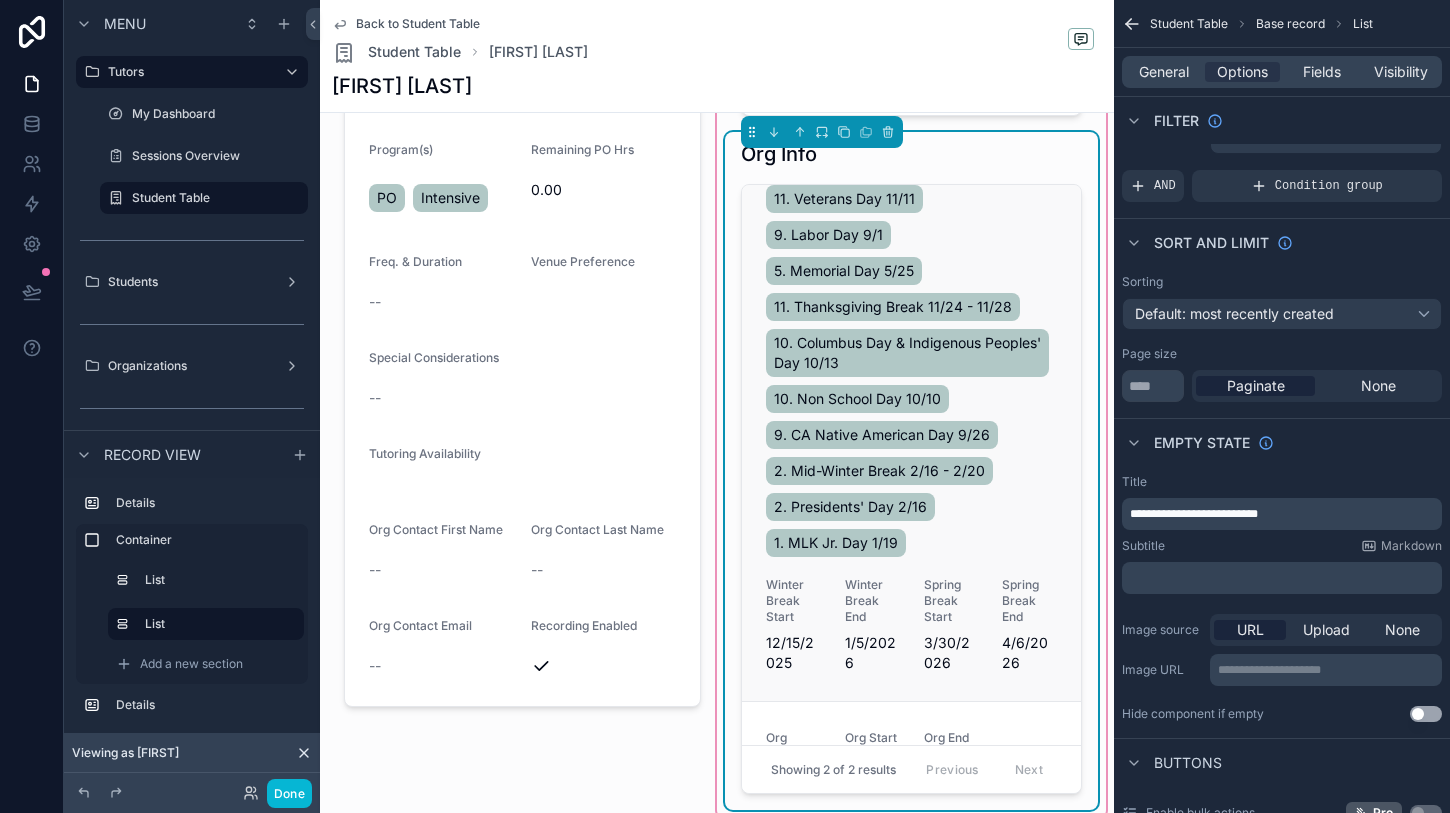 click on "10. Columbus Day & Indigenous Peoples' Day 10/13" at bounding box center (907, 353) 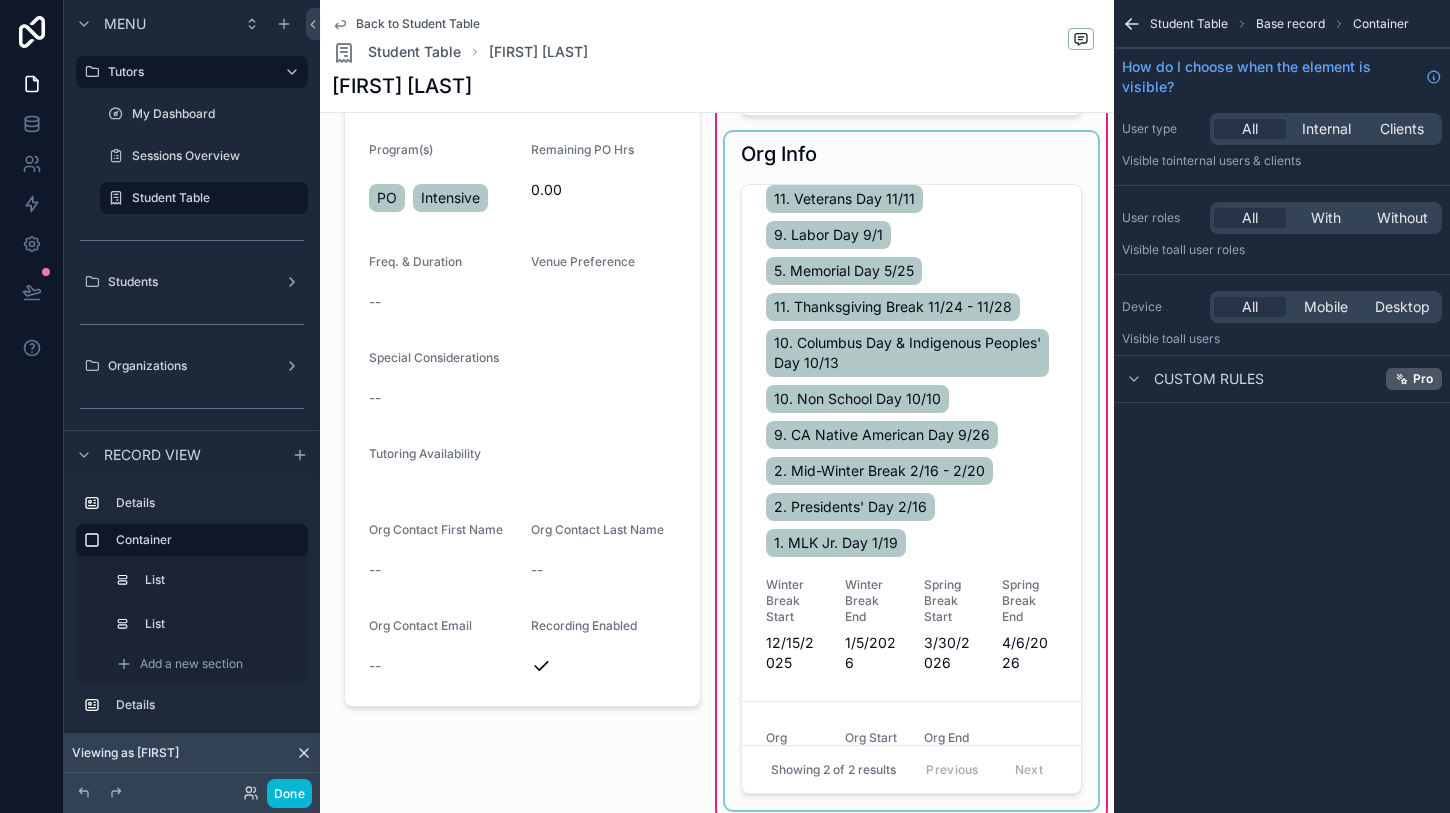 click at bounding box center [911, 471] 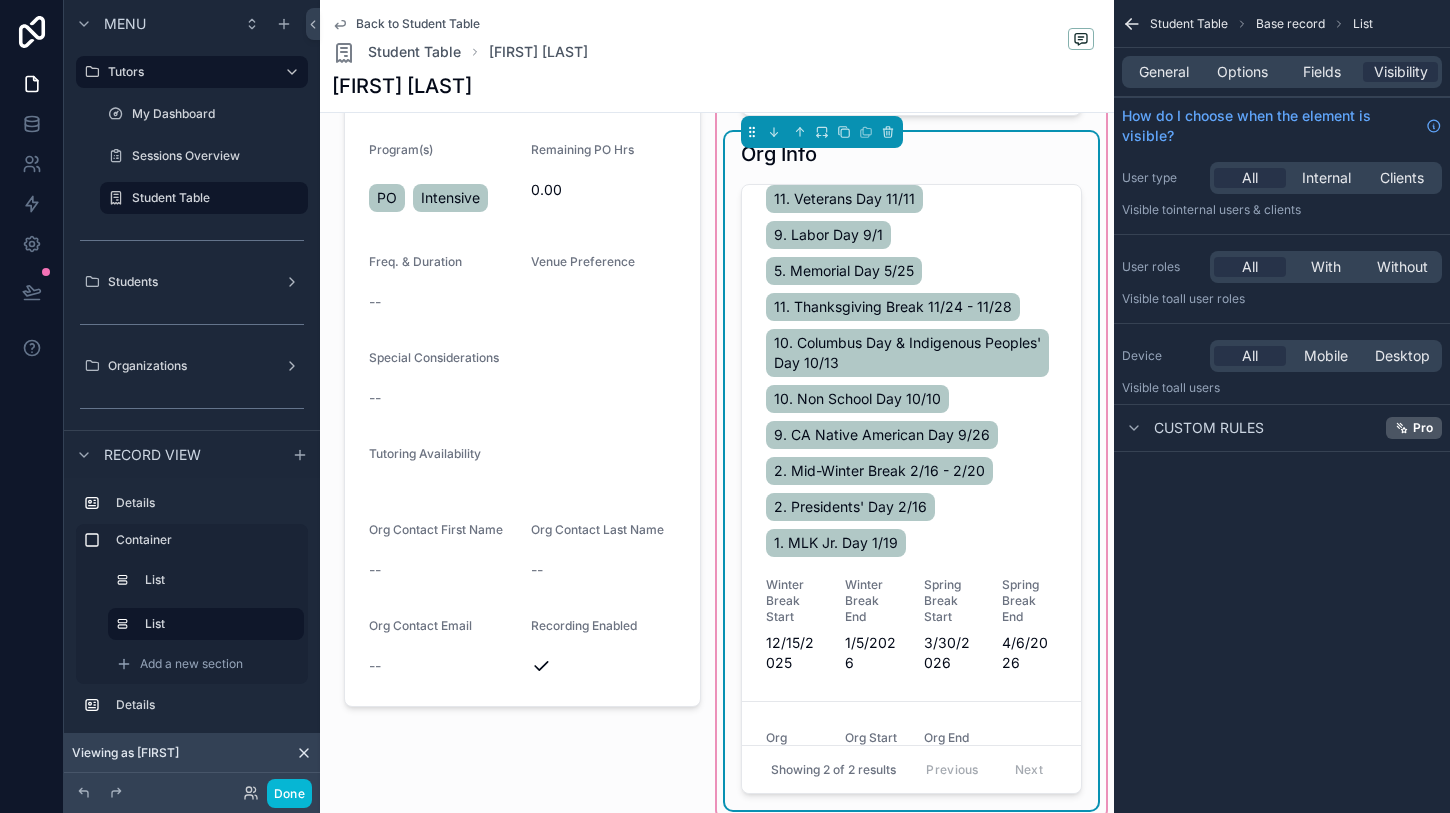 click on "General Options Fields Visibility" at bounding box center [1282, 72] 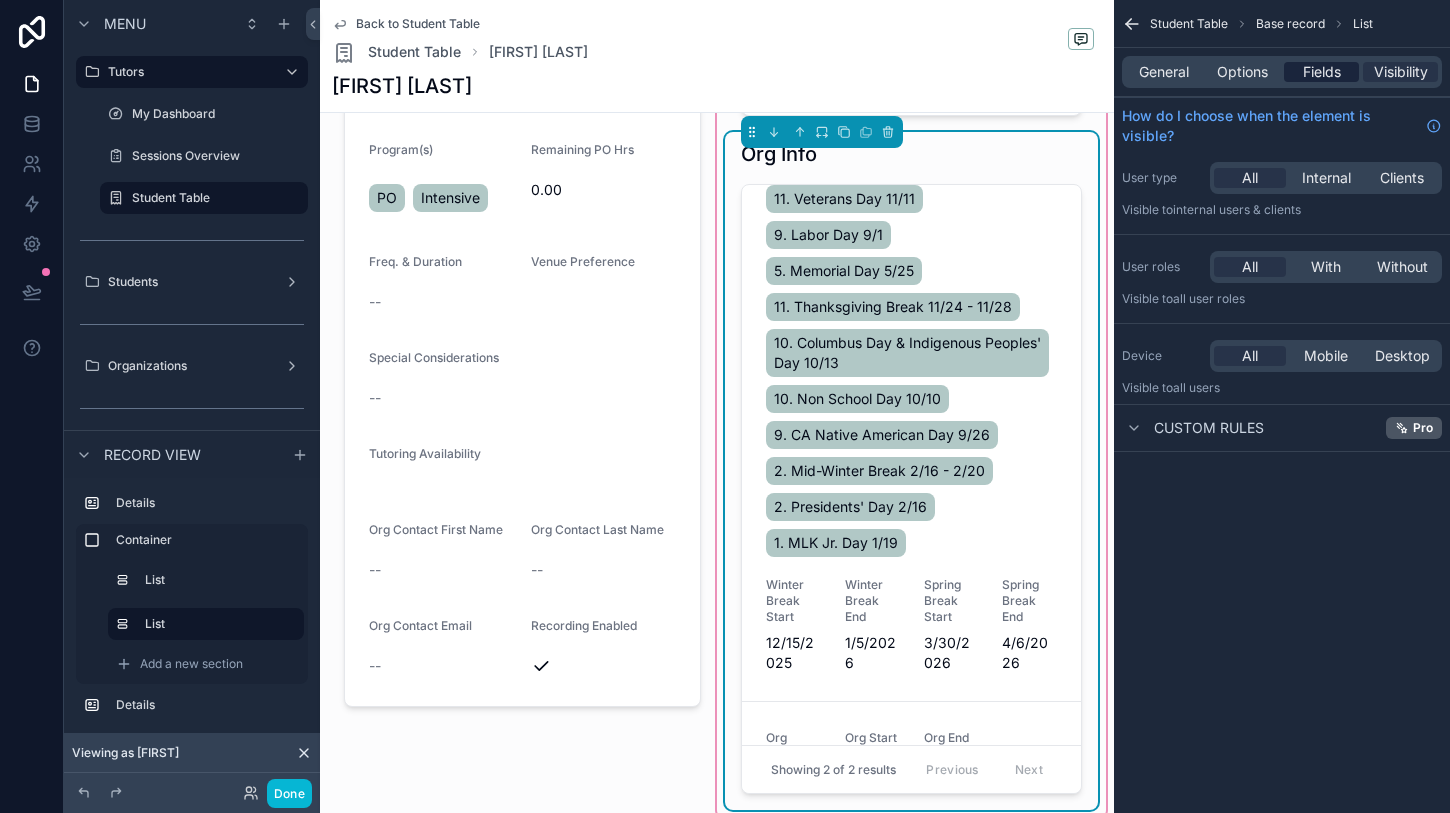 click on "Fields" at bounding box center (1322, 72) 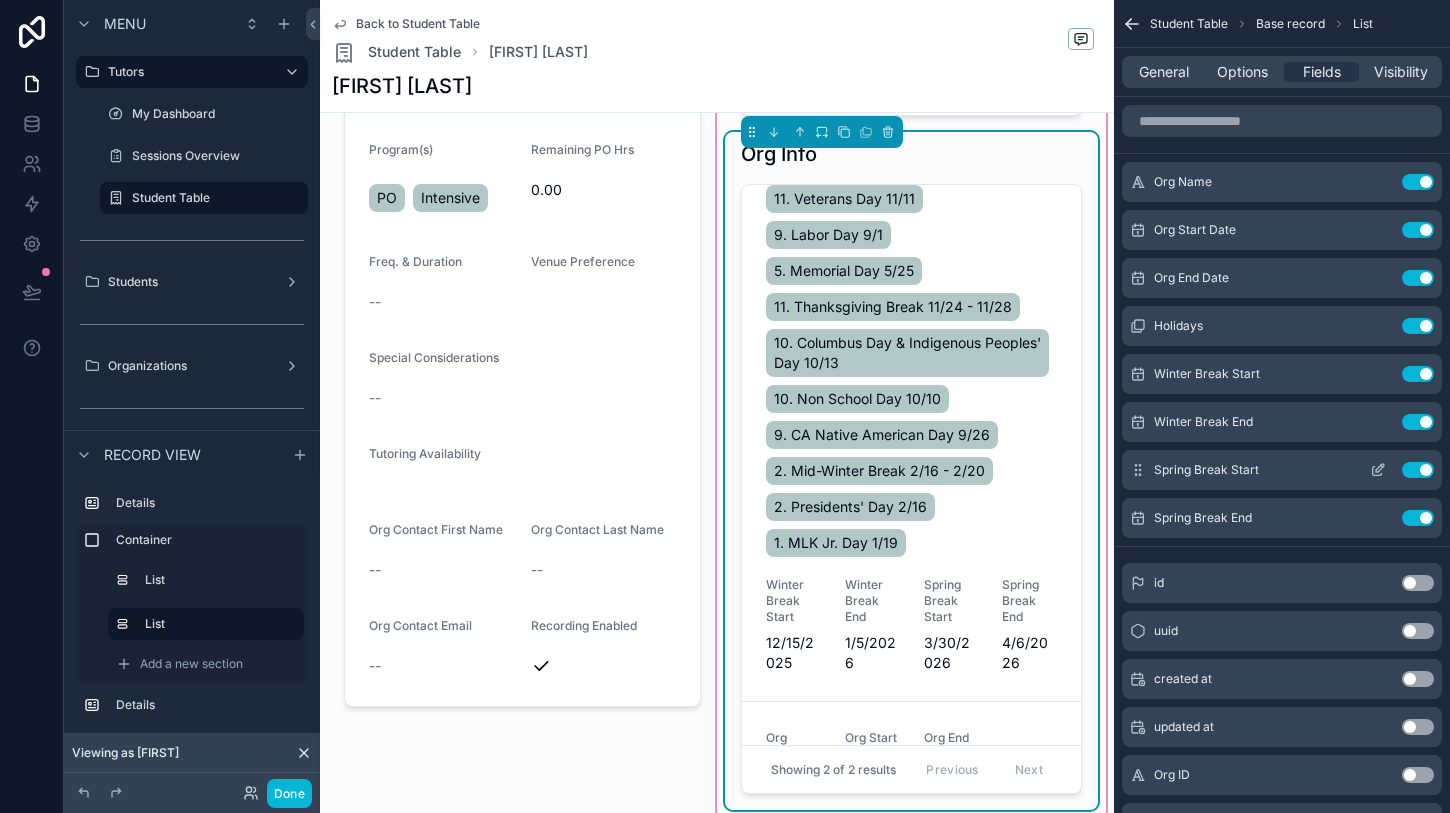 click 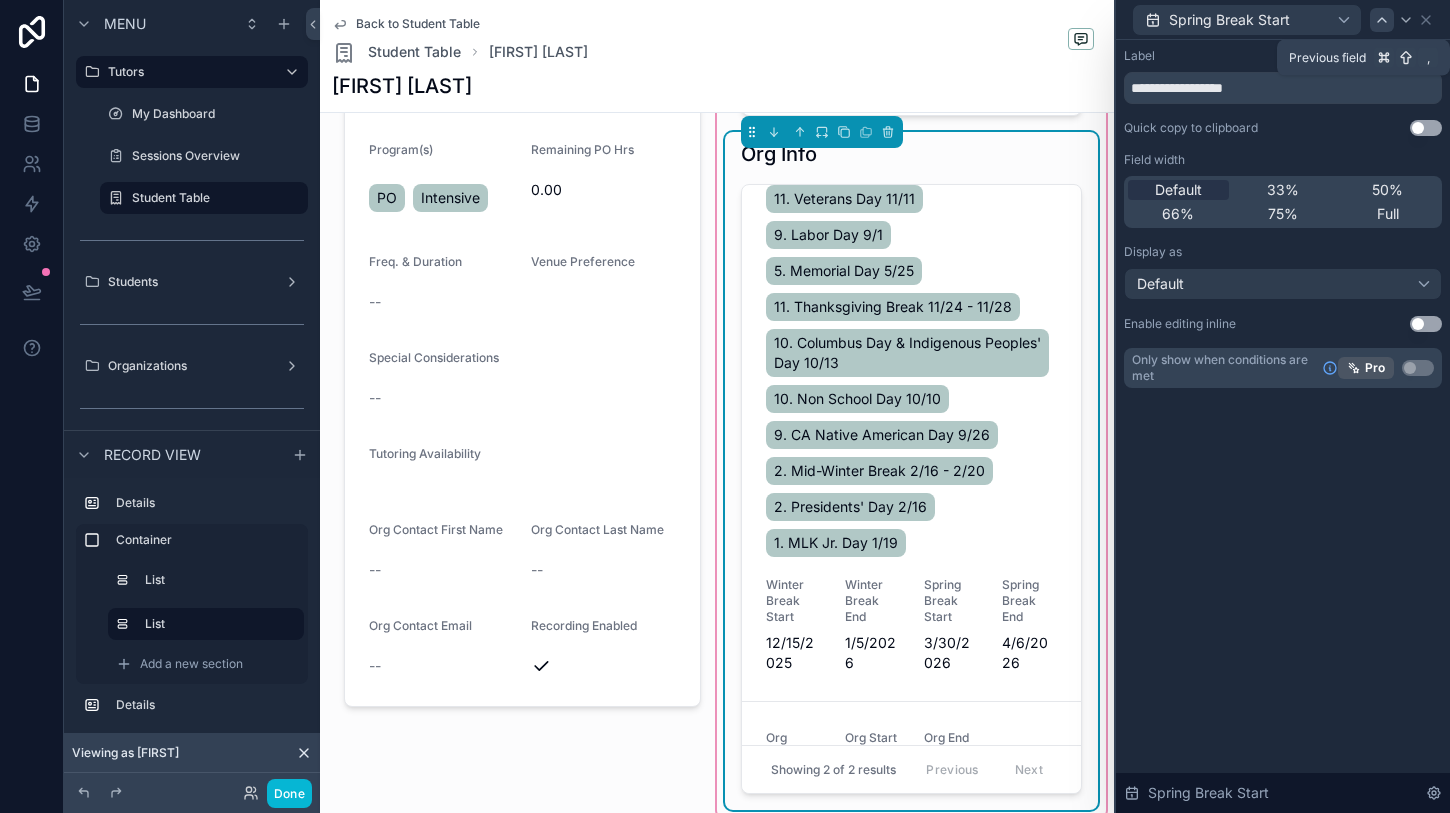 click 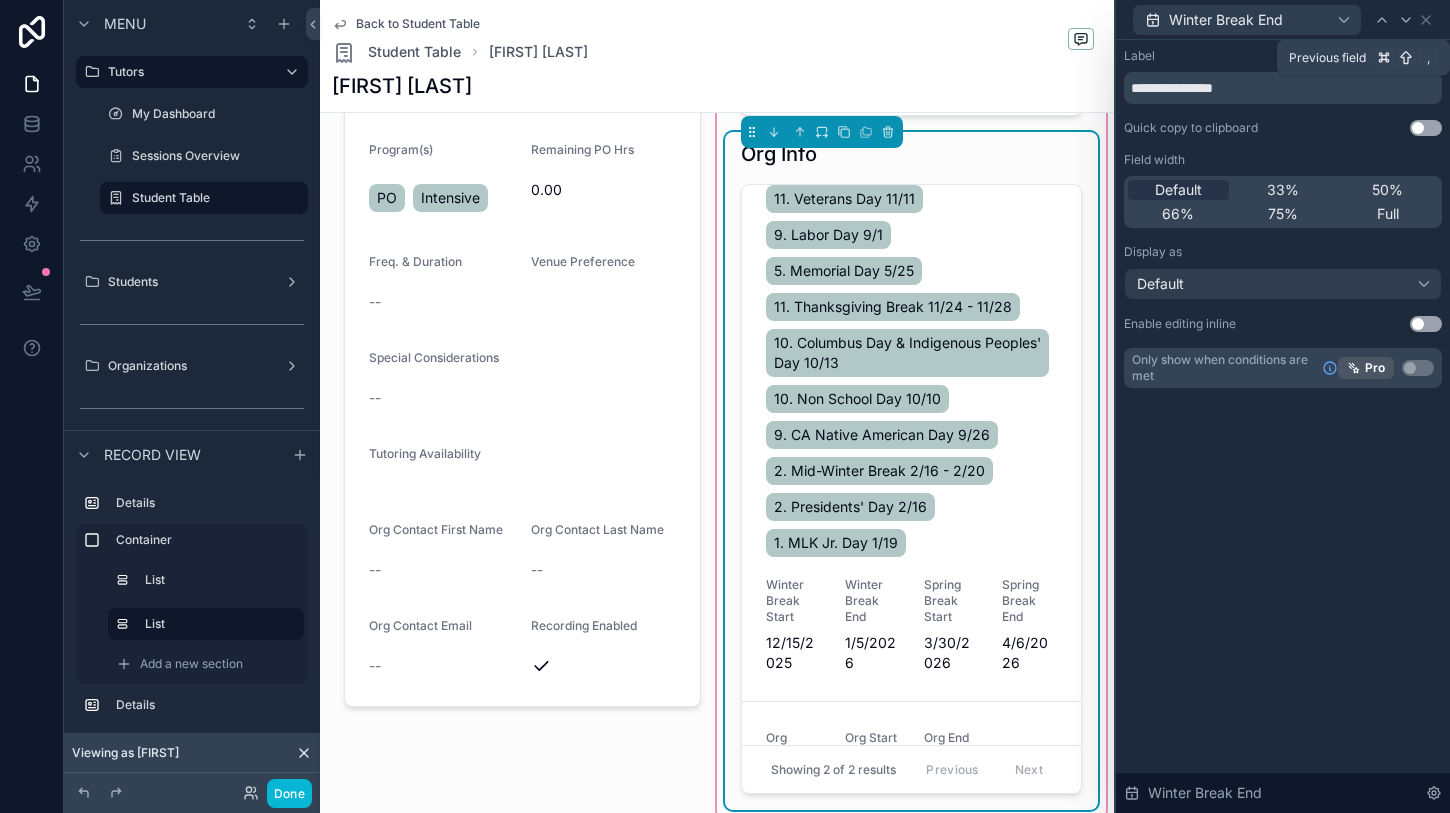 click 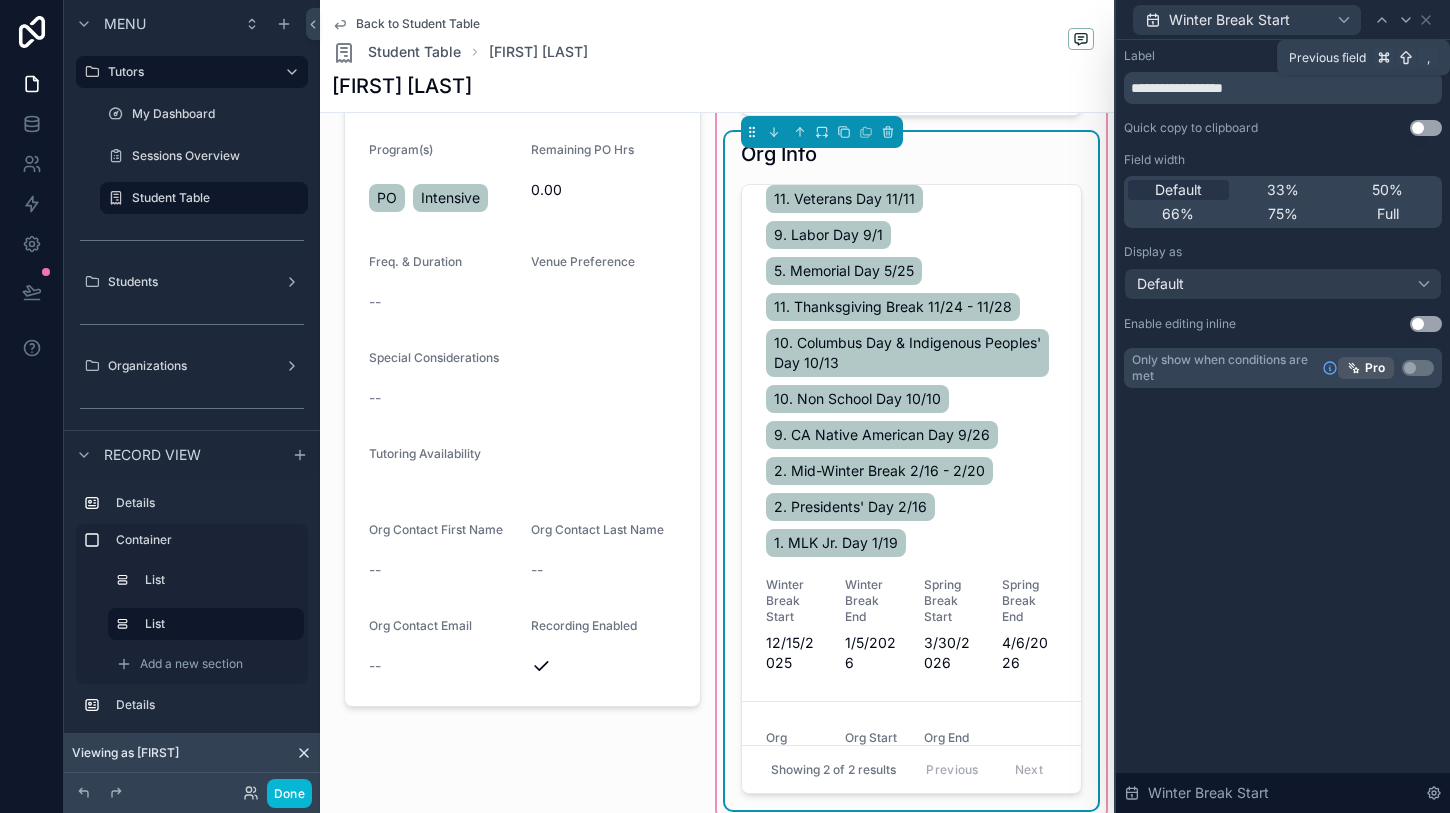 click 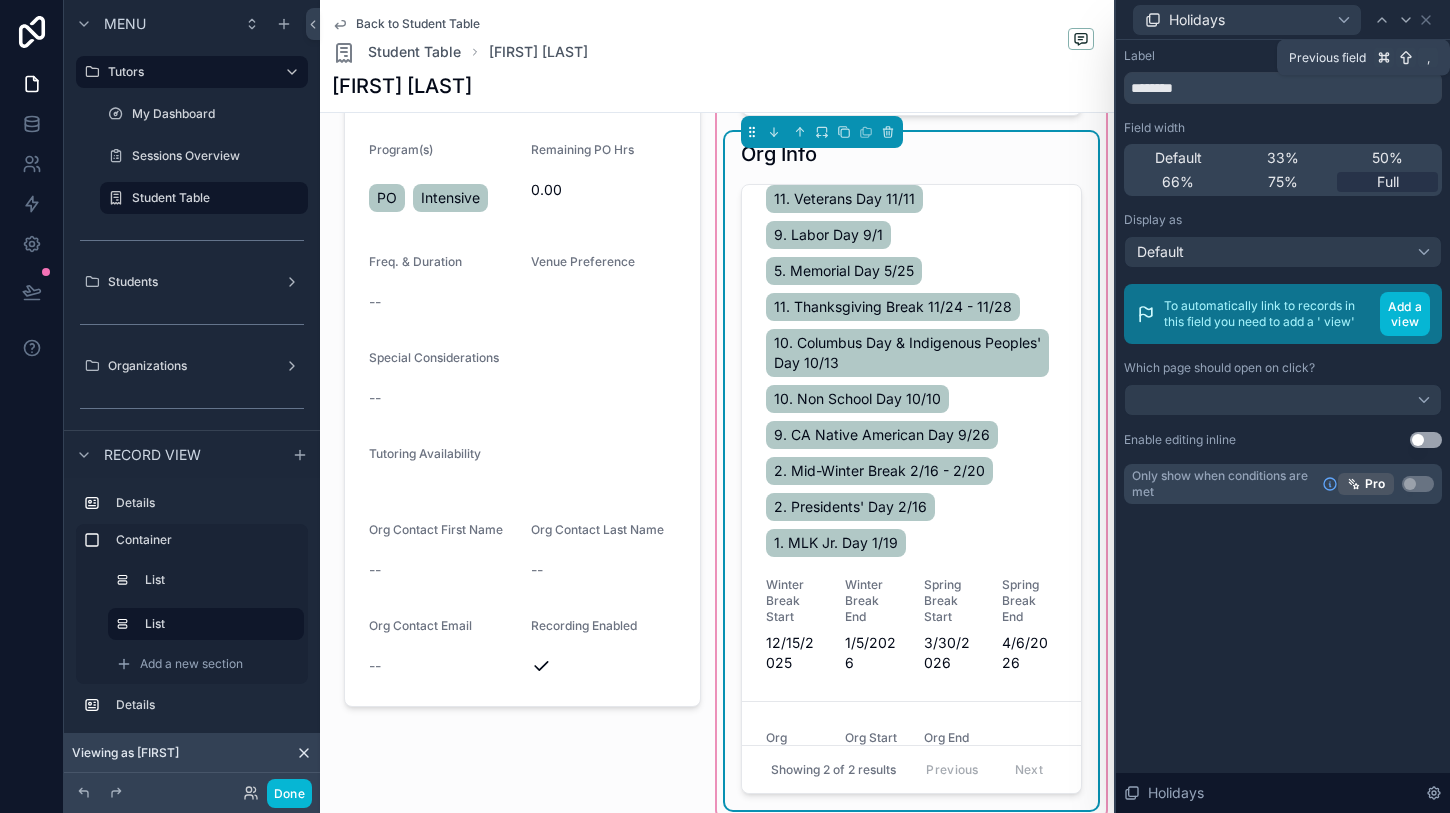 click 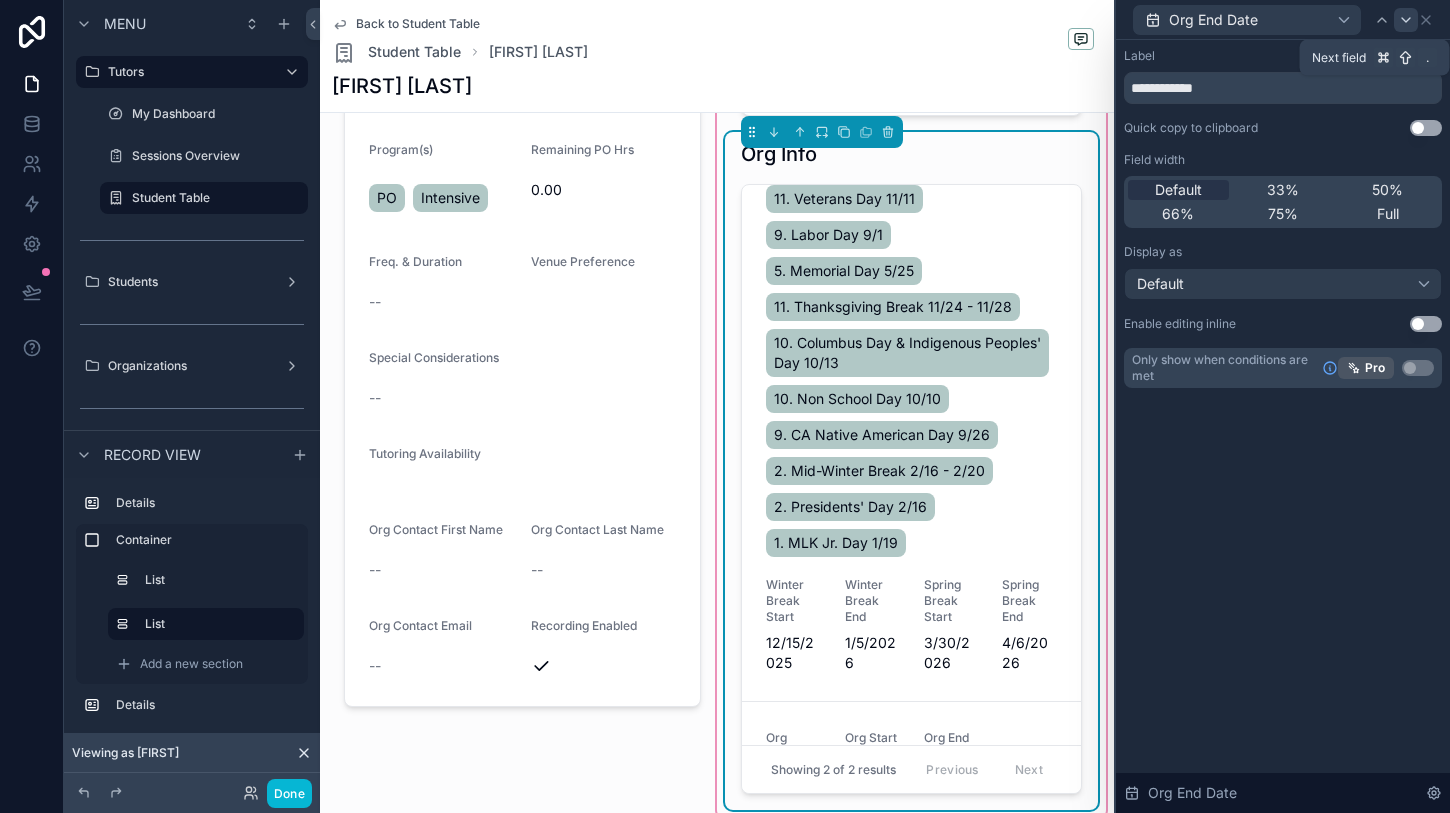 click 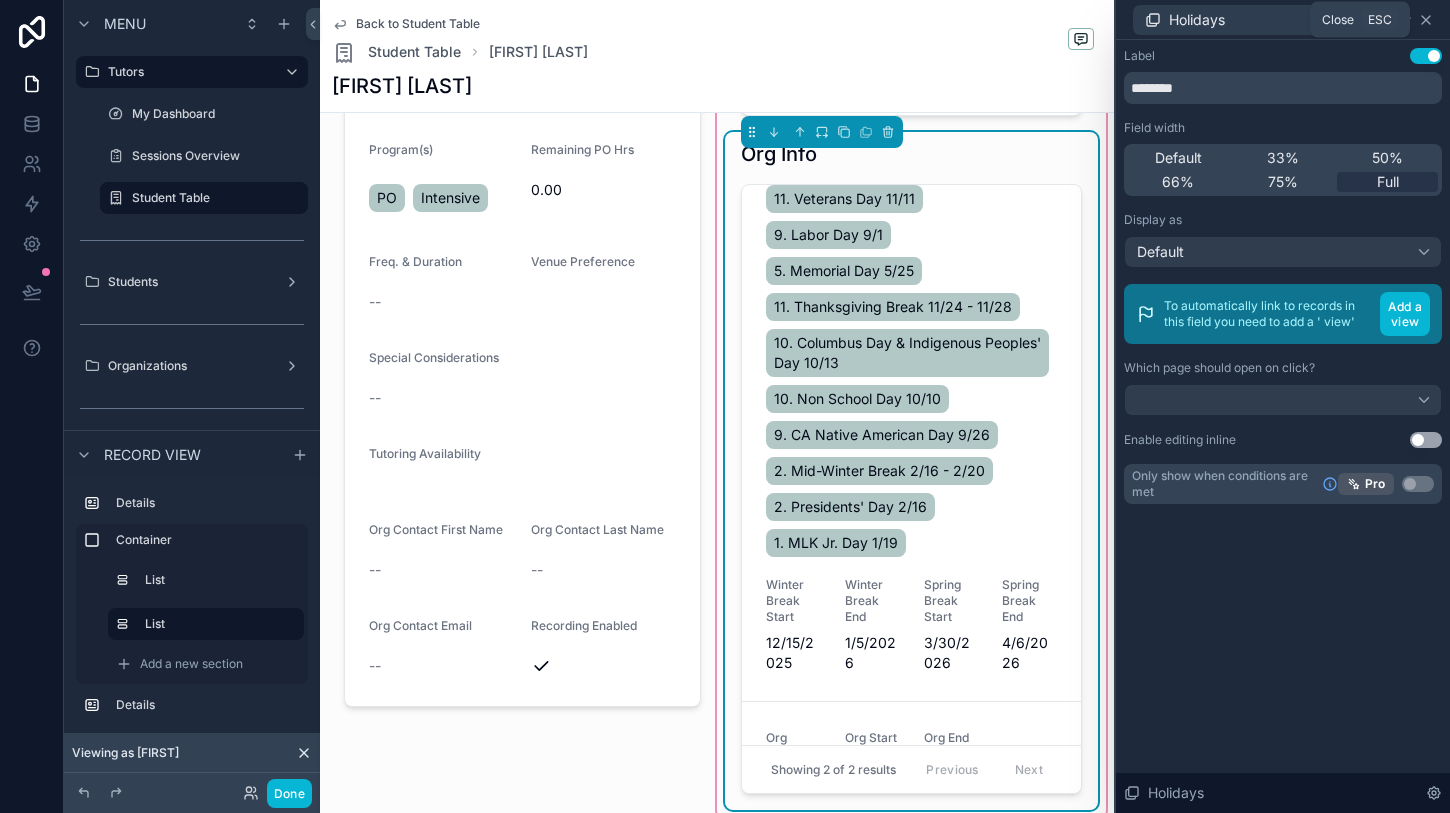 click 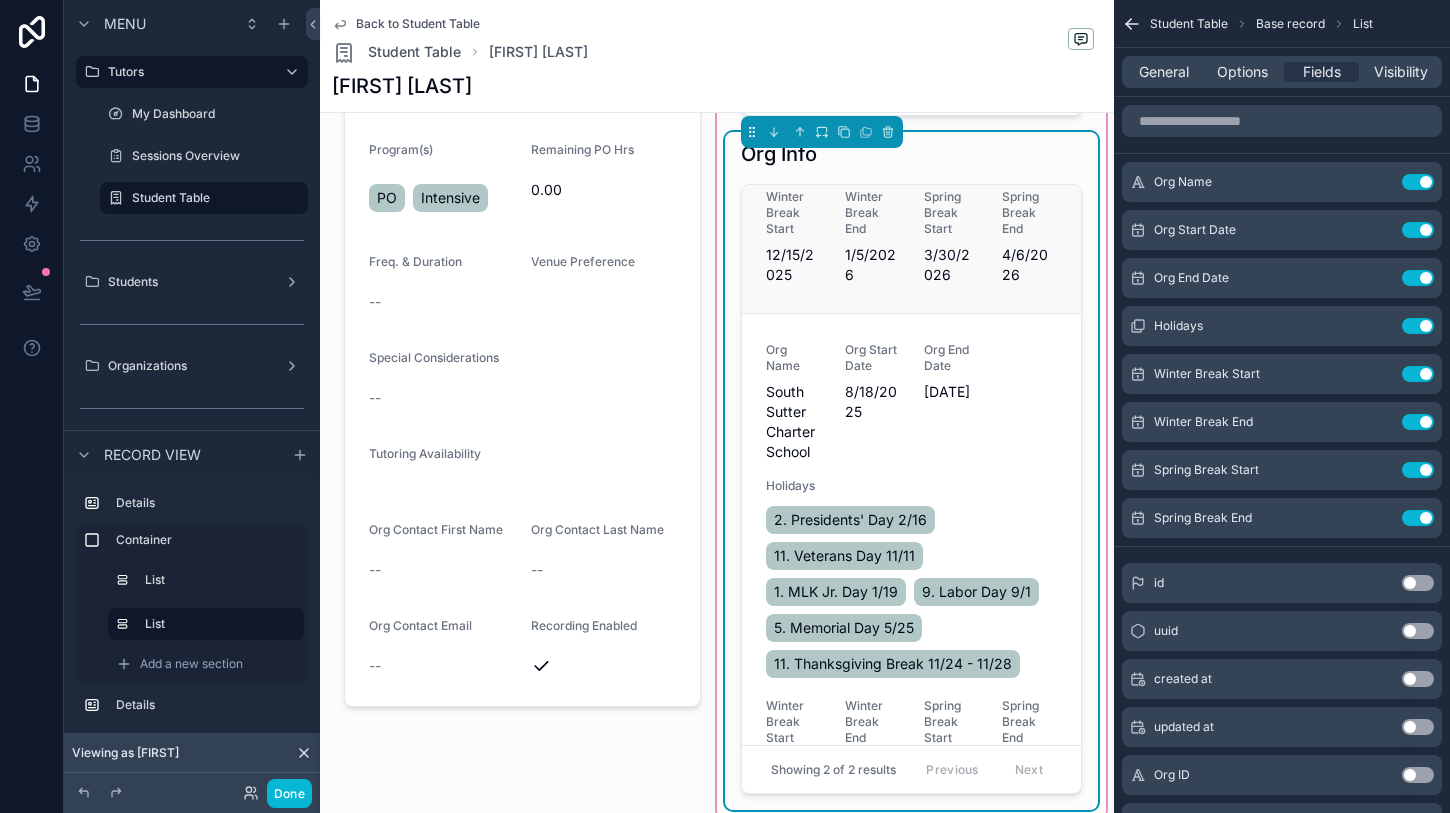 scroll, scrollTop: 697, scrollLeft: 0, axis: vertical 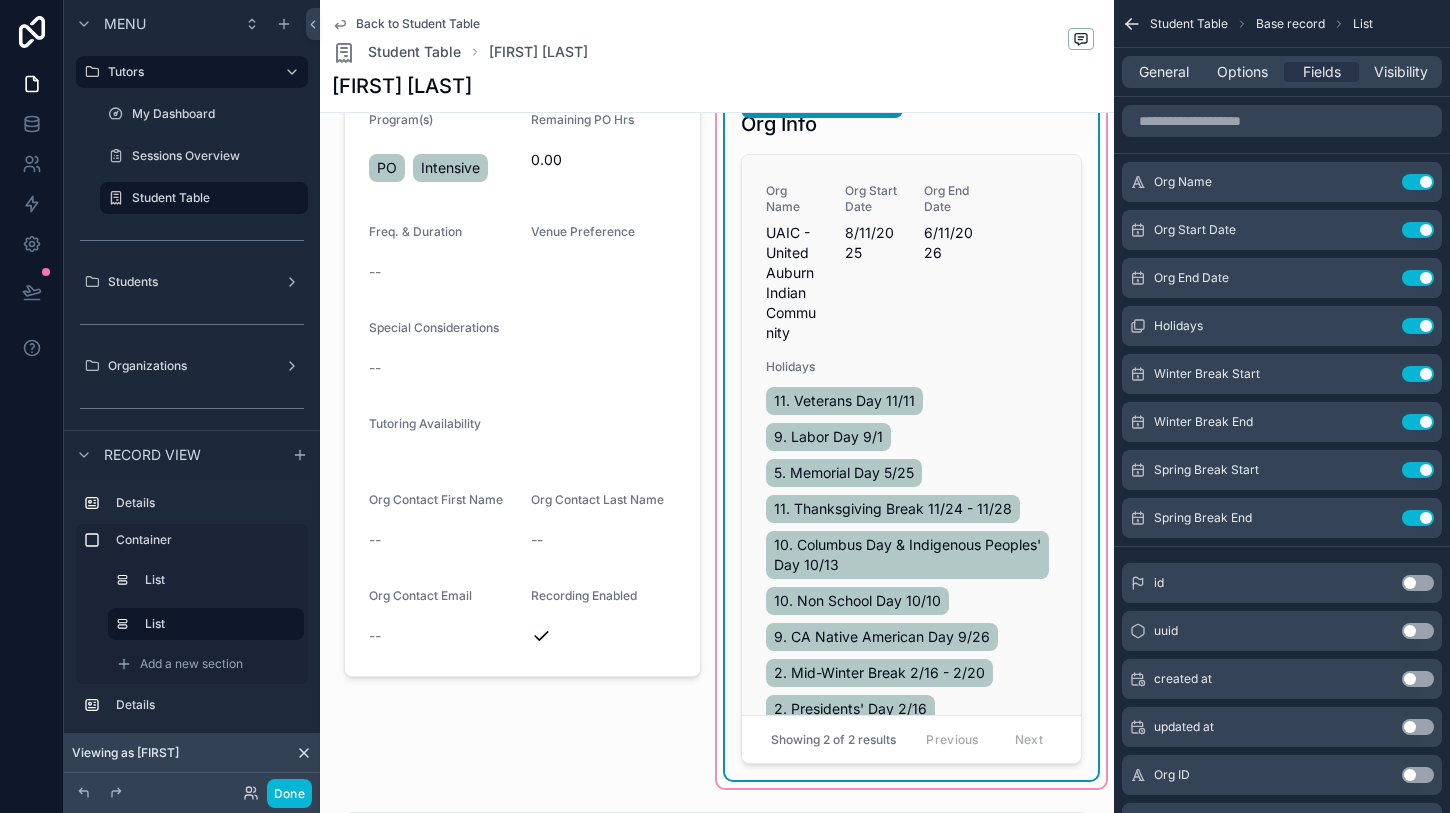 click on "11. Veterans Day 11/11 9. Labor Day 9/1 5. Memorial Day 5/25 11. Thanksgiving Break 11/24 - 11/28 10. Columbus Day & Indigenous Peoples' Day 10/13 10. Non School Day 10/10 9. CA Native American Day 9/26 2. Mid-Winter Break 2/16 - 2/20 2. Presidents' Day 2/16 1. MLK Jr. Day 1/19" at bounding box center (911, 573) 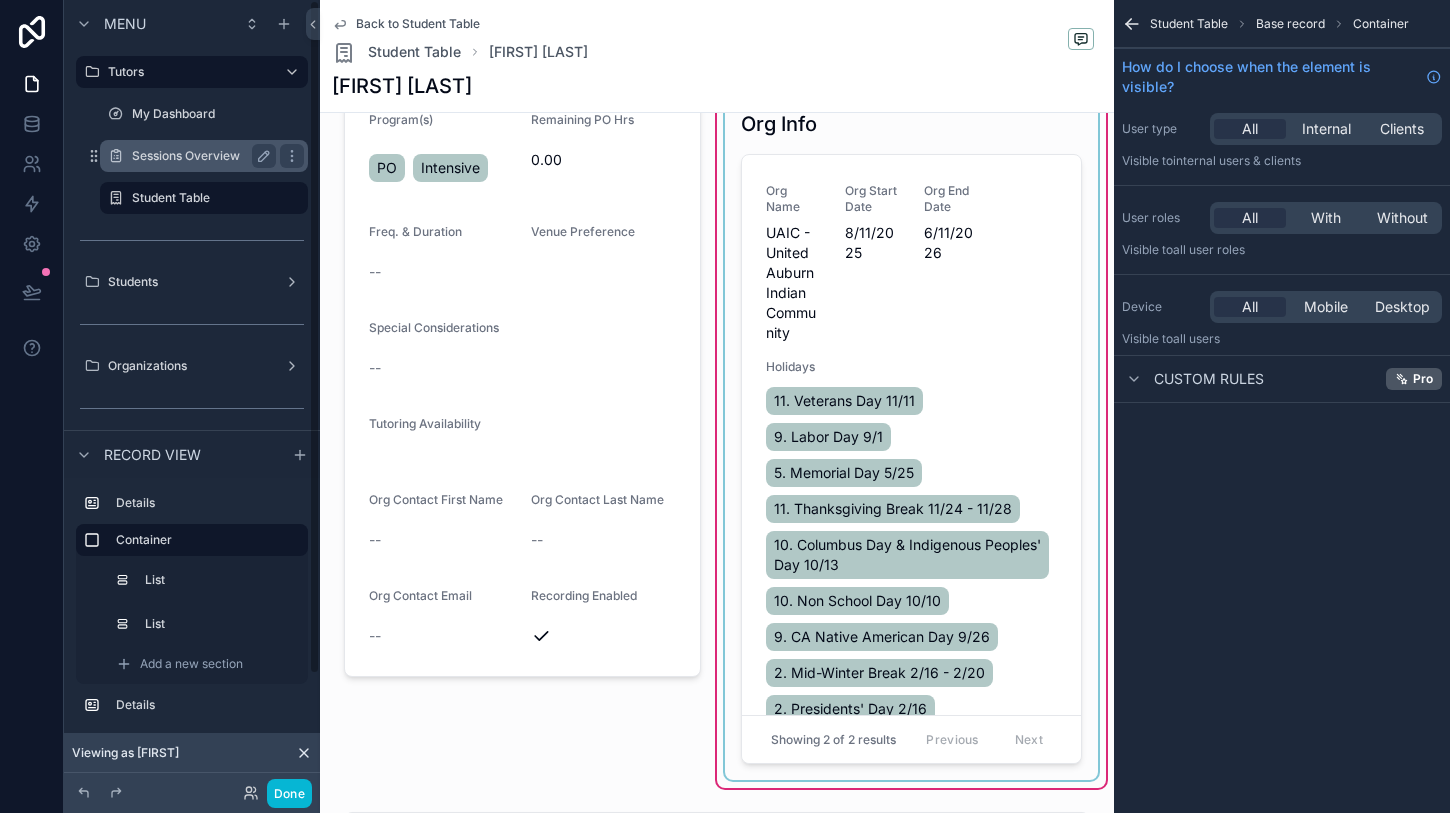 click on "Sessions Overview" at bounding box center (204, 156) 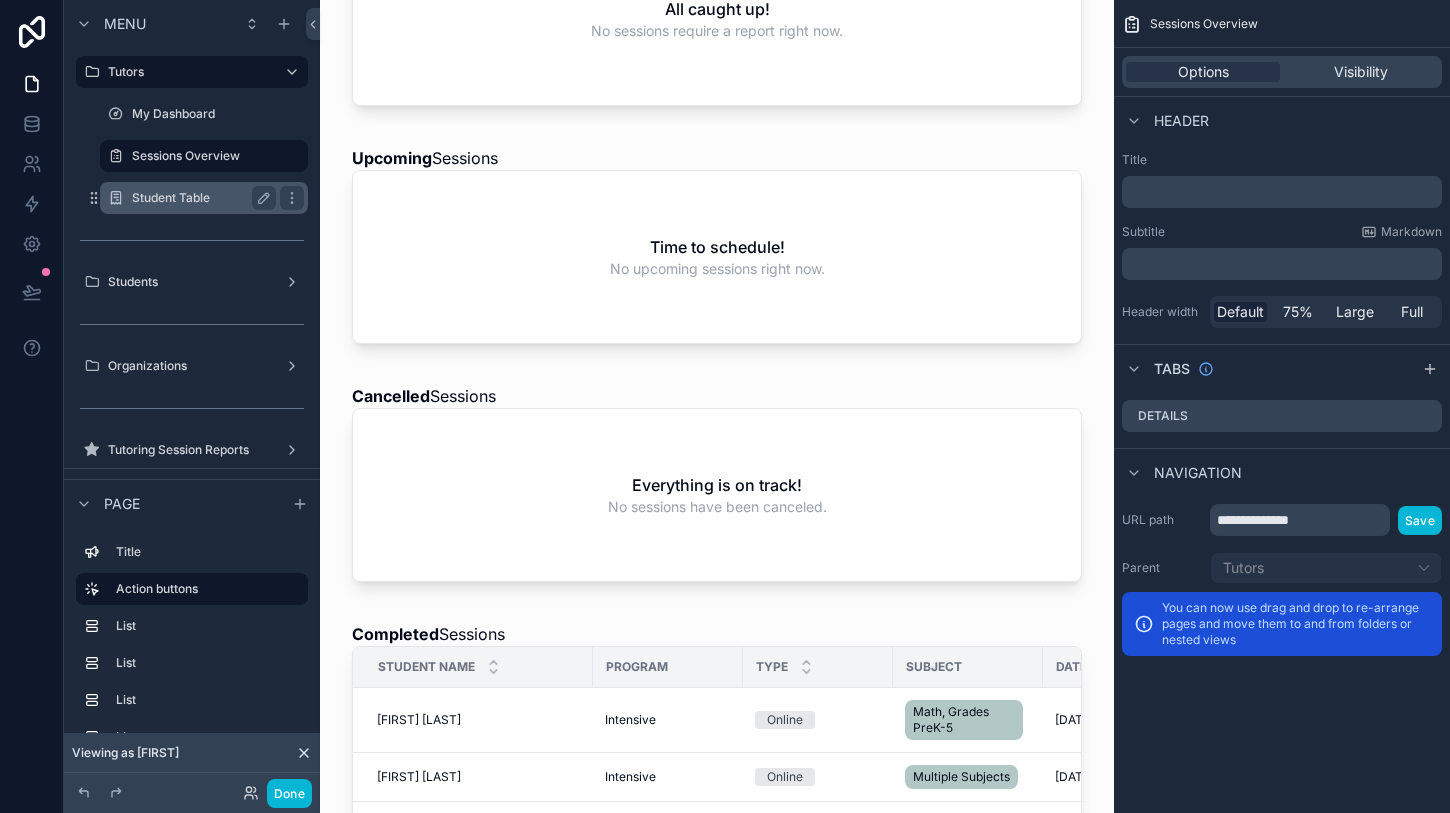 click on "Student Table" at bounding box center [204, 198] 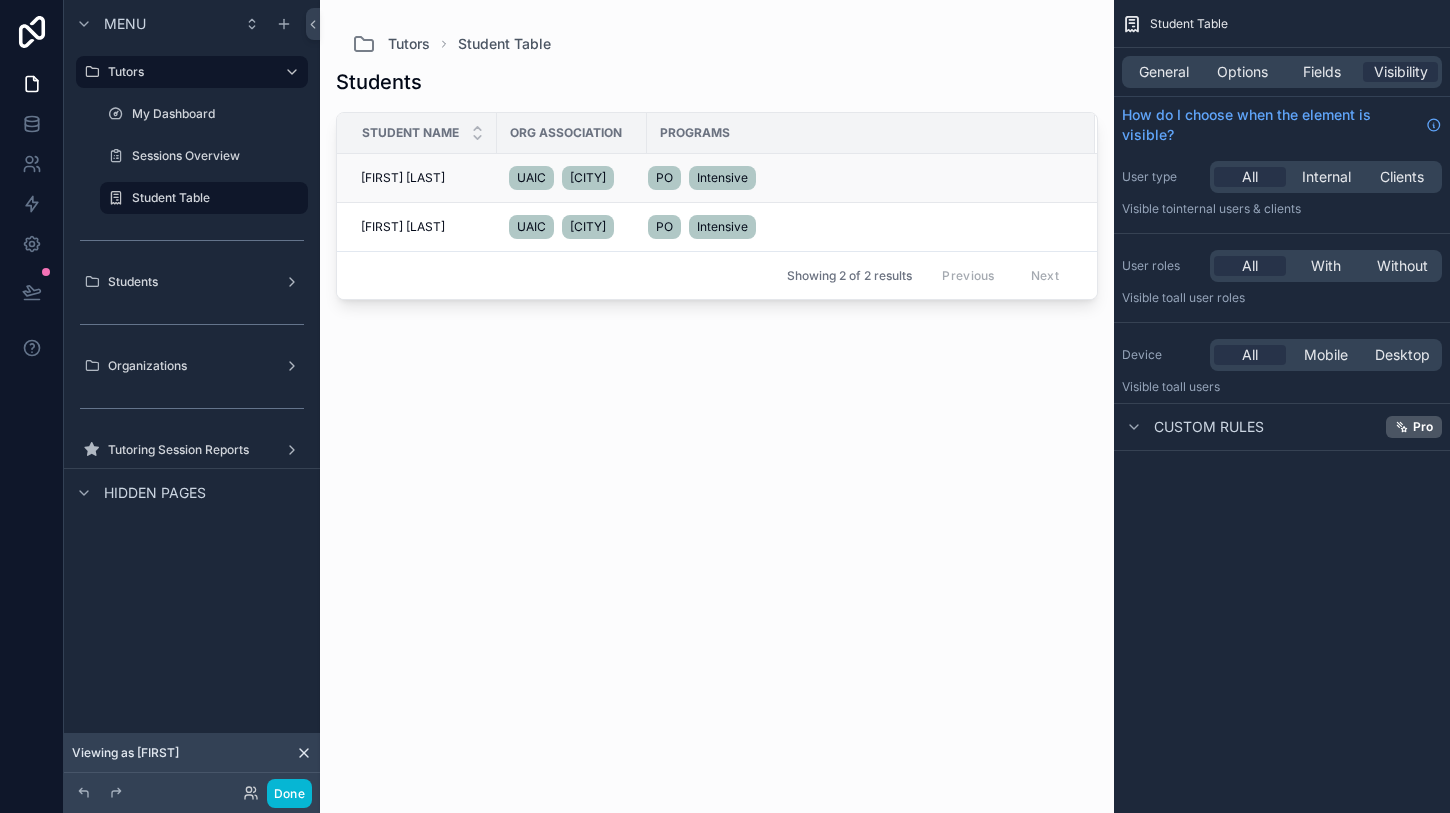click on "[FIRST] [LAST]" at bounding box center (403, 178) 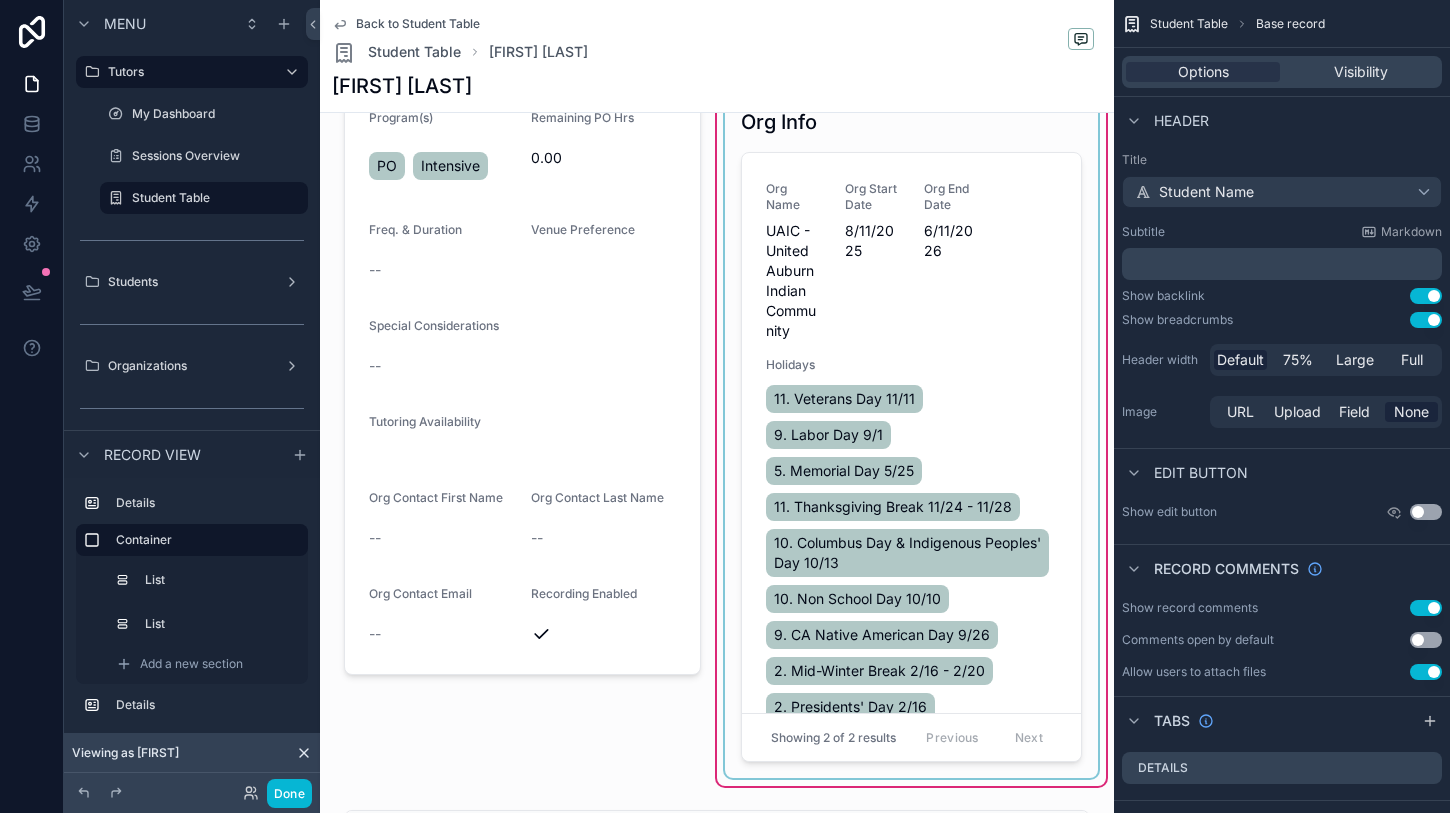 click at bounding box center [911, 439] 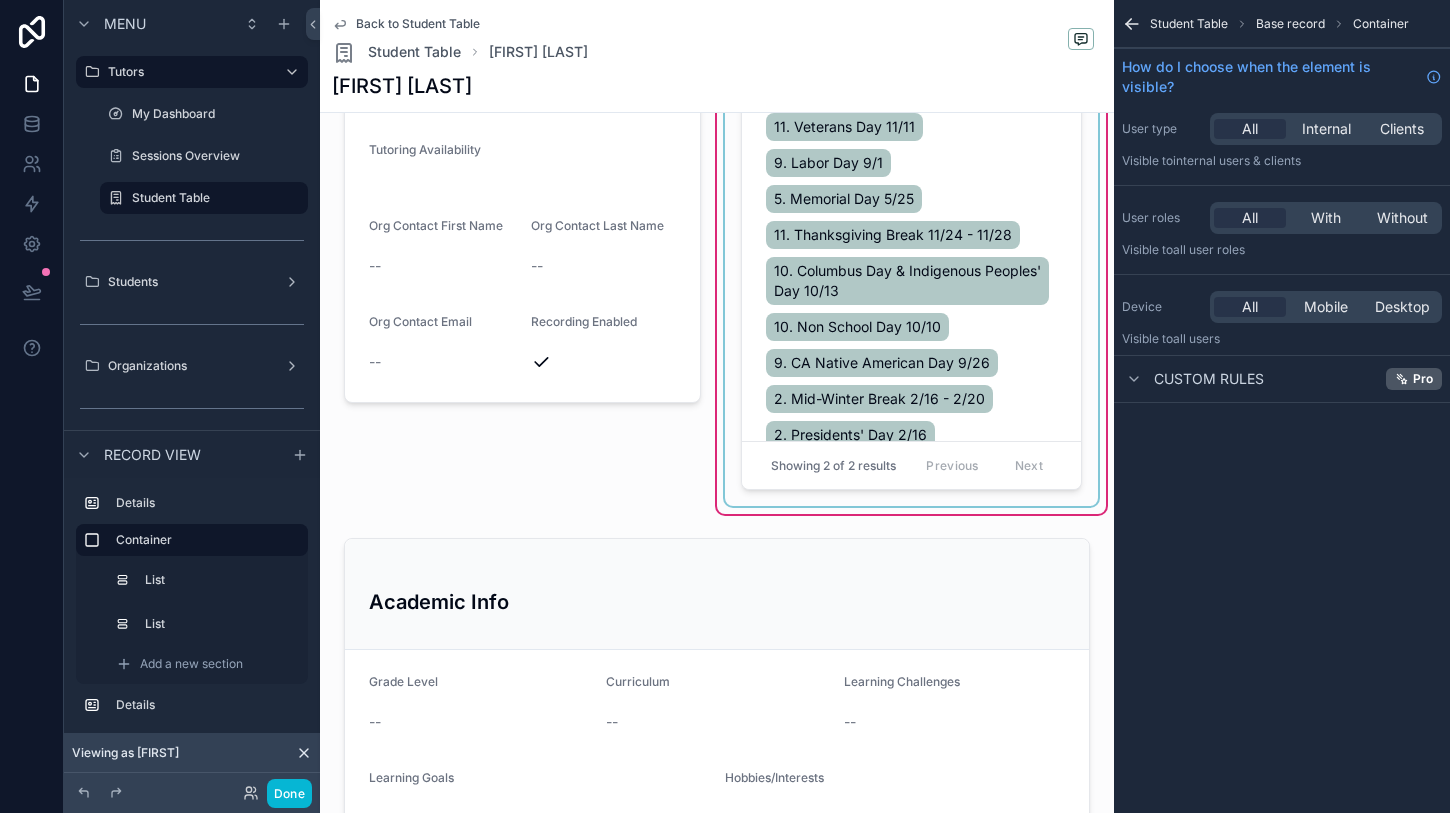 scroll, scrollTop: 552, scrollLeft: 0, axis: vertical 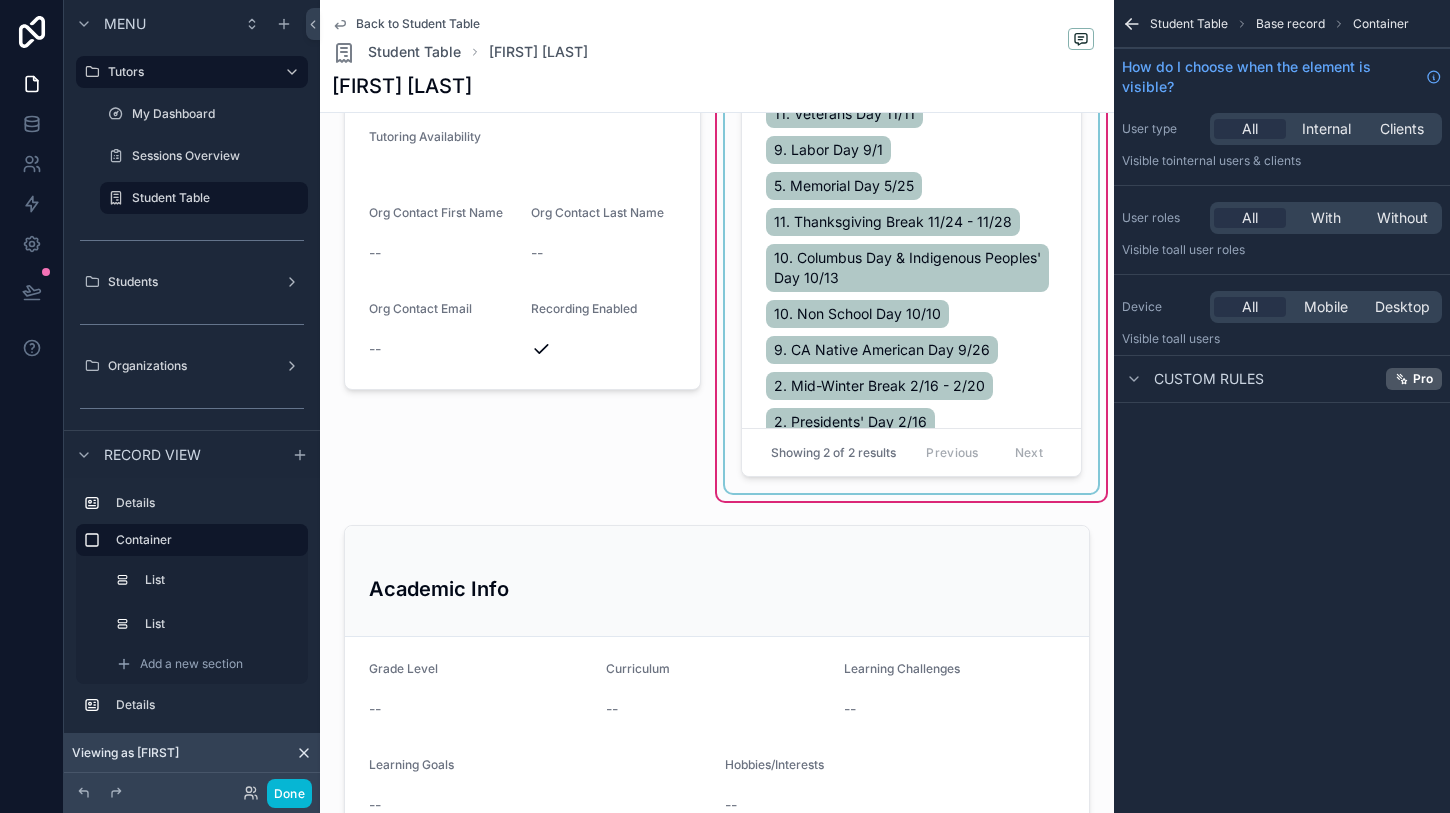 click at bounding box center [911, 154] 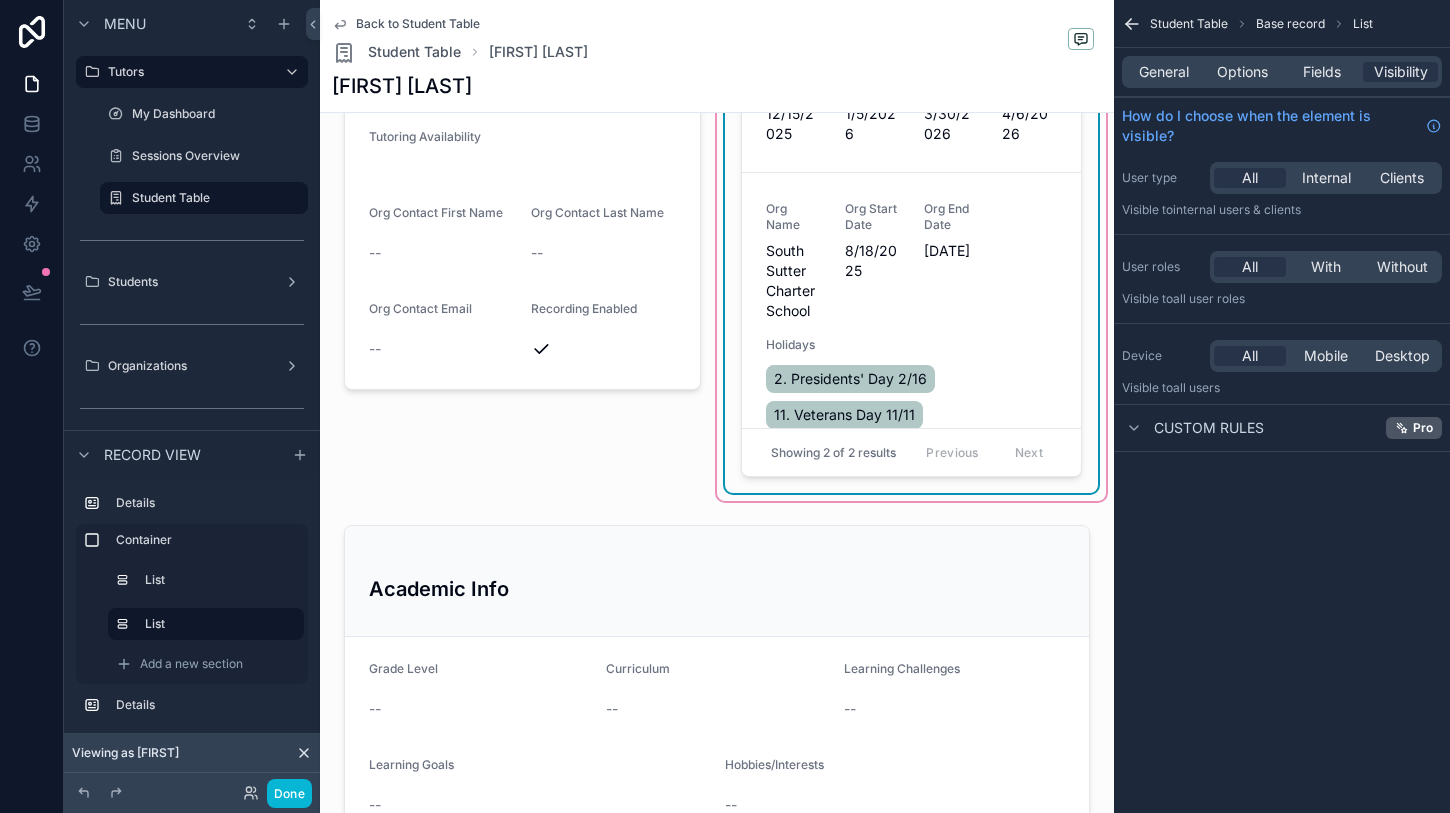 scroll, scrollTop: 697, scrollLeft: 0, axis: vertical 